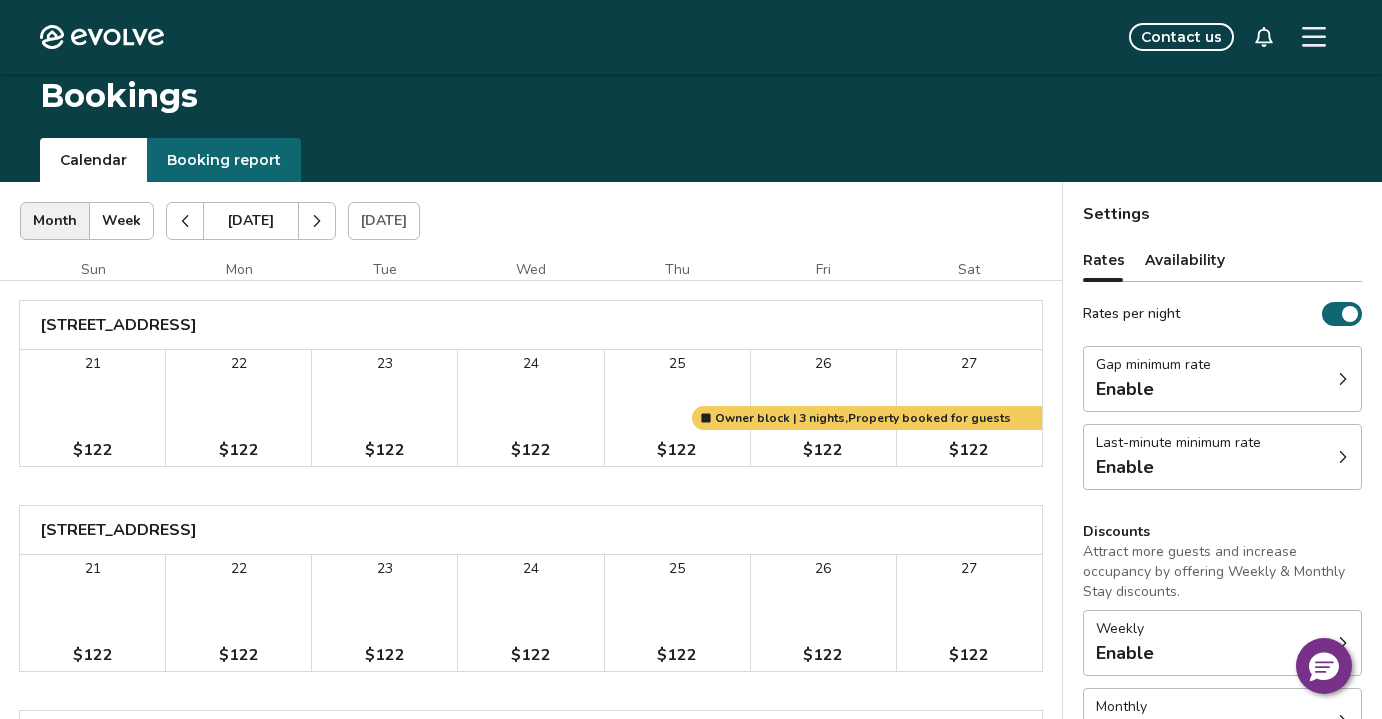 scroll, scrollTop: 1036, scrollLeft: 0, axis: vertical 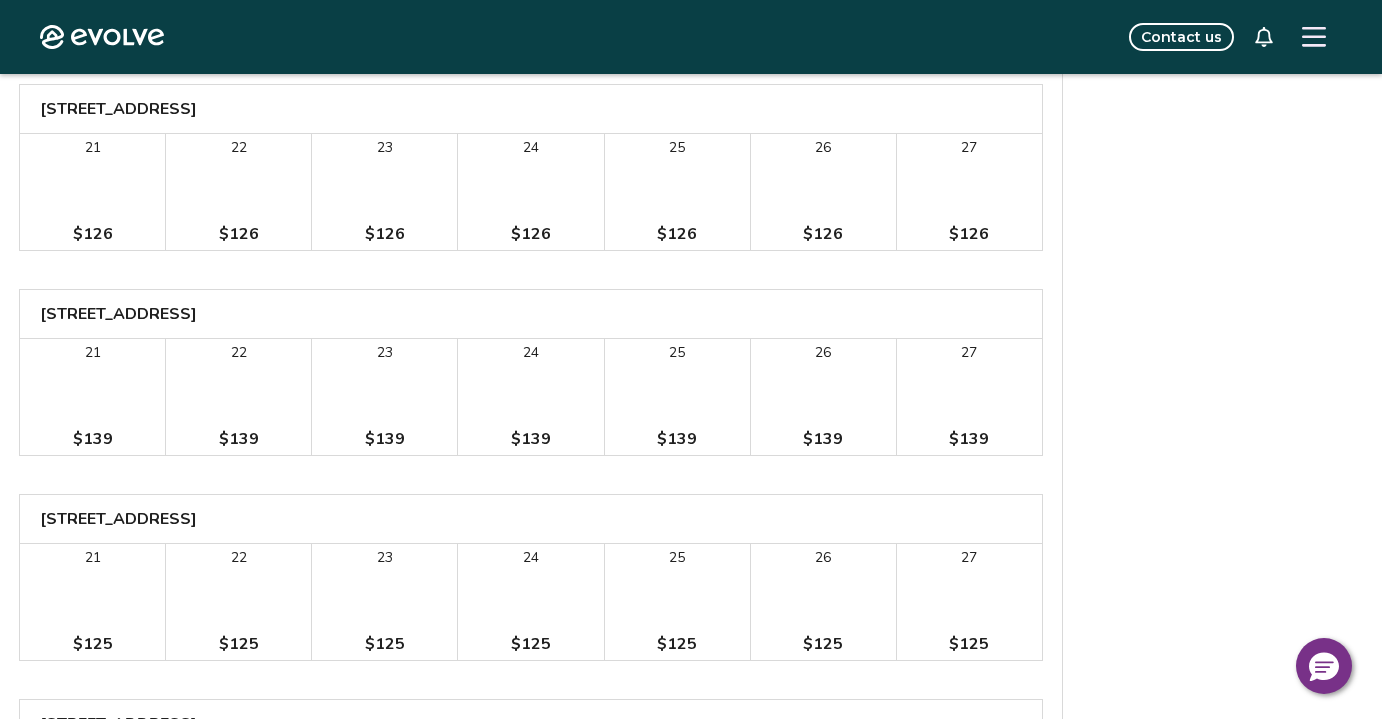 click on "Contact us" at bounding box center [765, 37] 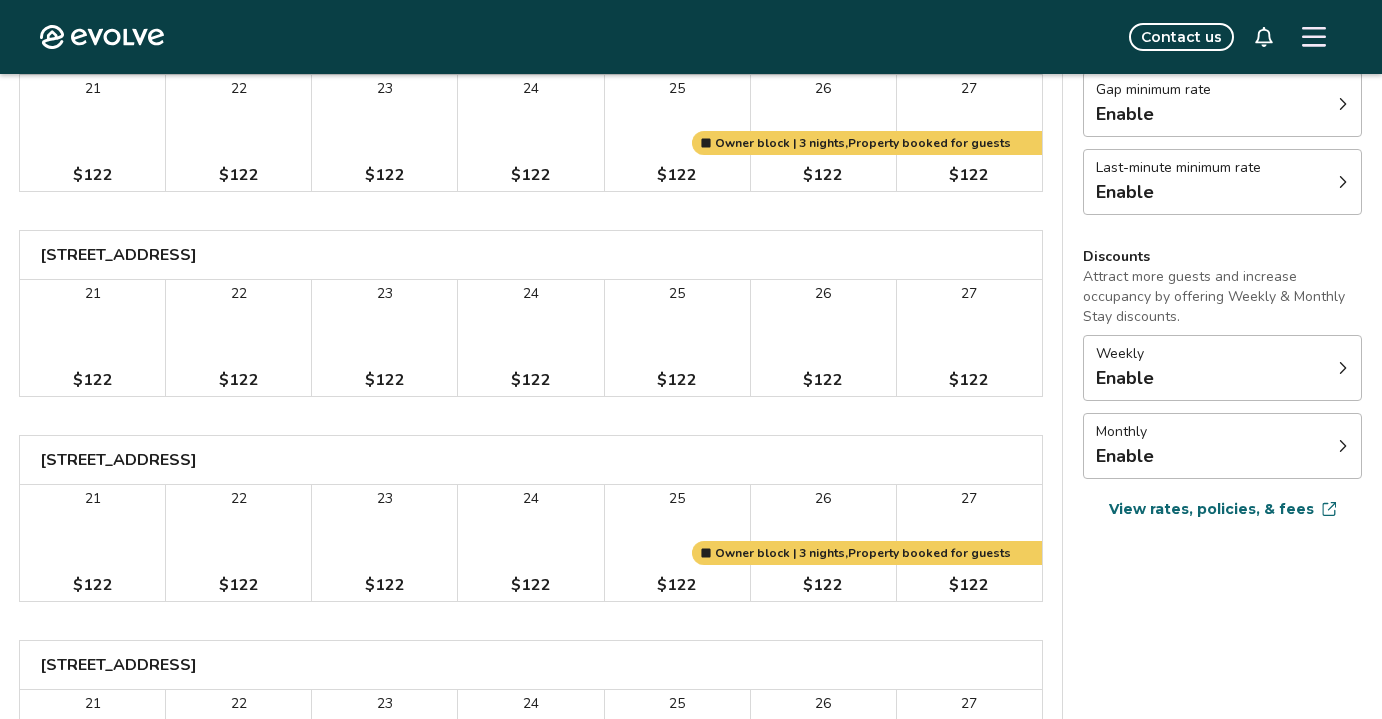 scroll, scrollTop: 0, scrollLeft: 0, axis: both 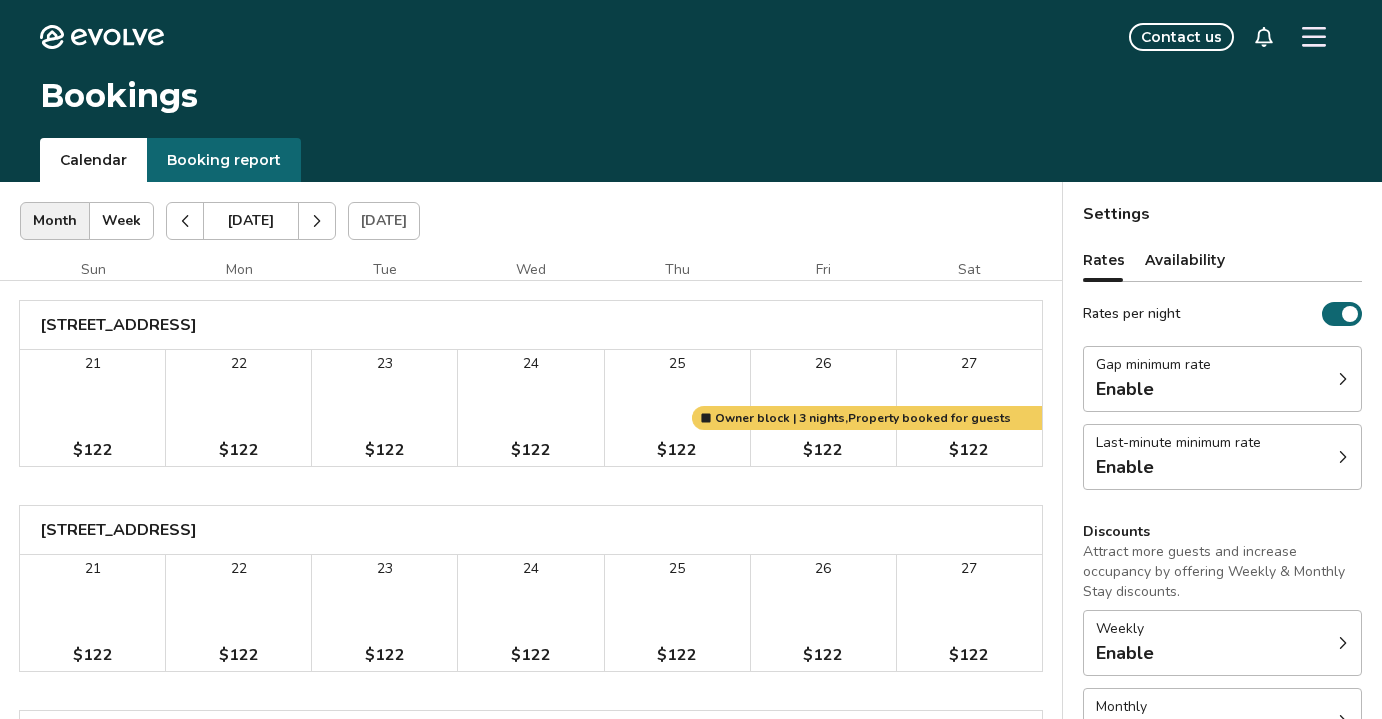 click on "[DATE]" at bounding box center [384, 221] 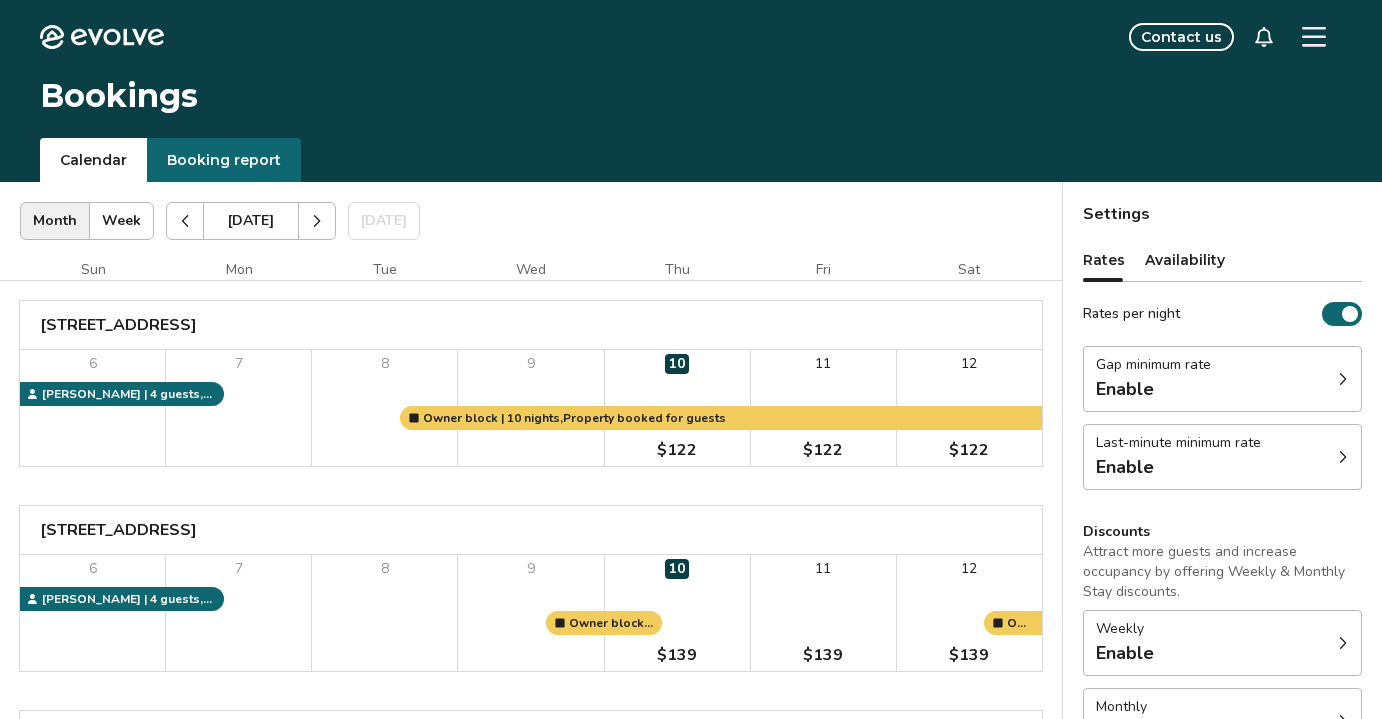 click 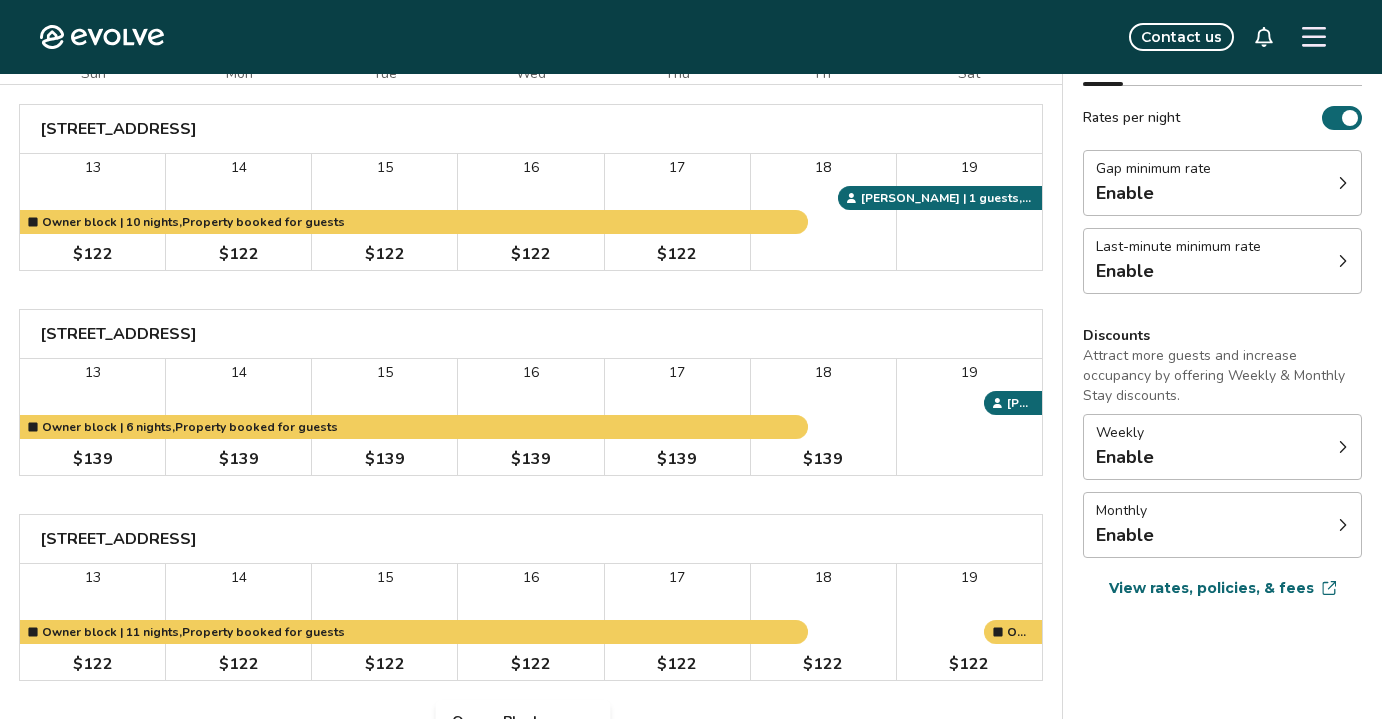 scroll, scrollTop: 0, scrollLeft: 0, axis: both 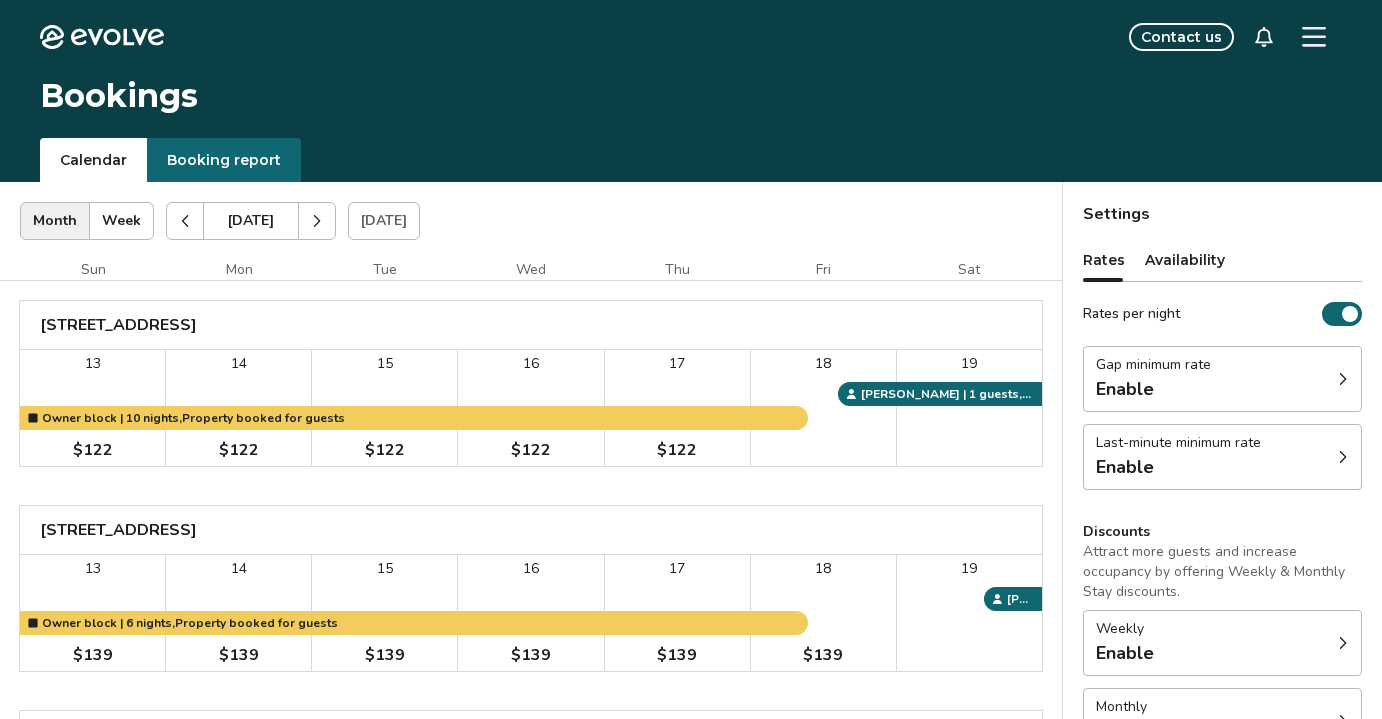 click on "Today" at bounding box center (384, 221) 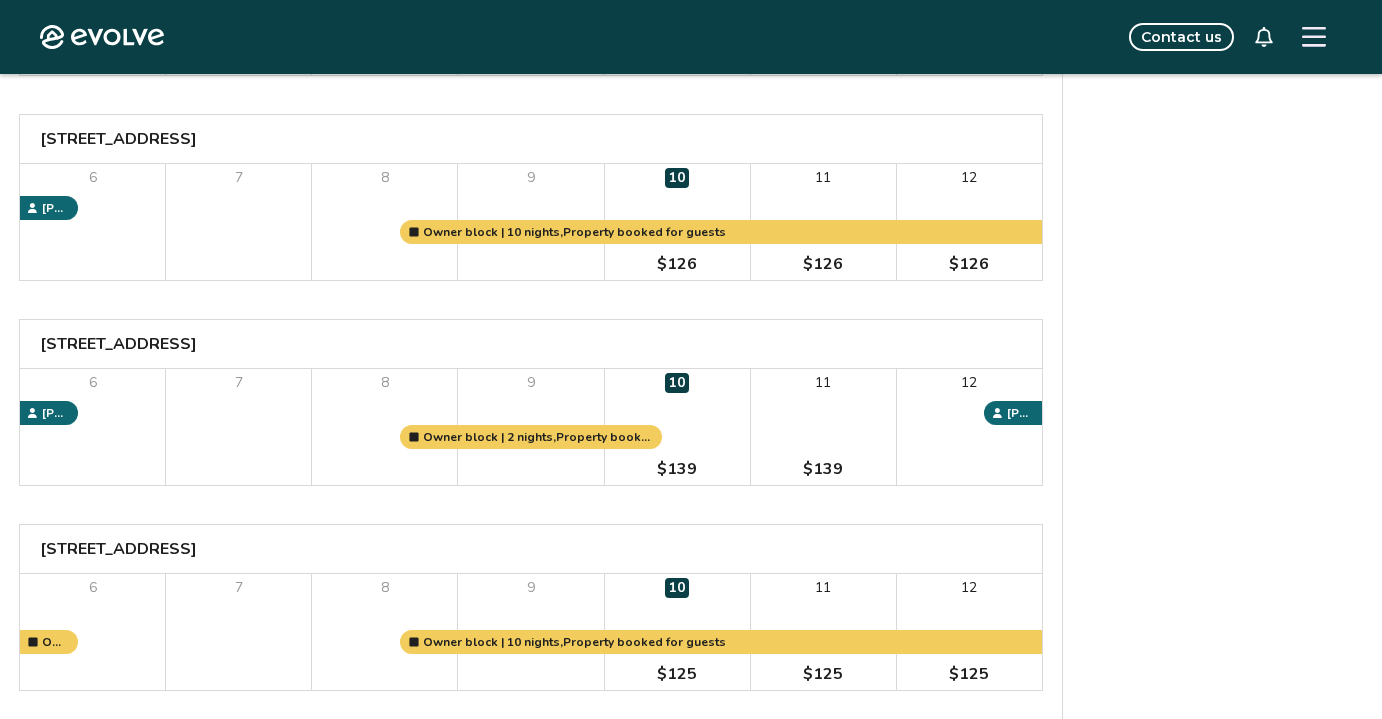 scroll, scrollTop: 1010, scrollLeft: 0, axis: vertical 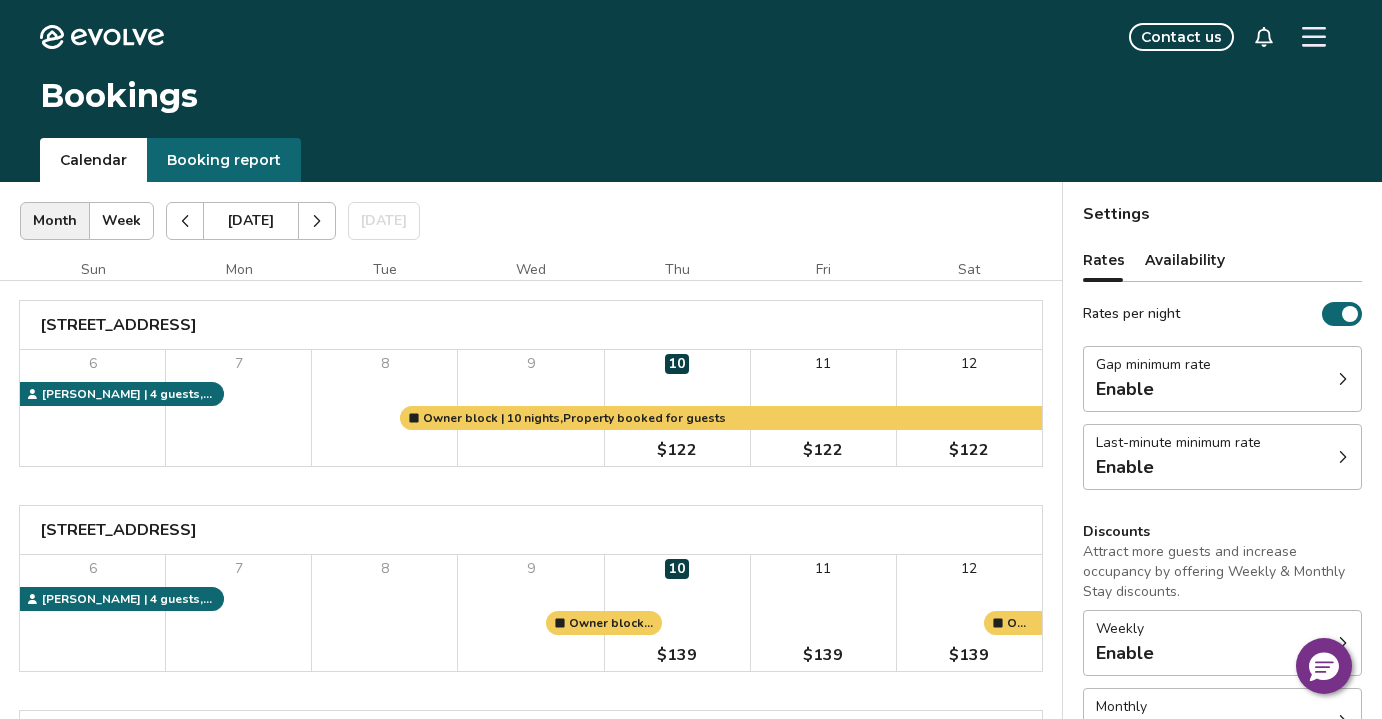 click at bounding box center (317, 221) 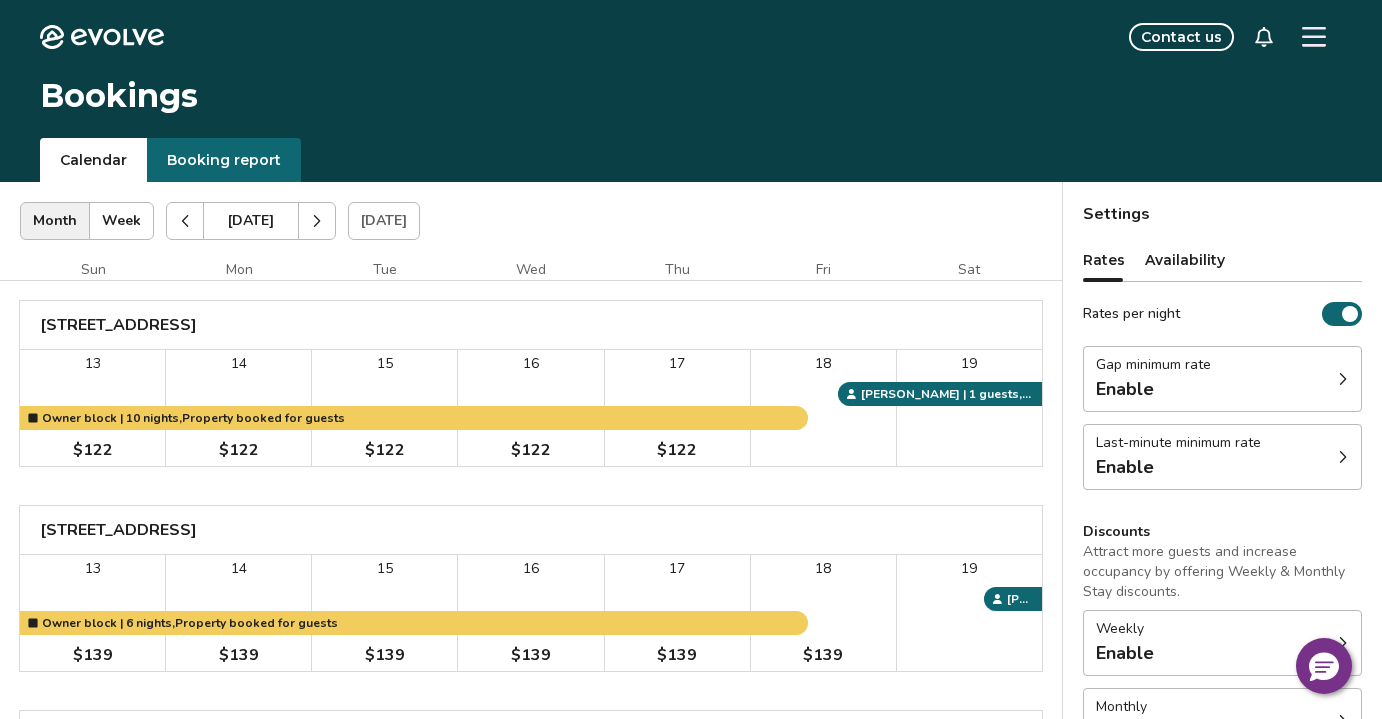 click at bounding box center [317, 221] 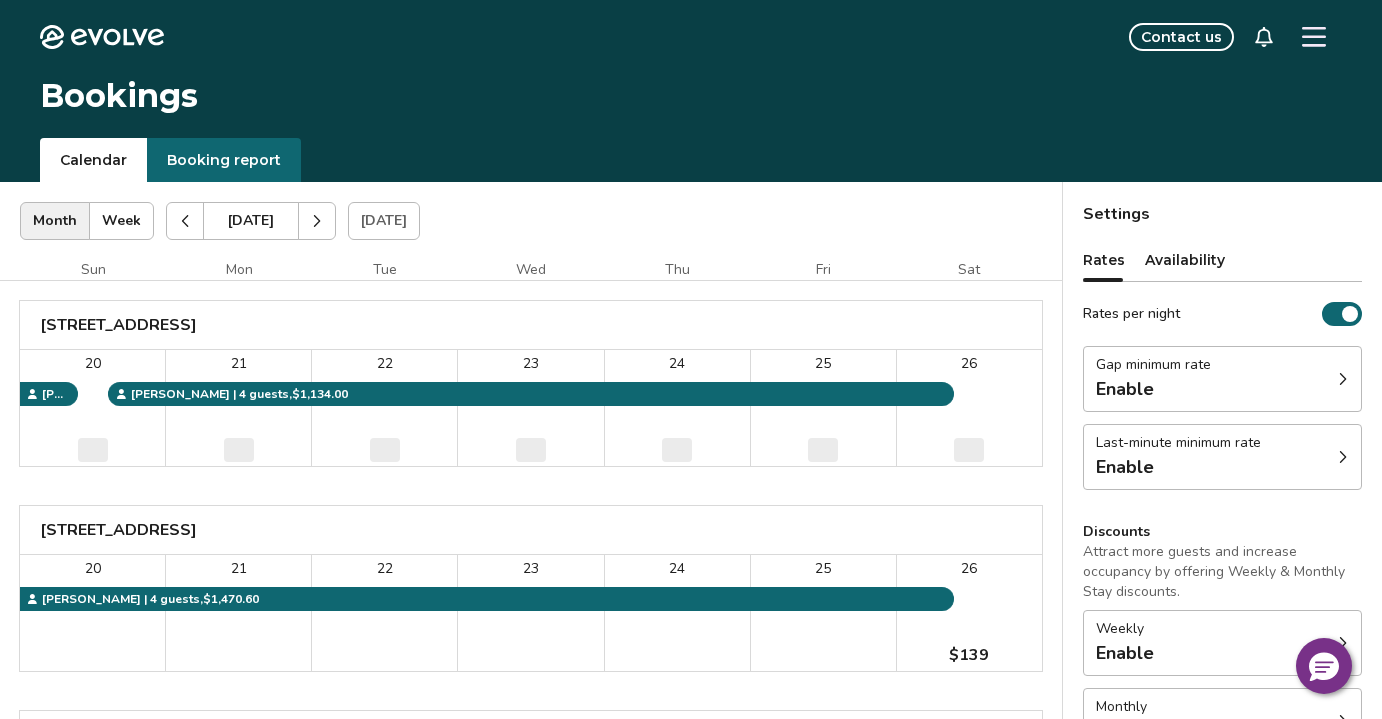 click at bounding box center (317, 221) 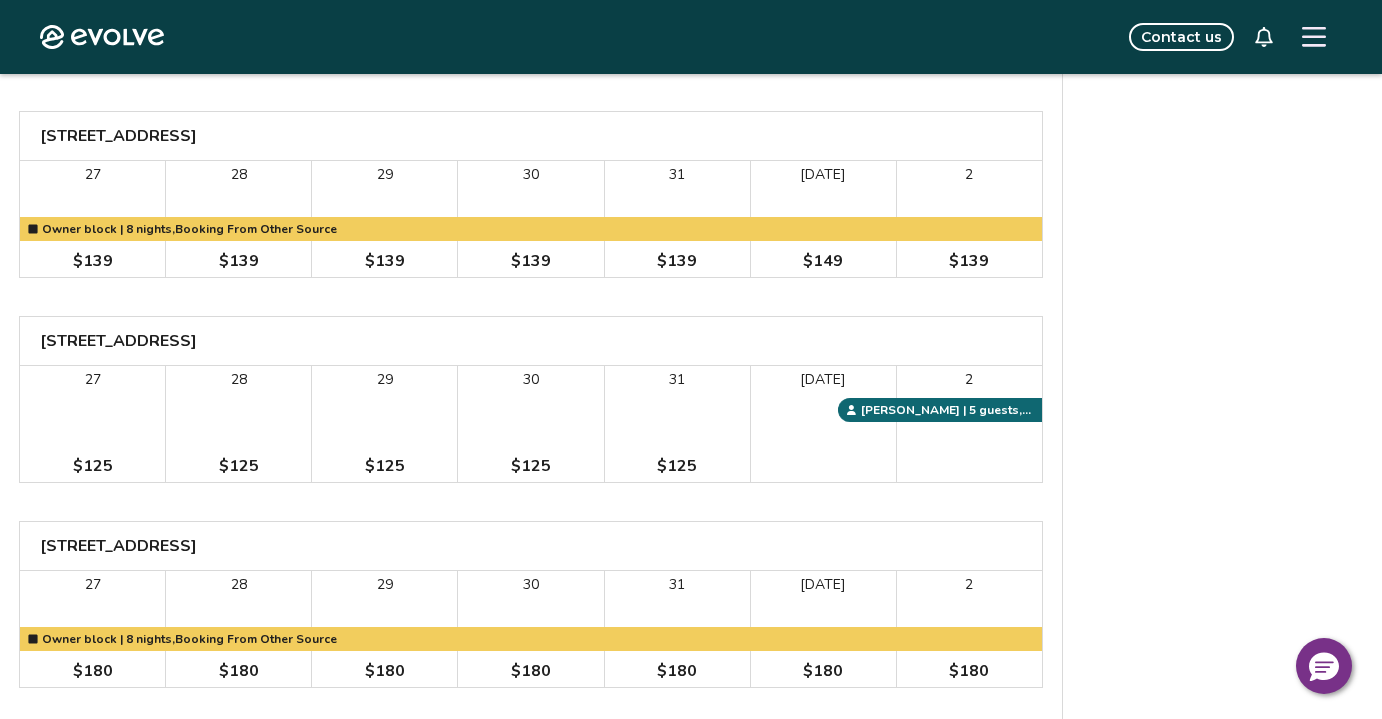 scroll, scrollTop: 1209, scrollLeft: 0, axis: vertical 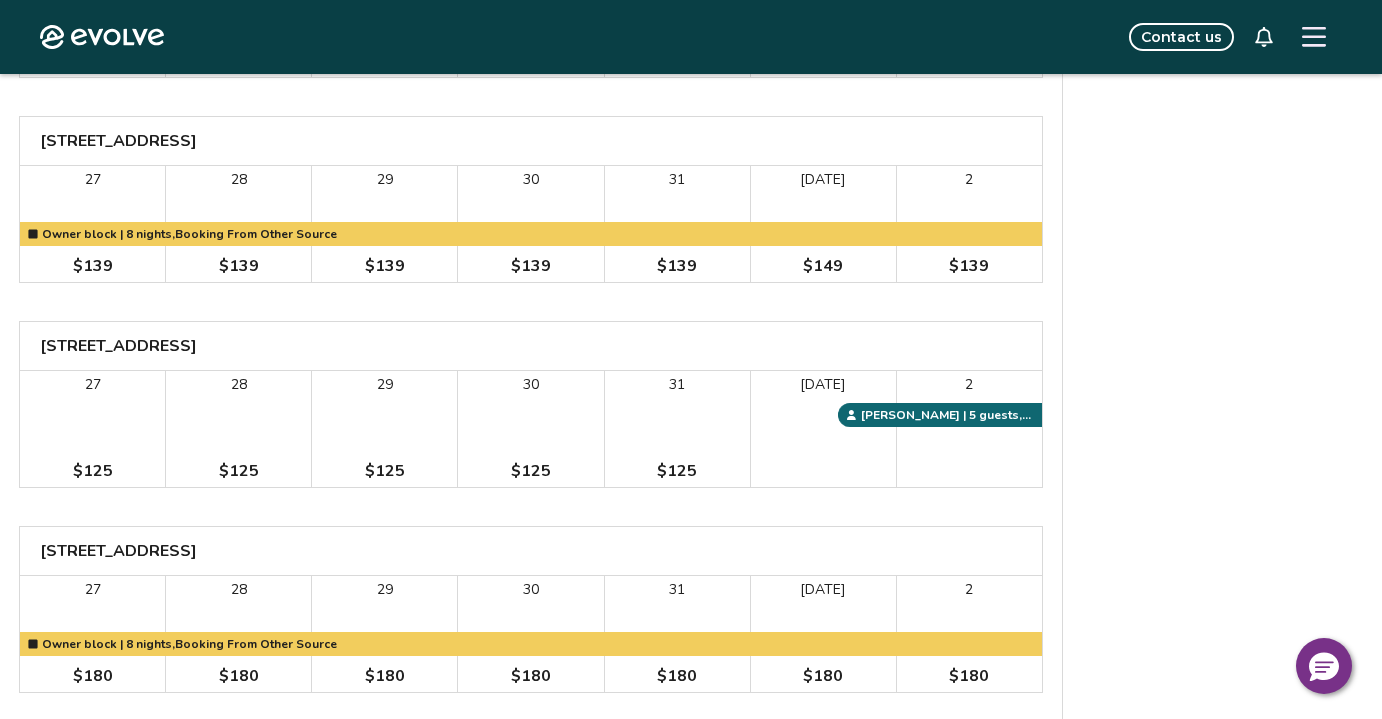 click on "28 $125" at bounding box center [238, 429] 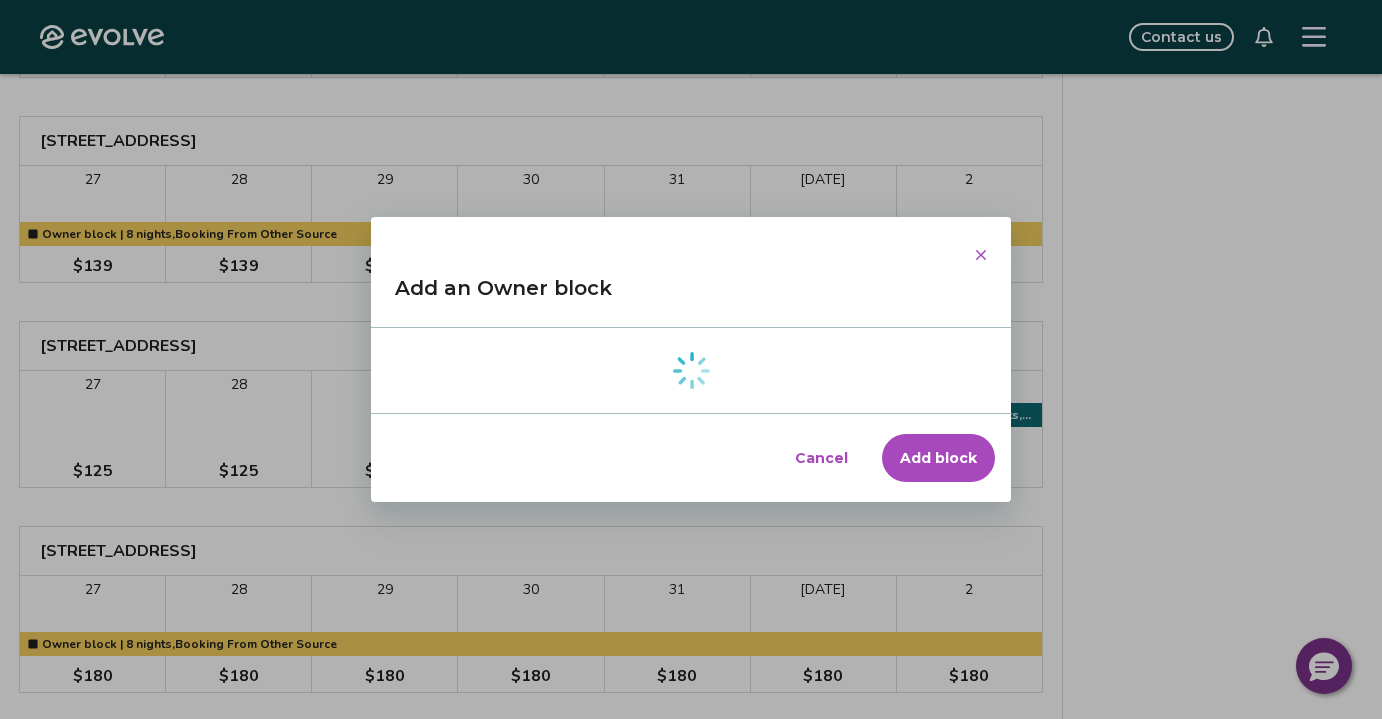 type on "*" 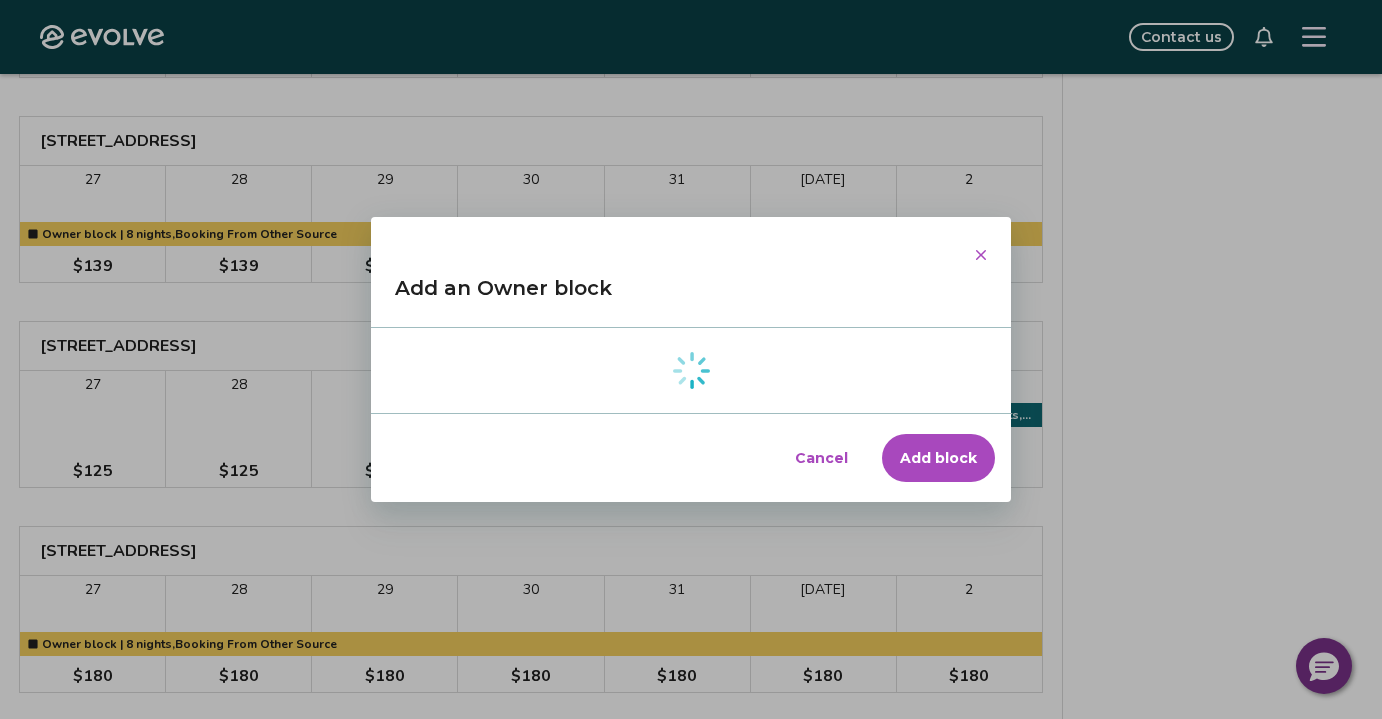 select on "**********" 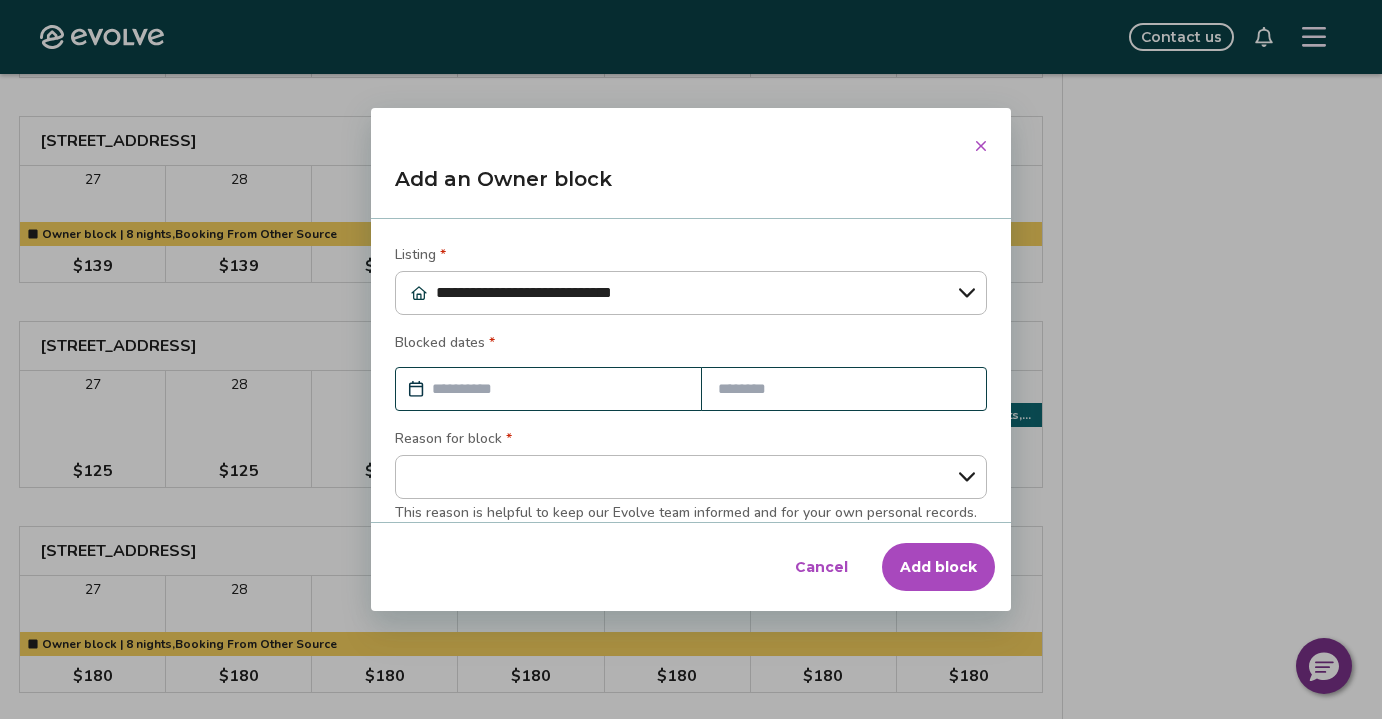 click at bounding box center (558, 389) 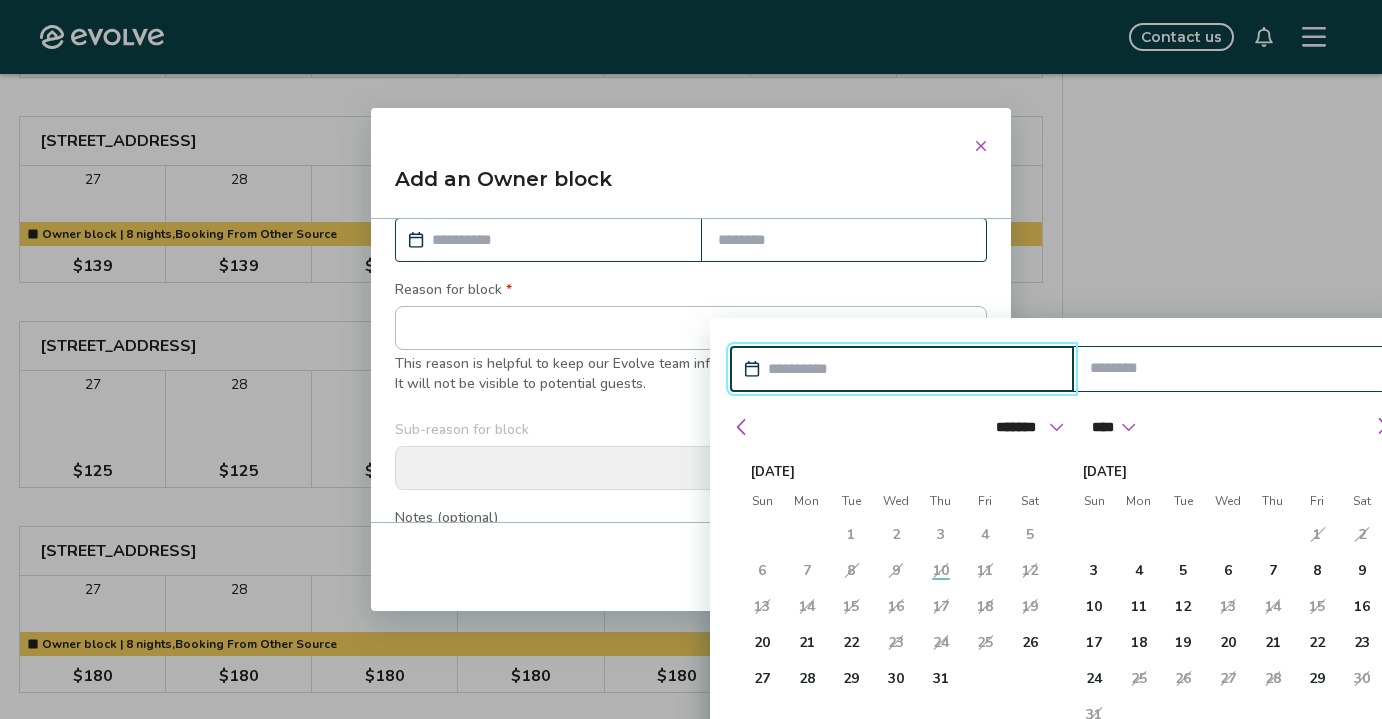 scroll, scrollTop: 152, scrollLeft: 0, axis: vertical 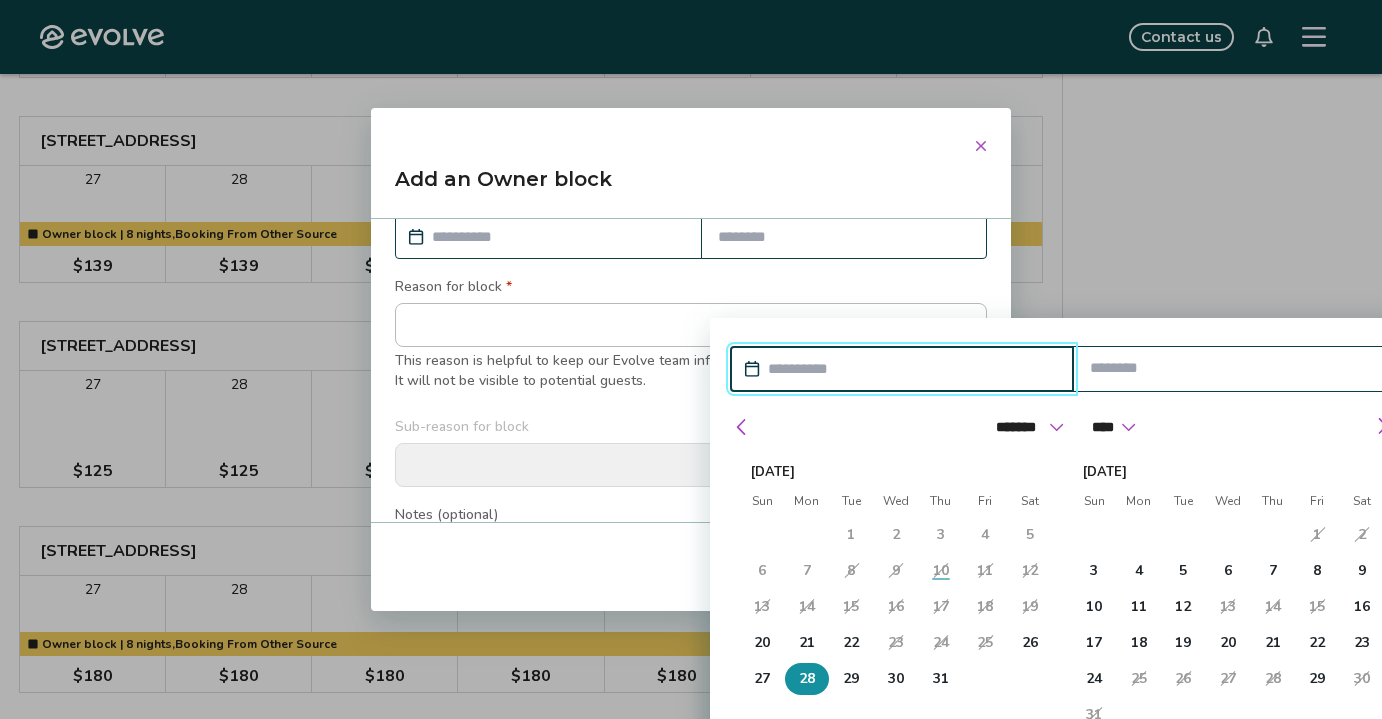 click on "28" at bounding box center (807, 679) 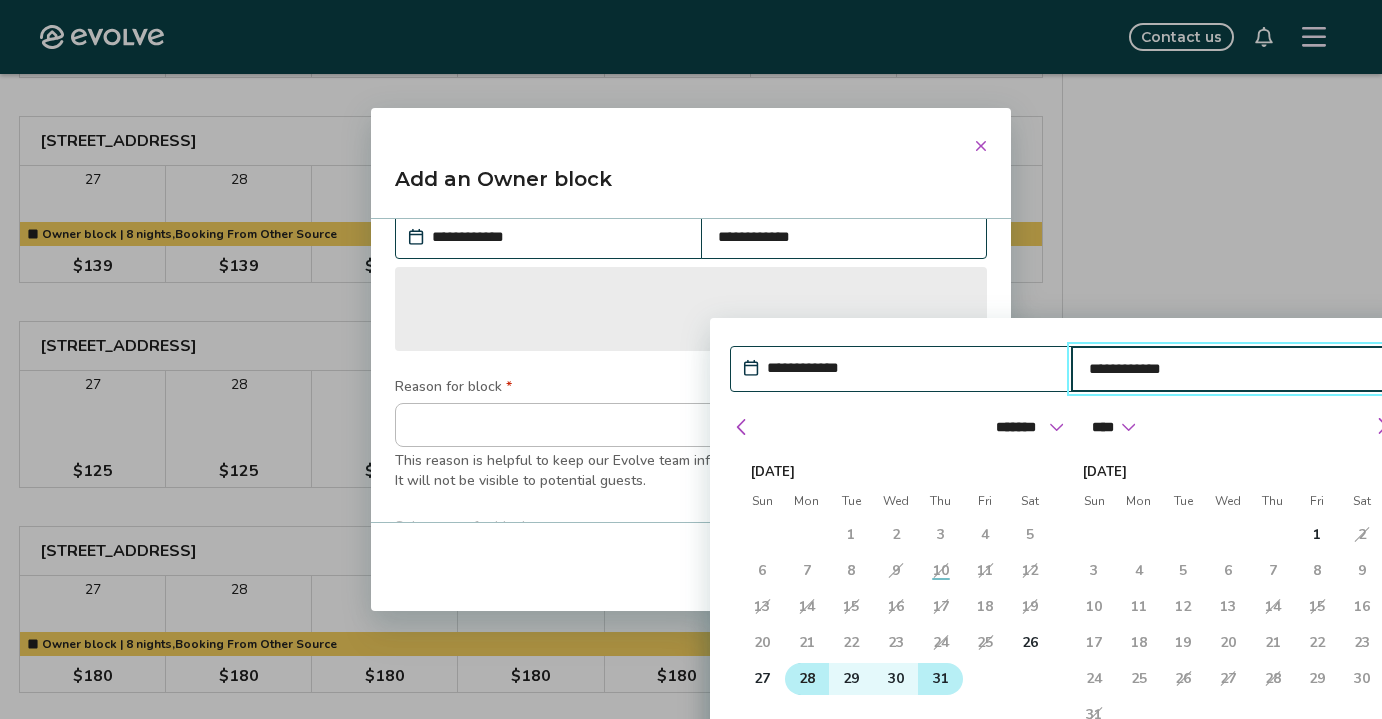 click on "31" at bounding box center (941, 679) 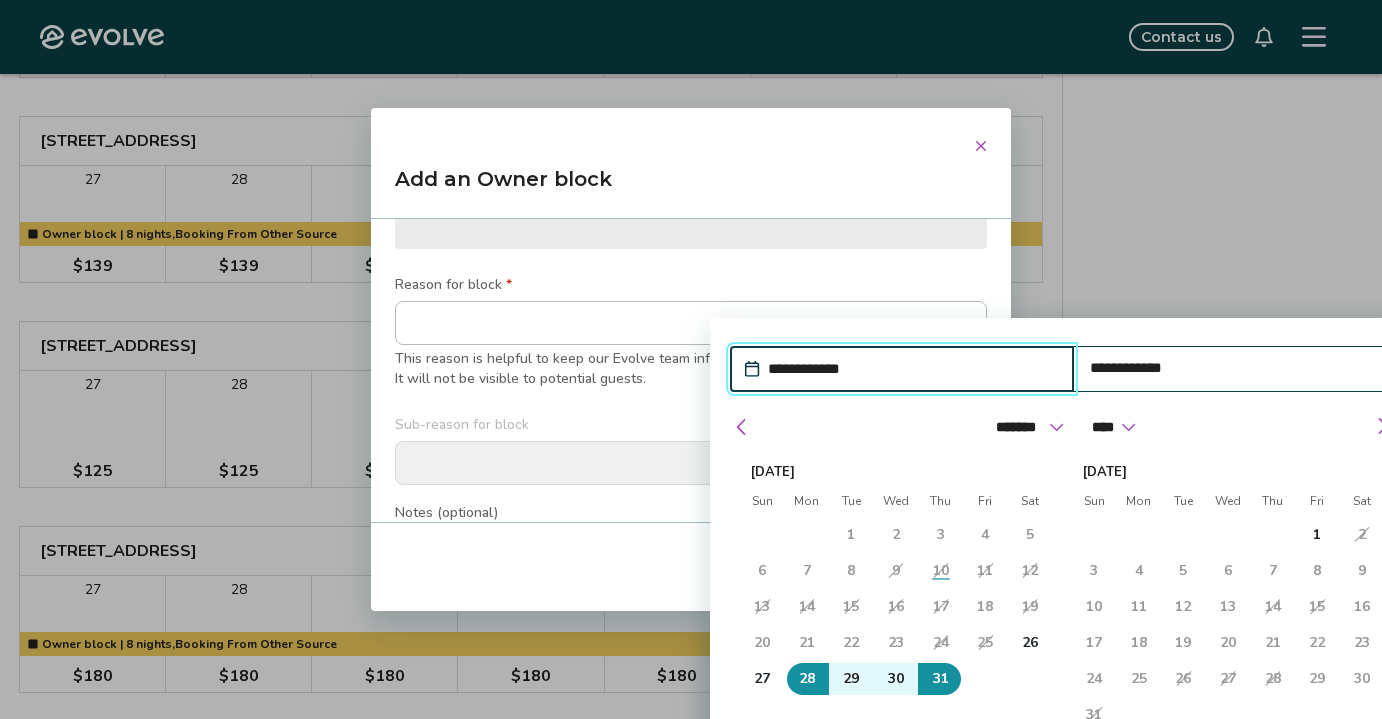 type on "*" 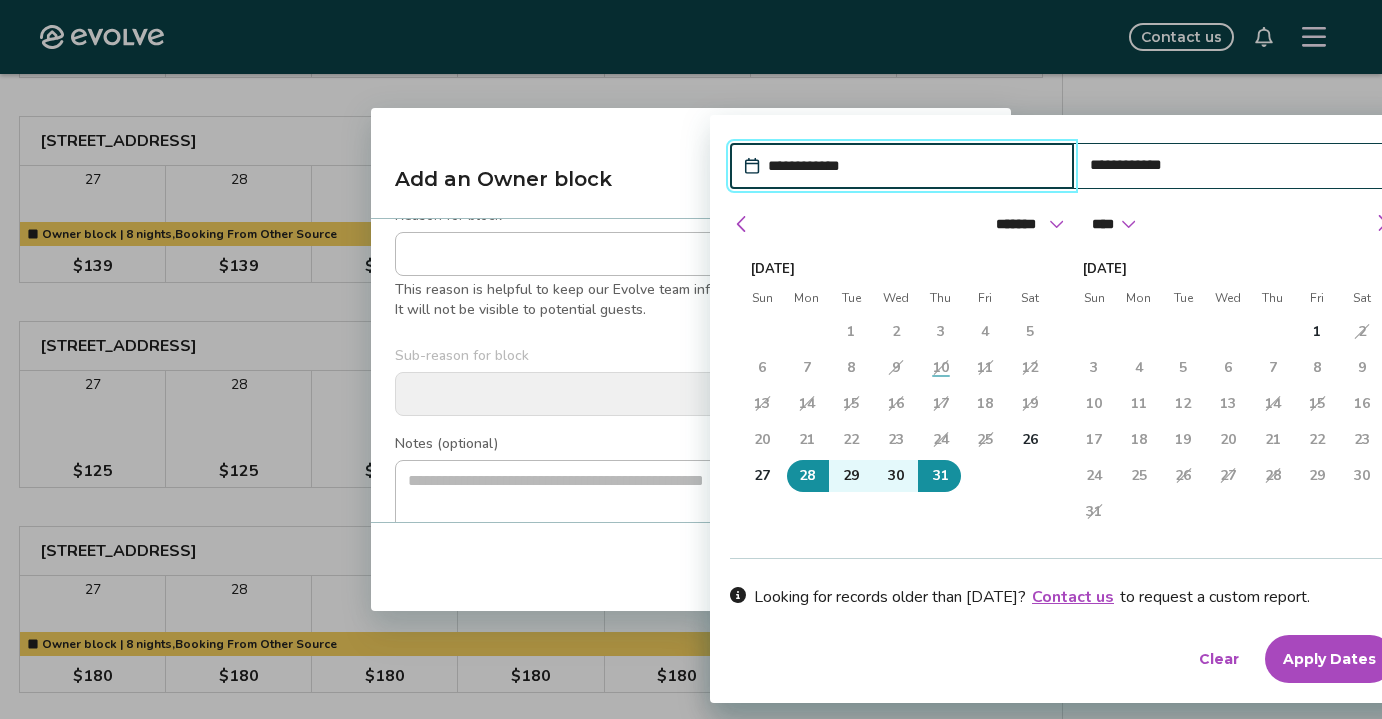 click on "Apply Dates" at bounding box center [1329, 659] 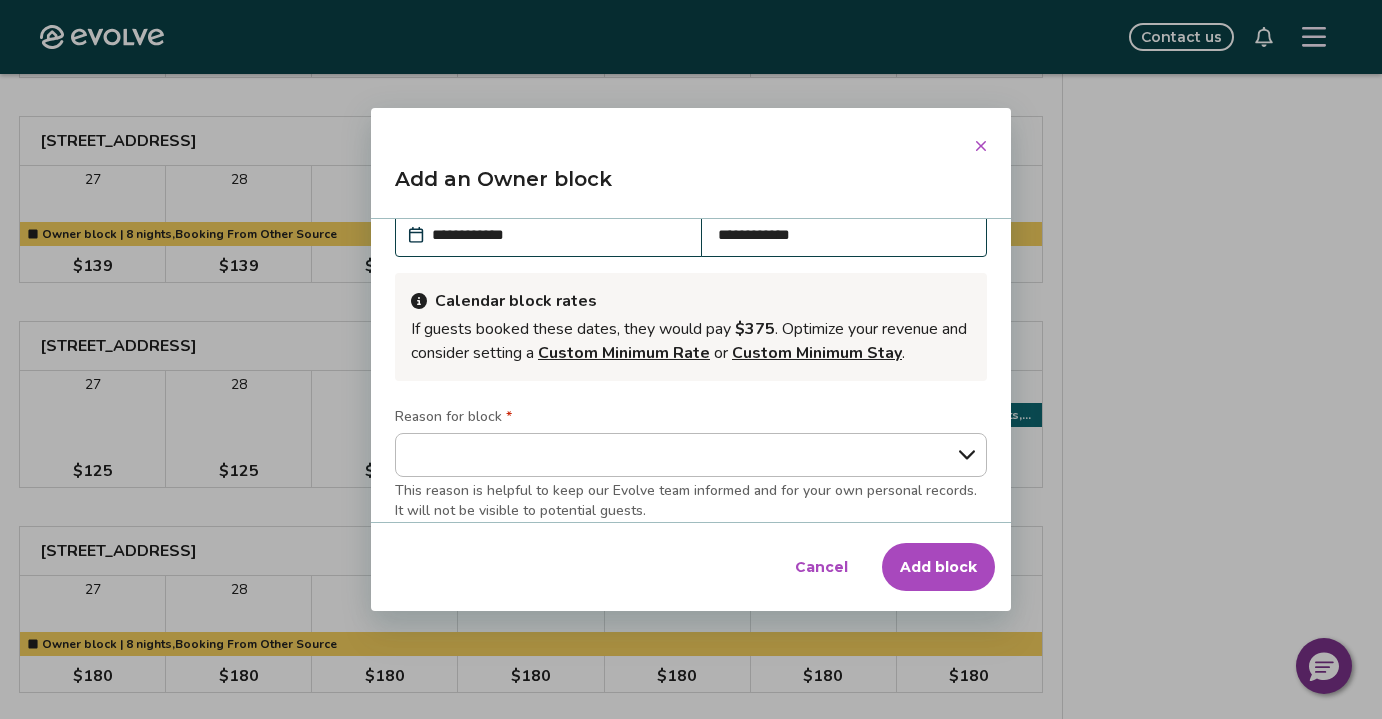 scroll, scrollTop: 181, scrollLeft: 0, axis: vertical 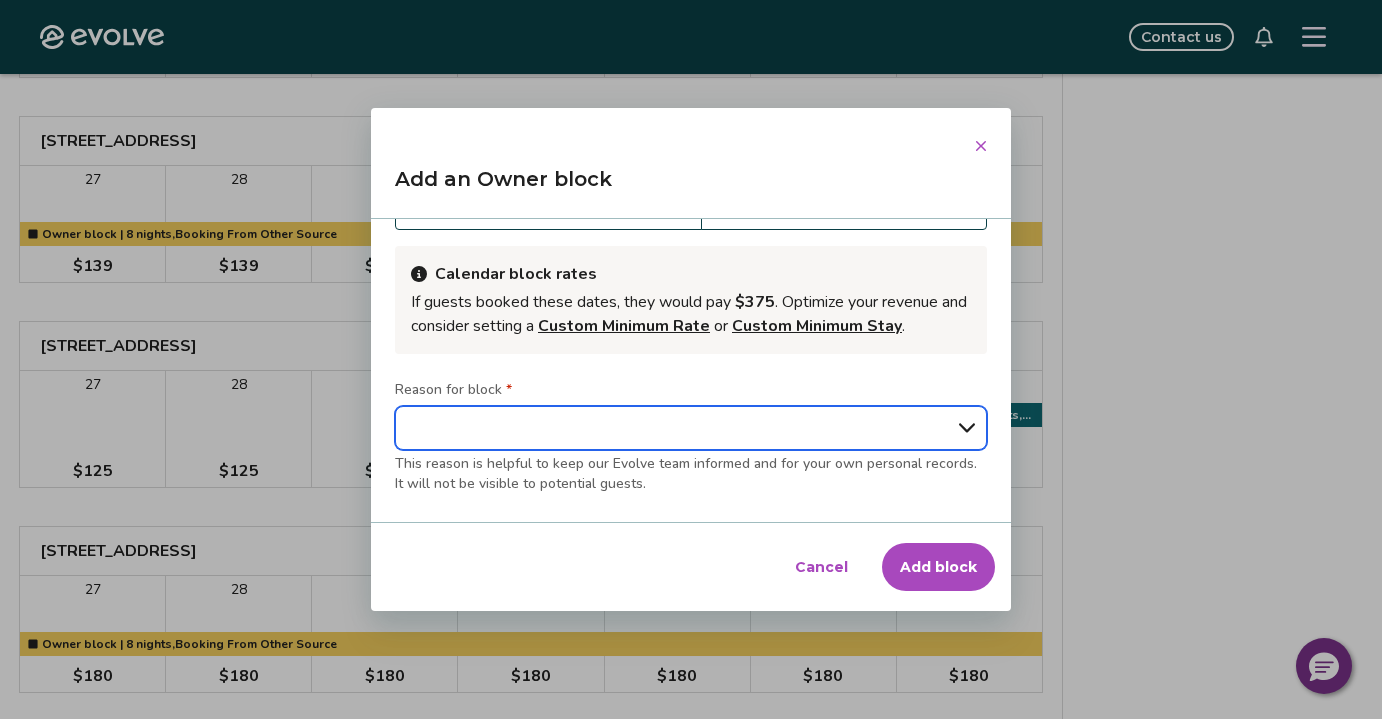 select on "**********" 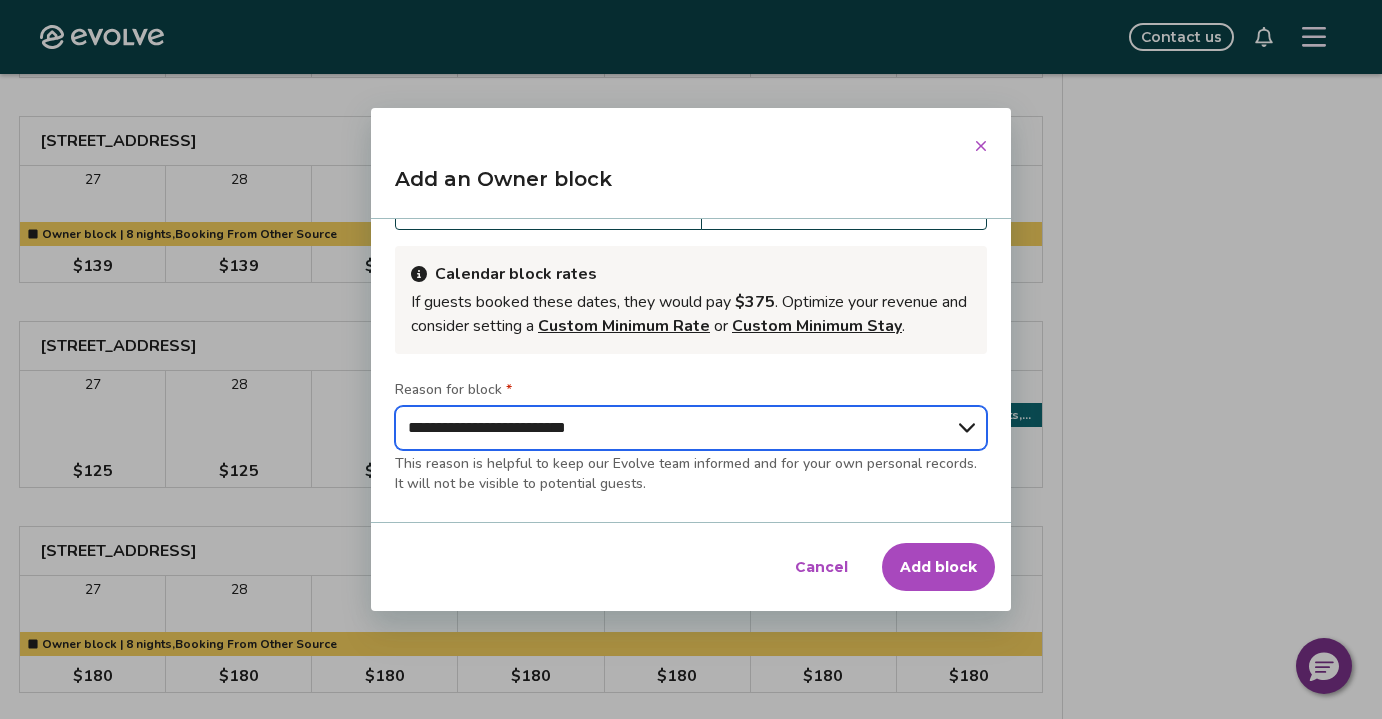 type on "*" 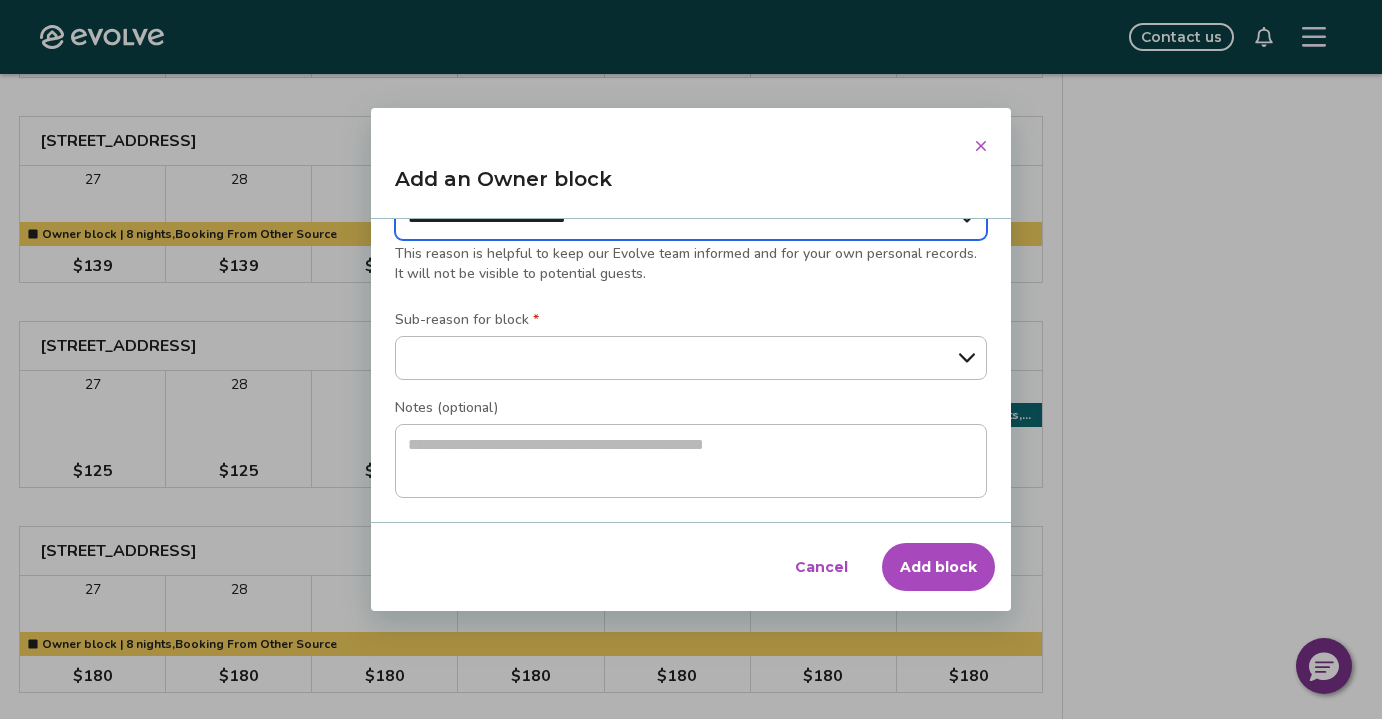 scroll, scrollTop: 392, scrollLeft: 0, axis: vertical 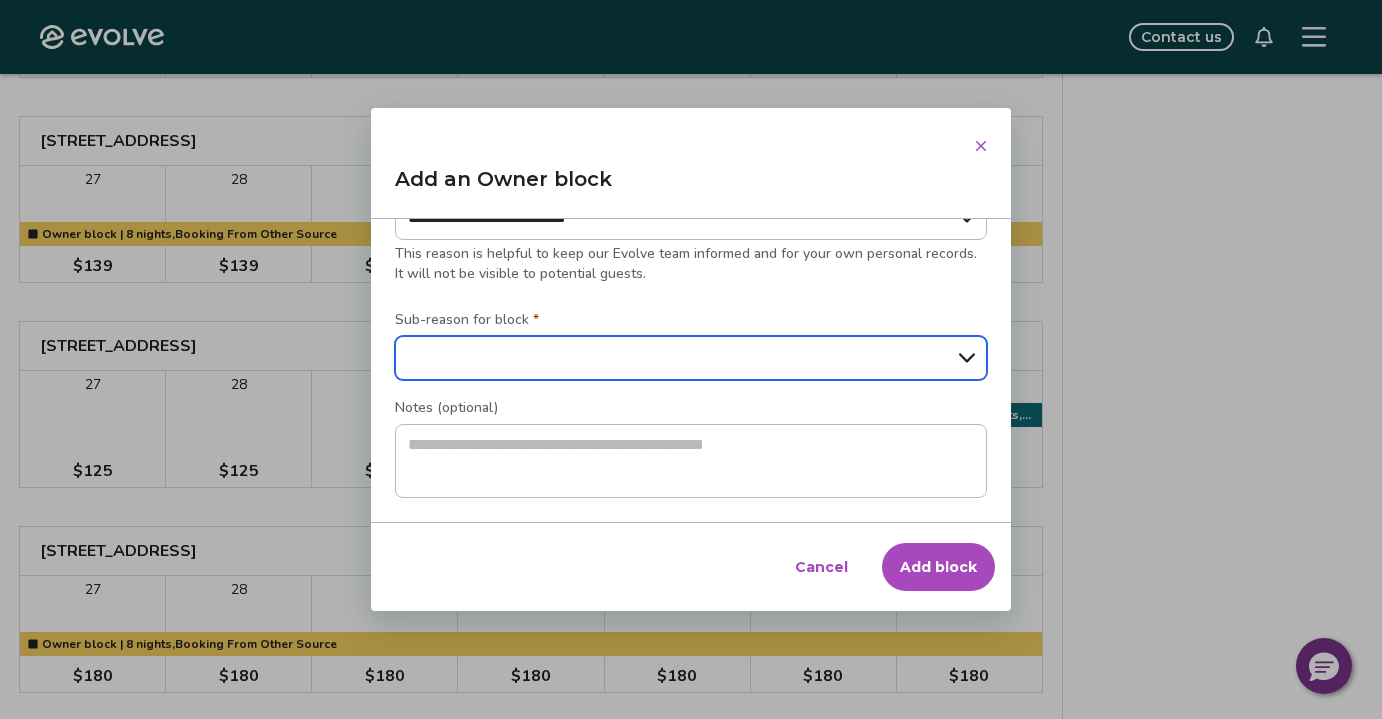 select on "**********" 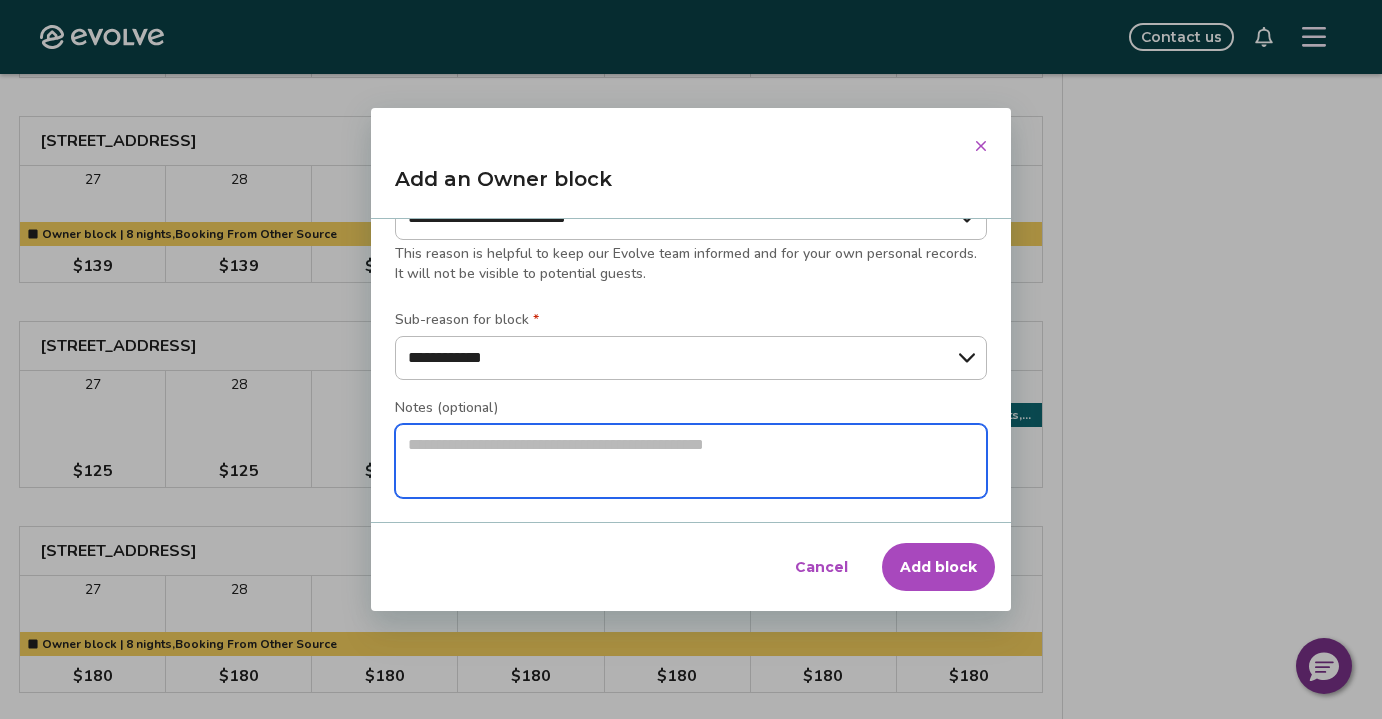 click at bounding box center [691, 461] 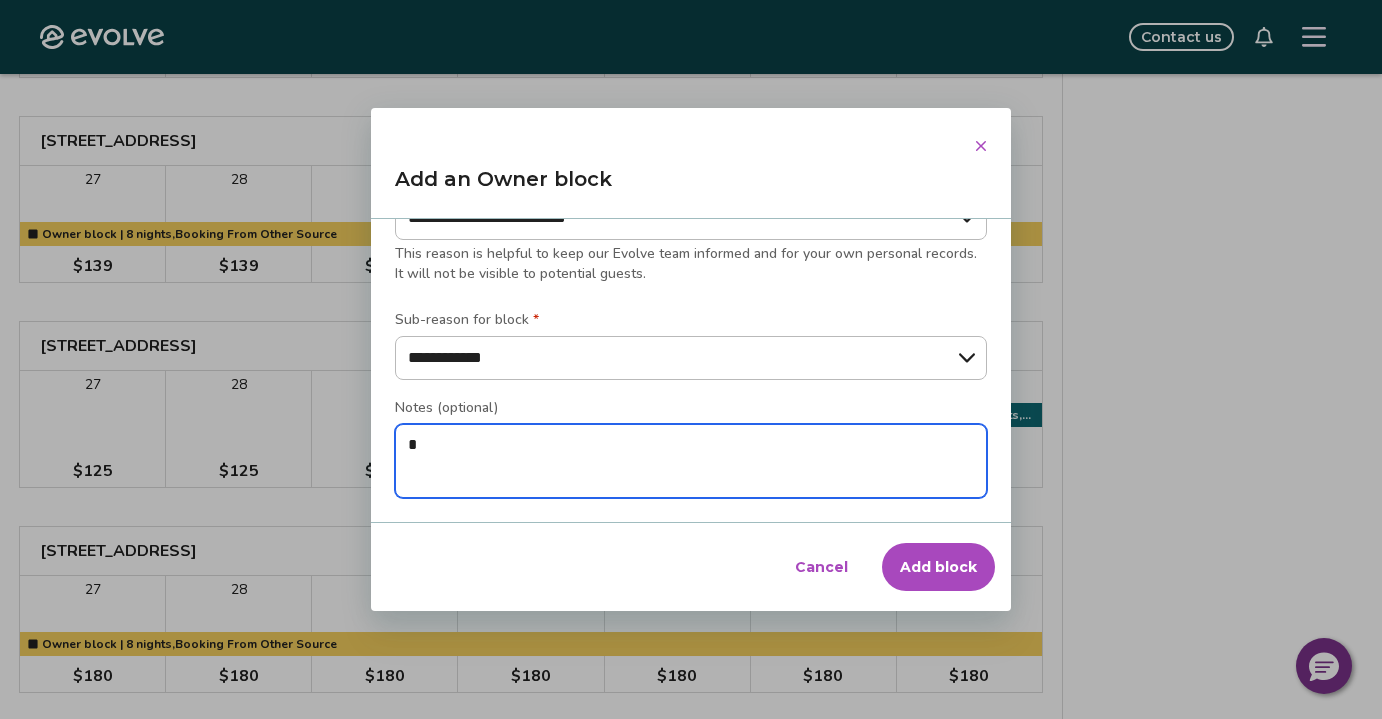 type on "*" 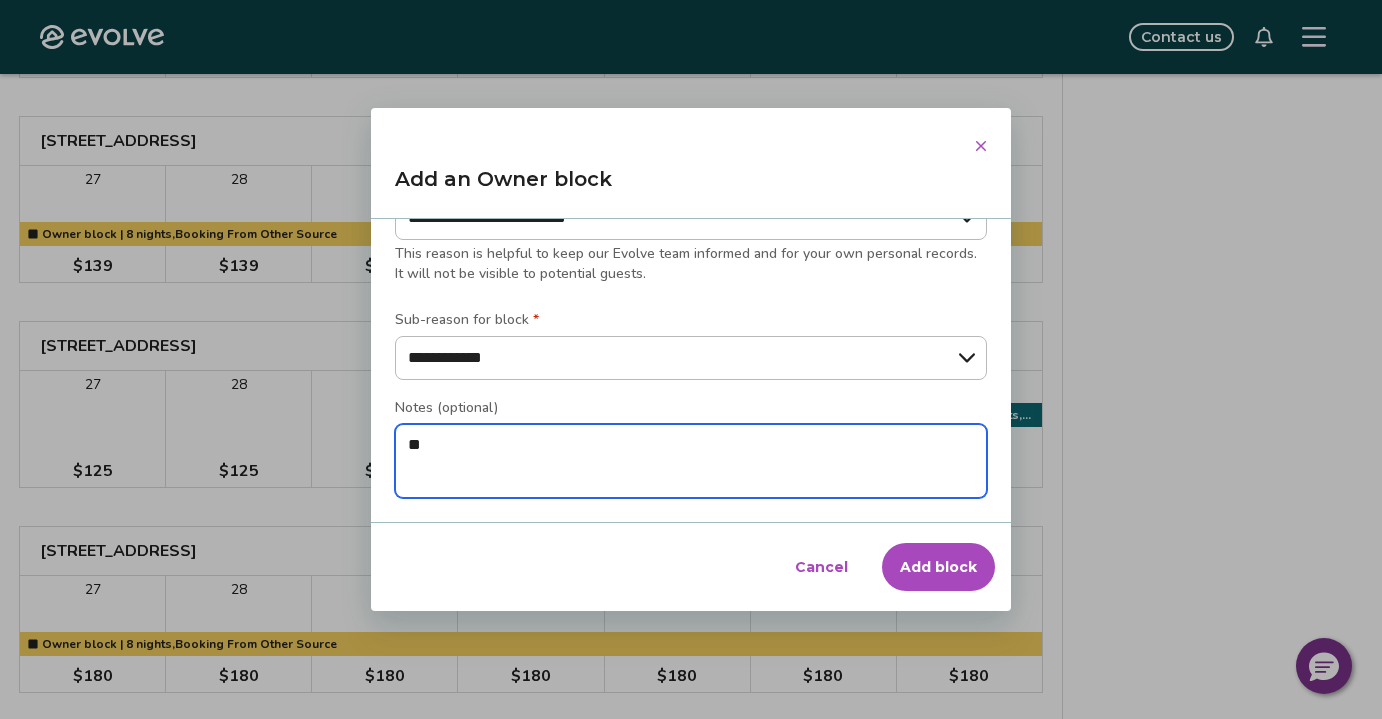 type on "*" 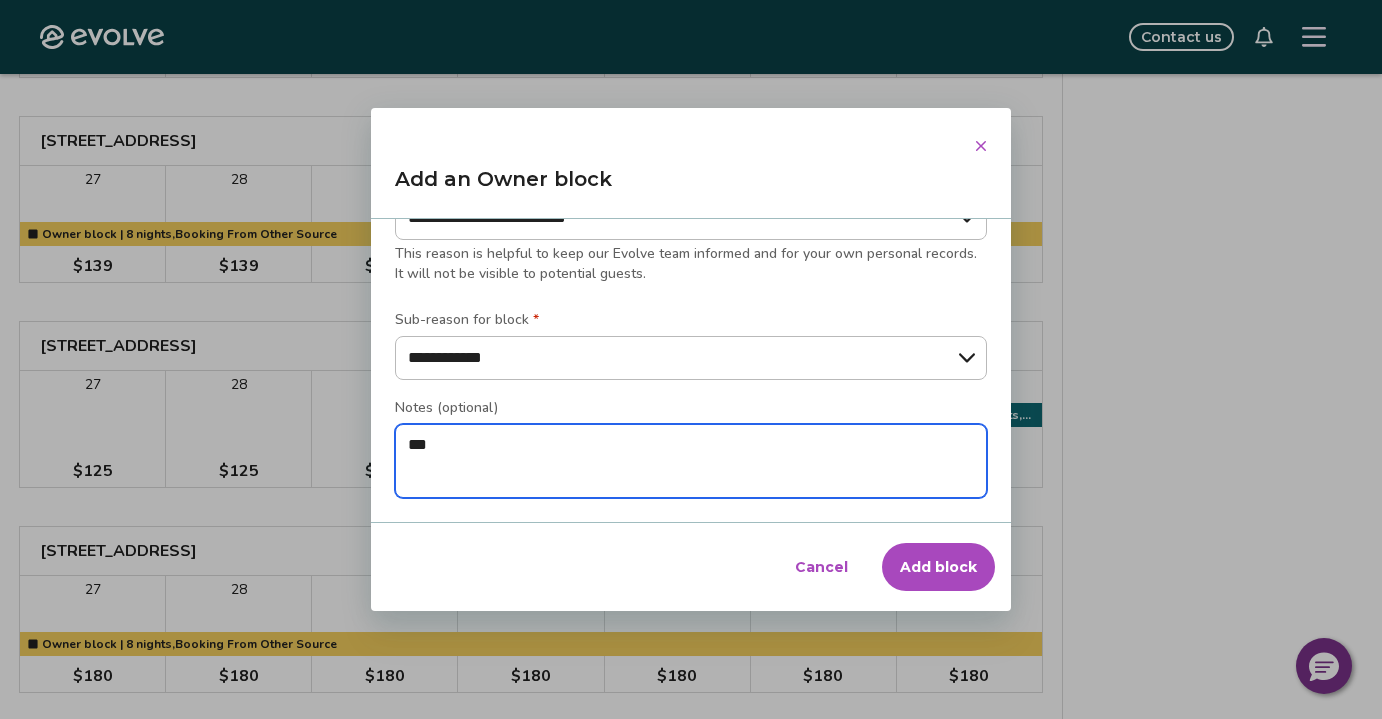 type on "*" 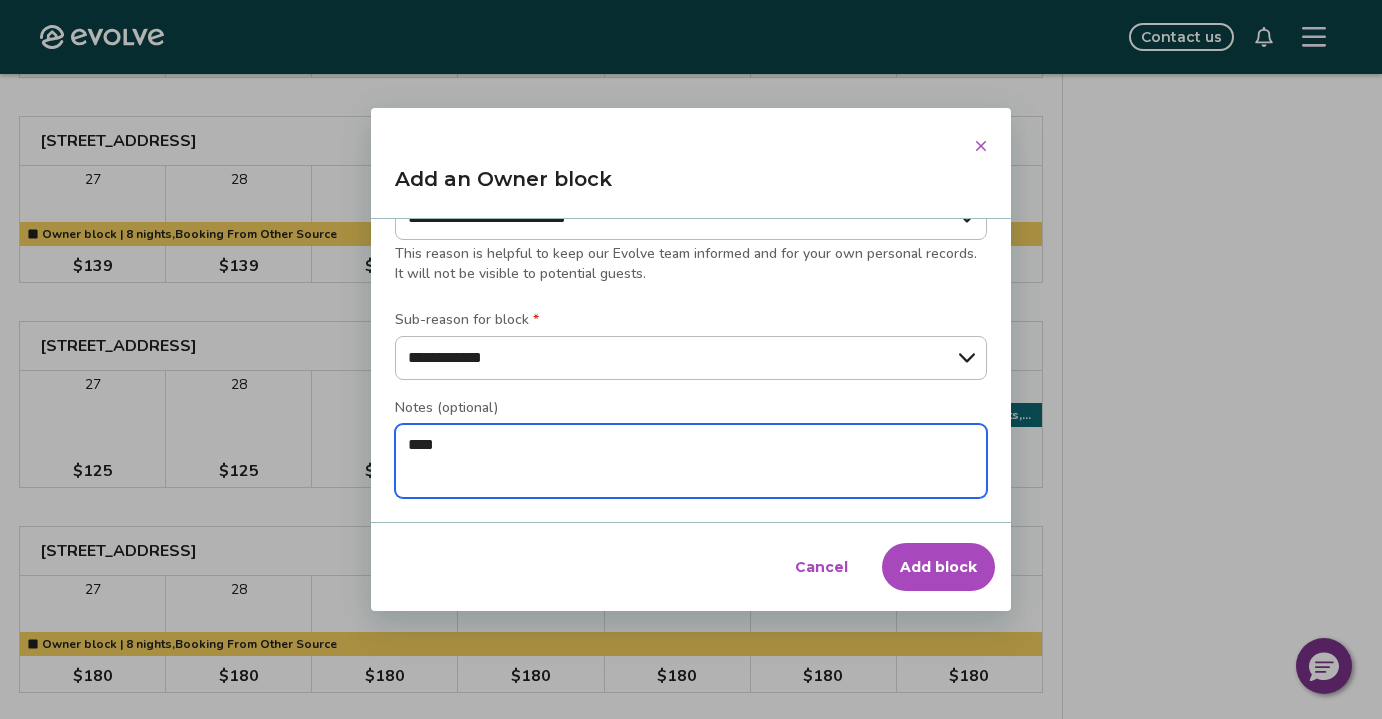 type on "*" 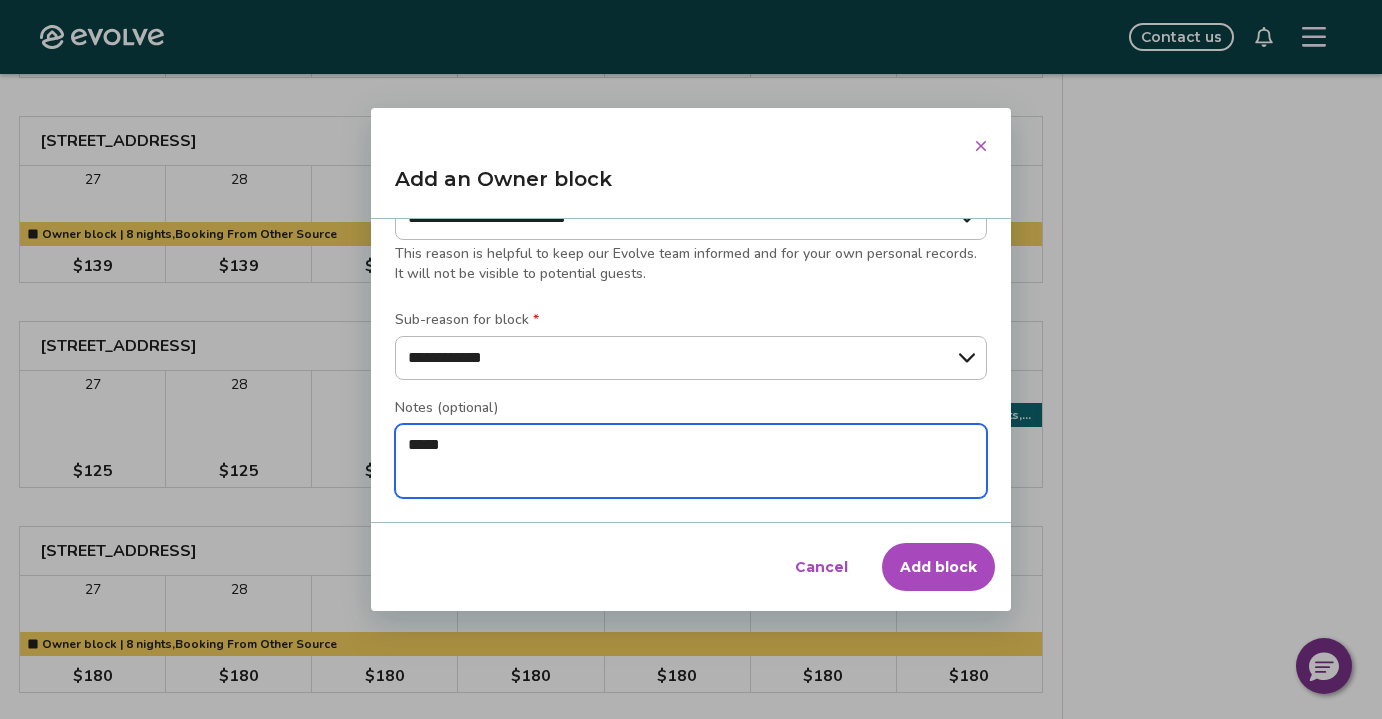 type on "*****" 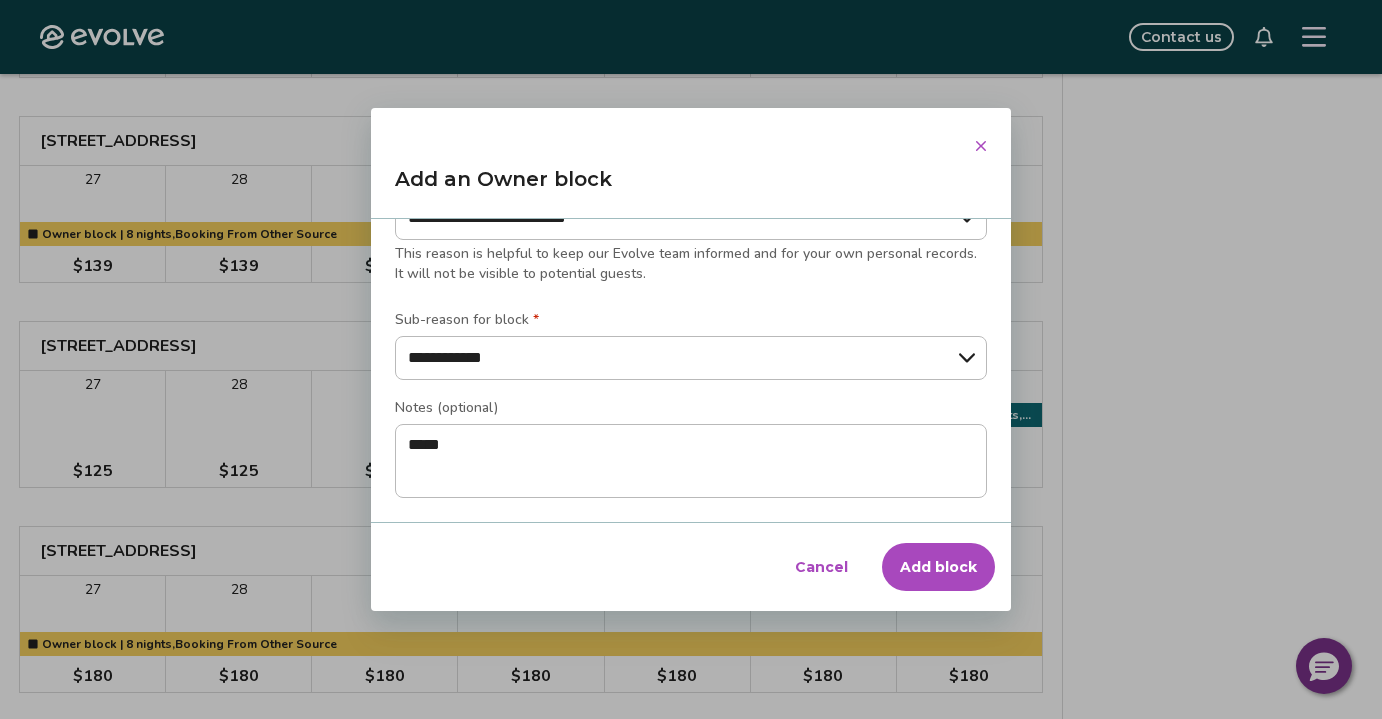 click on "Add block" at bounding box center (938, 567) 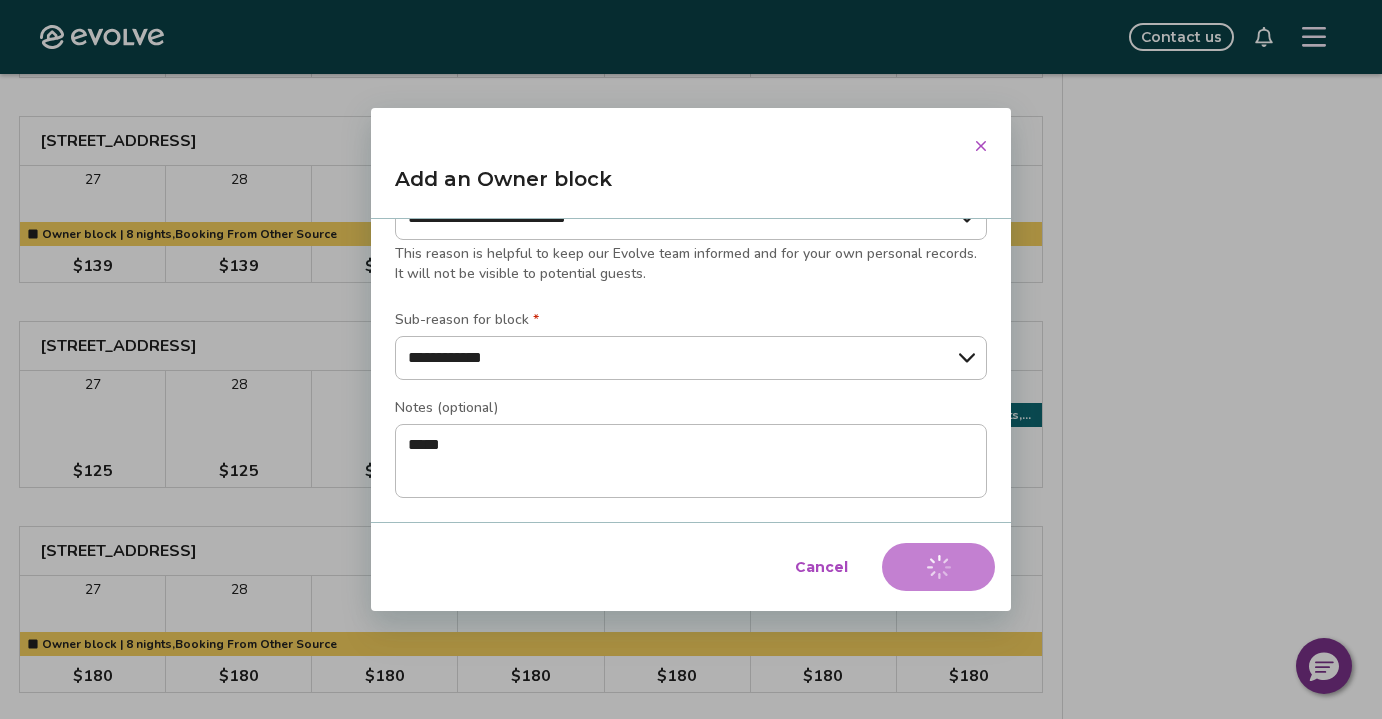 type on "*" 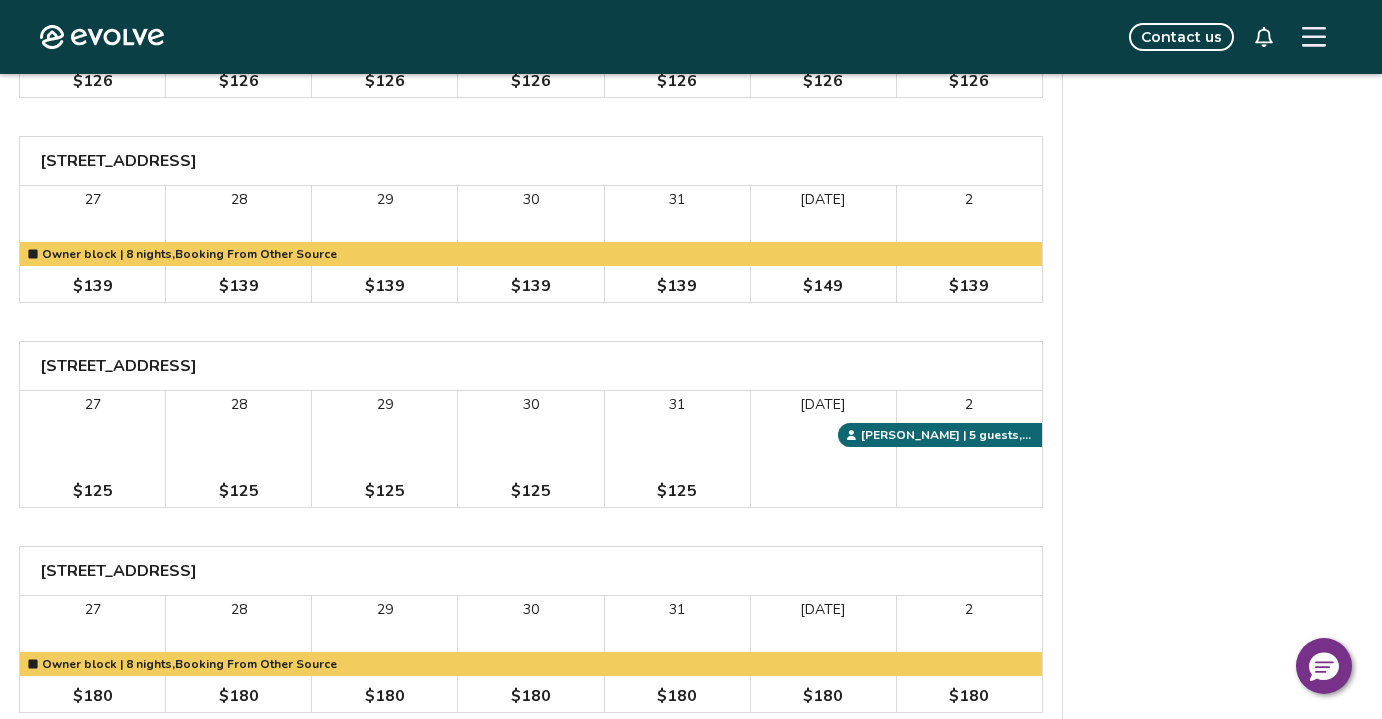 scroll, scrollTop: 1191, scrollLeft: 0, axis: vertical 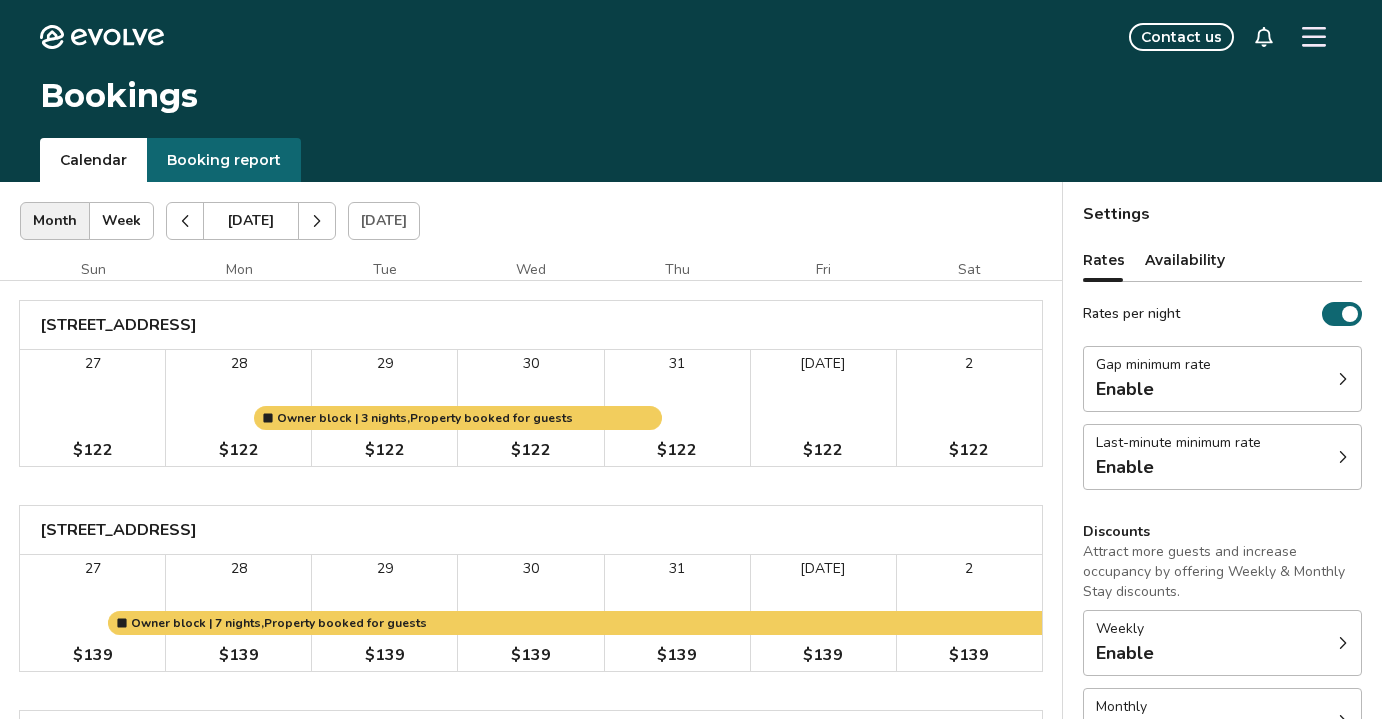 click 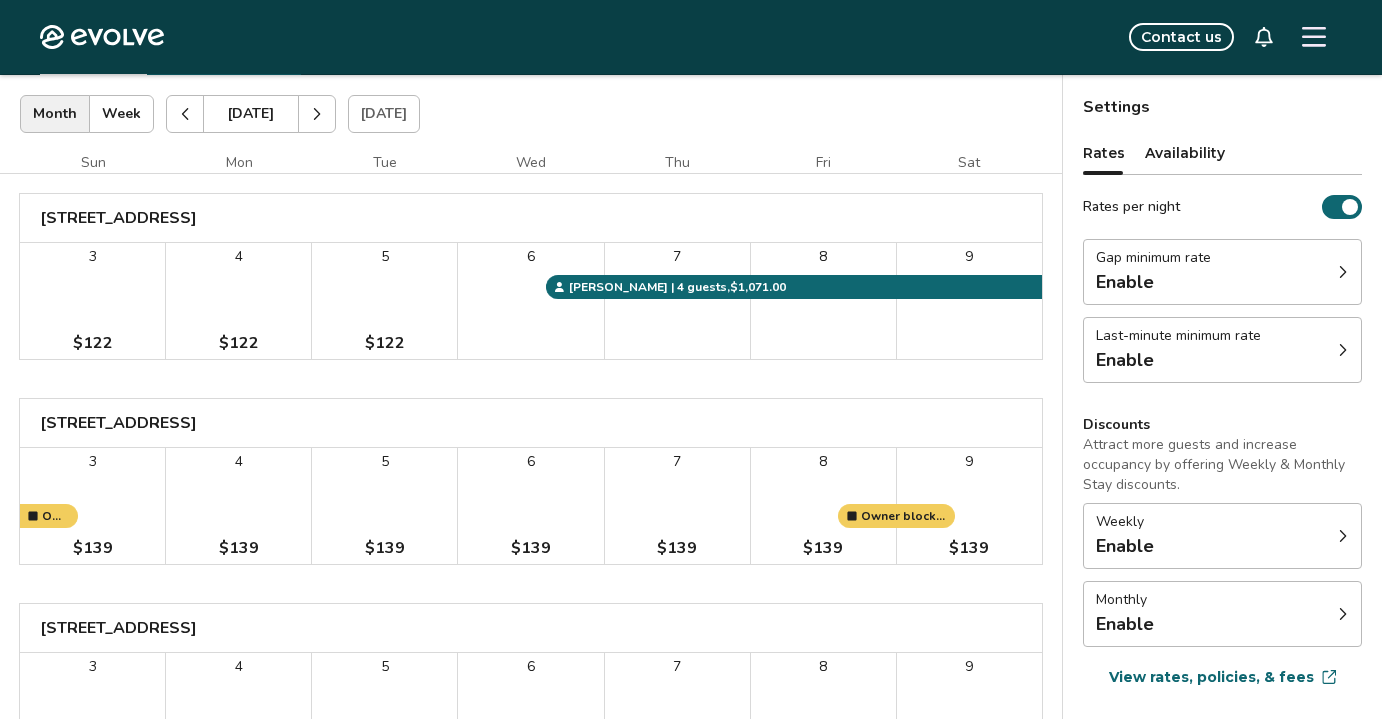 scroll, scrollTop: 0, scrollLeft: 0, axis: both 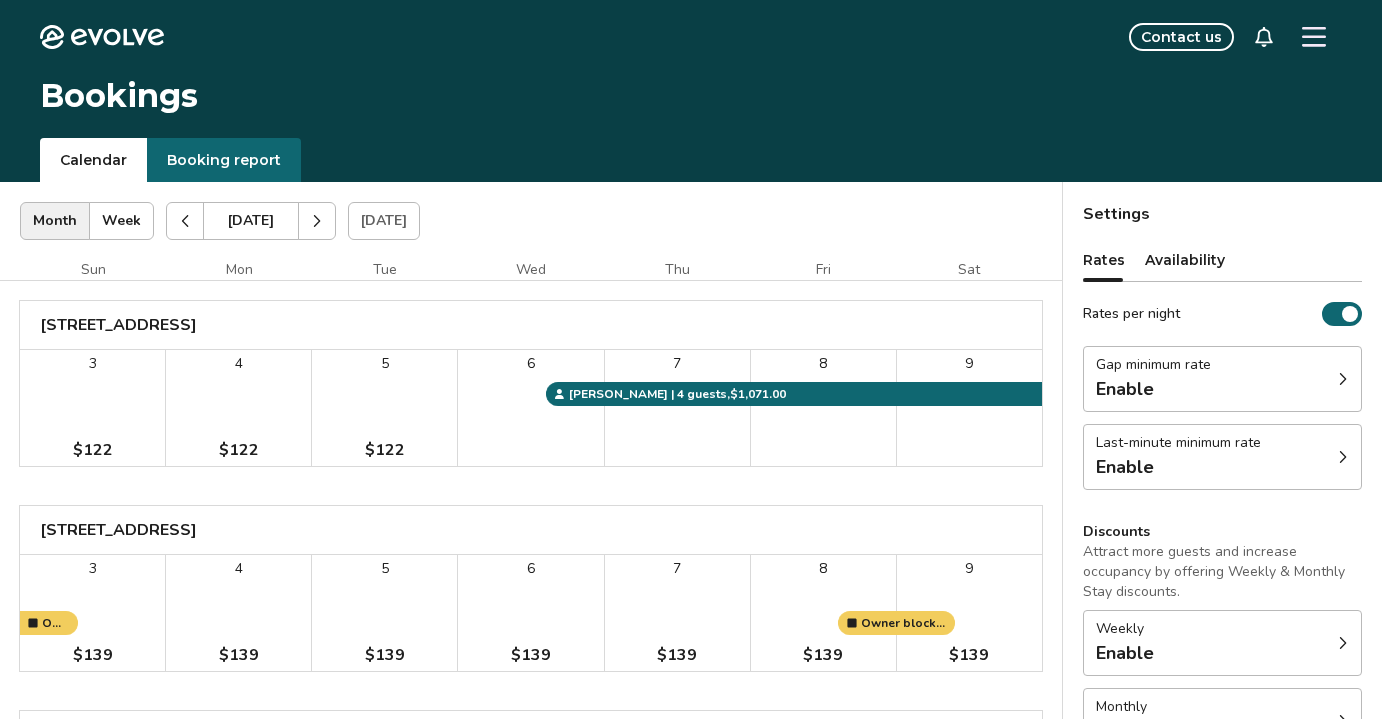 click 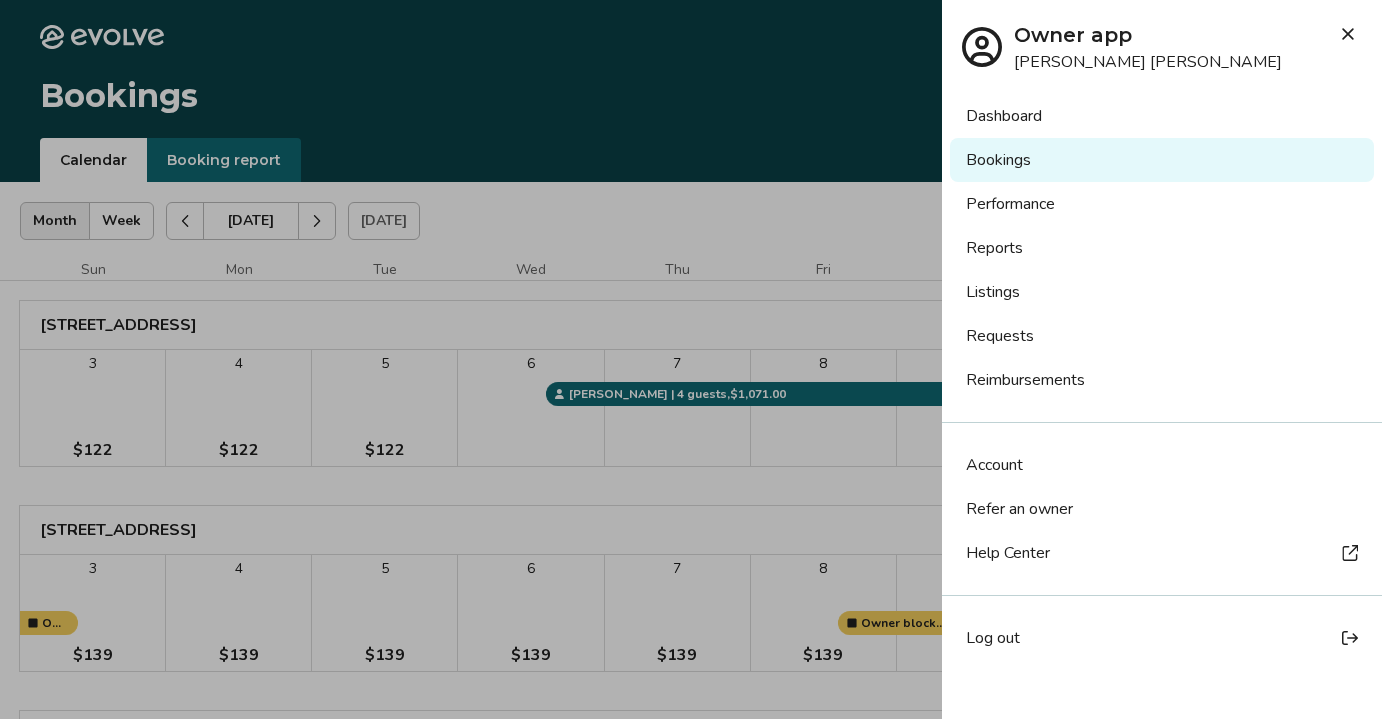 click on "Dashboard" at bounding box center (1162, 116) 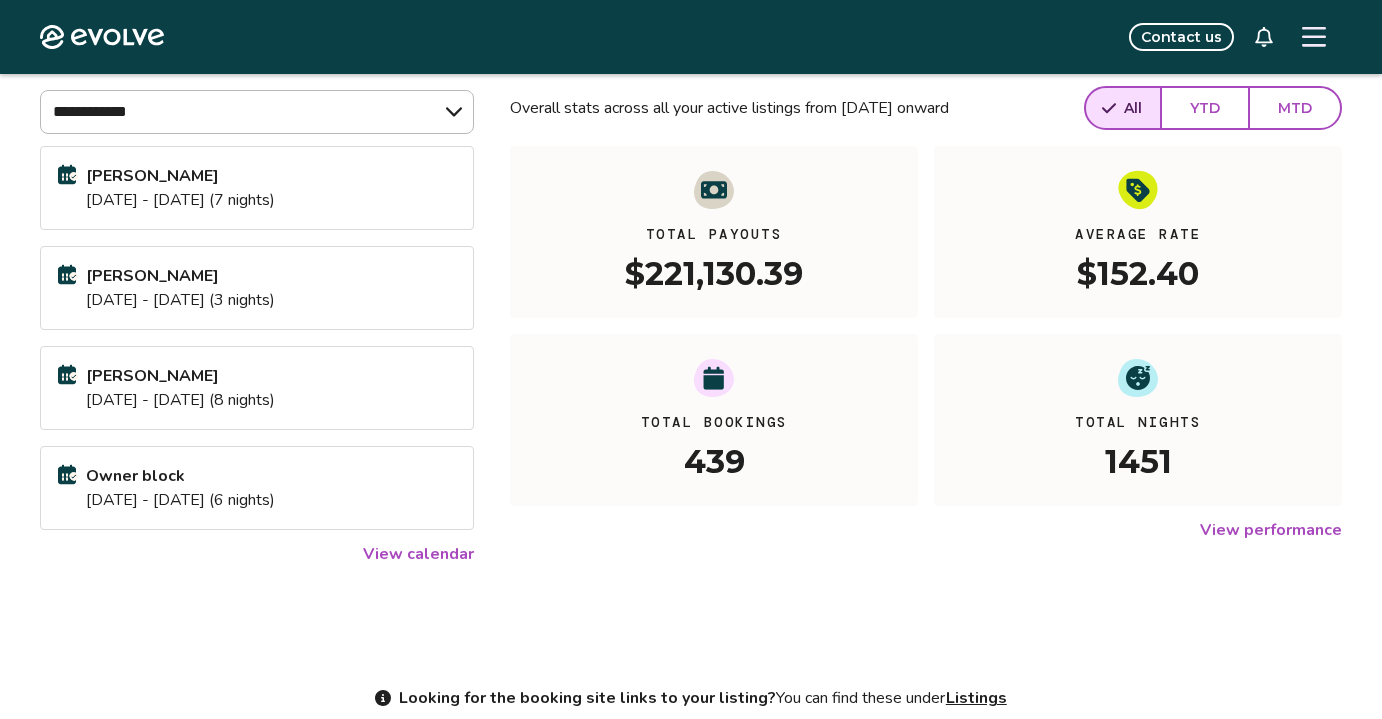 scroll, scrollTop: 0, scrollLeft: 0, axis: both 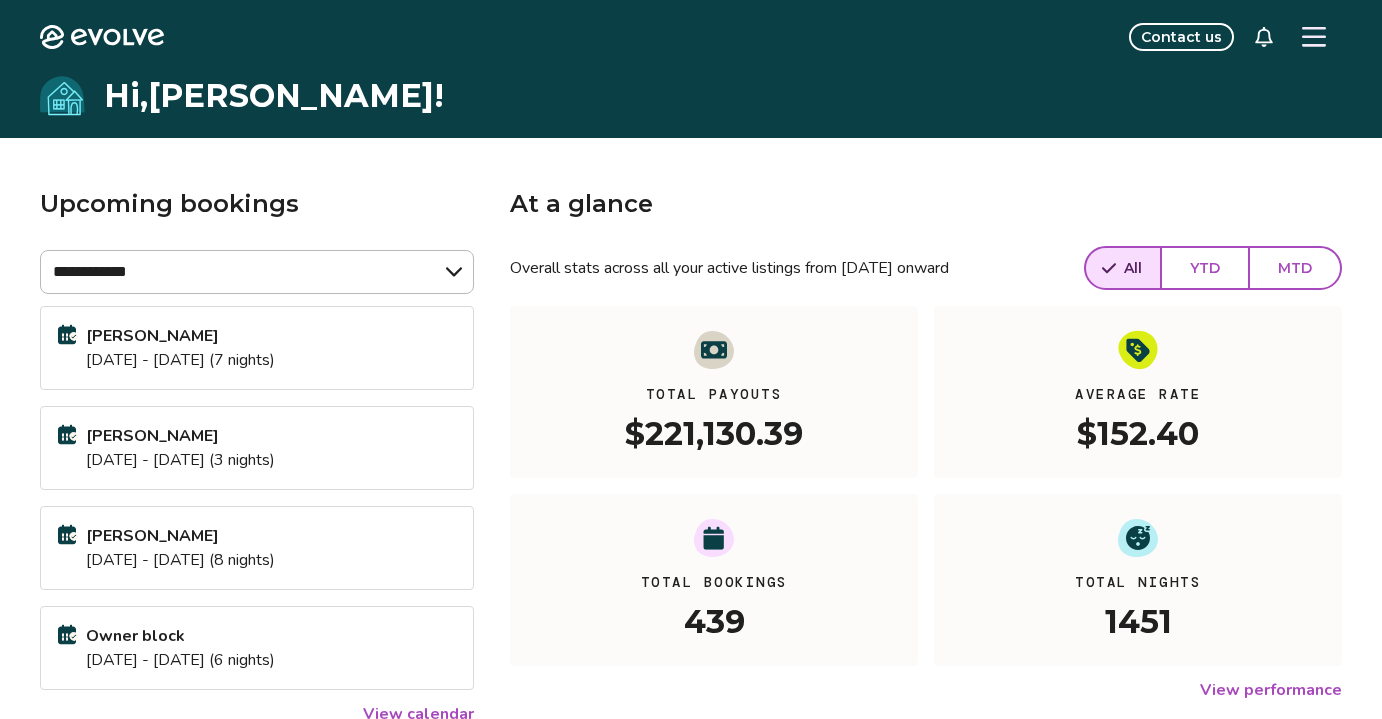 click on "Contact us" at bounding box center [765, 37] 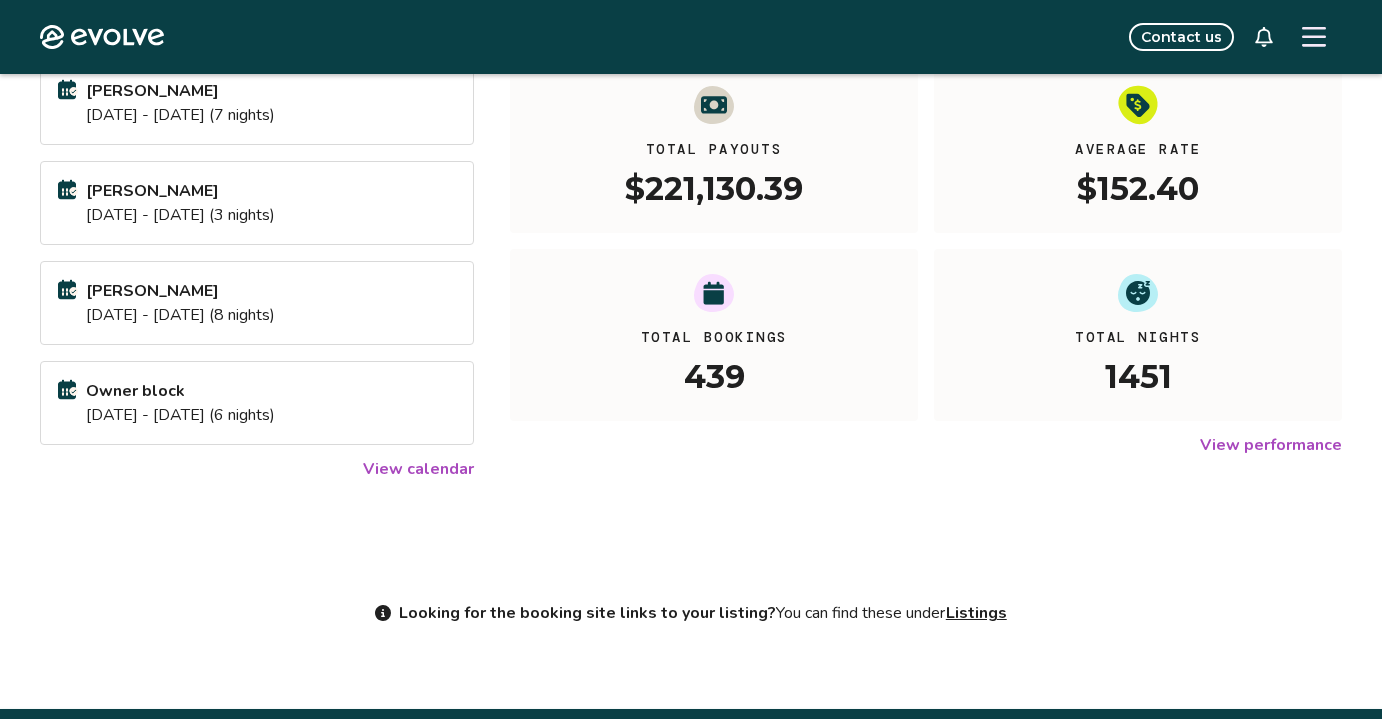 scroll, scrollTop: 281, scrollLeft: 0, axis: vertical 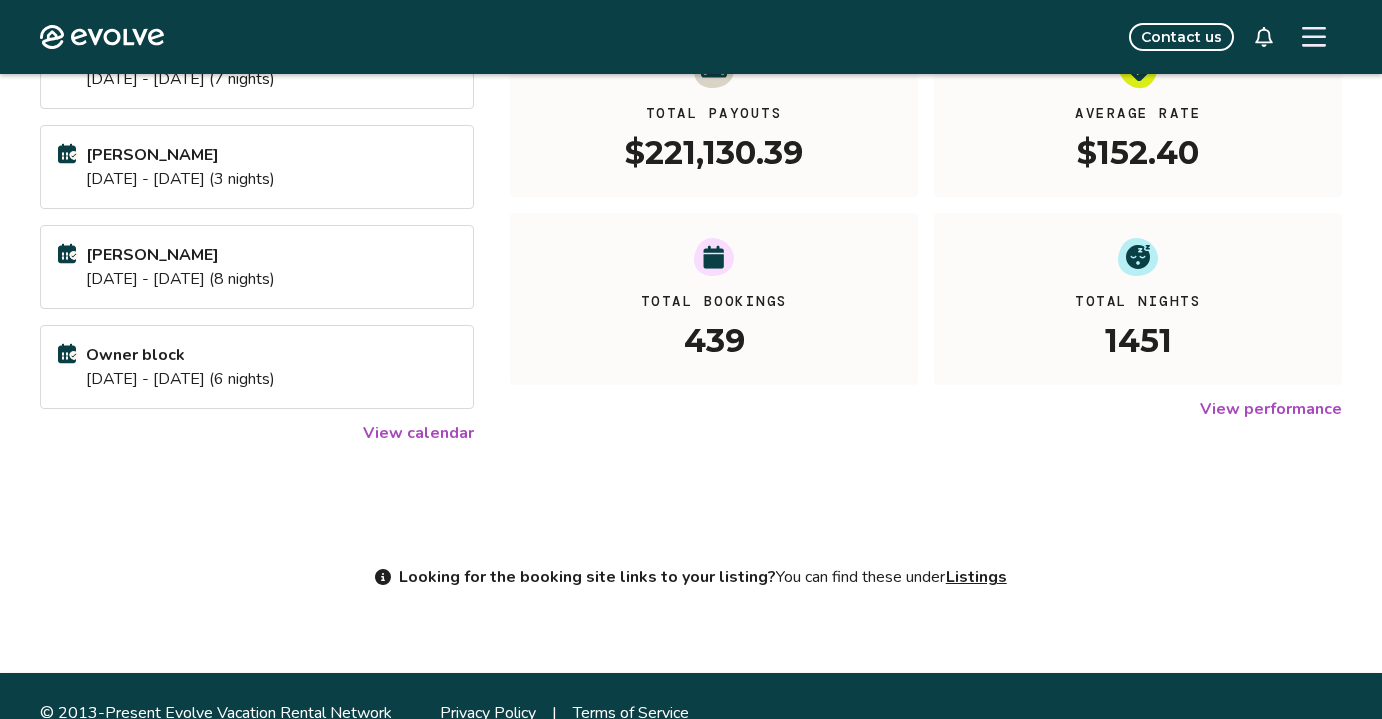 click on "View calendar" at bounding box center [418, 433] 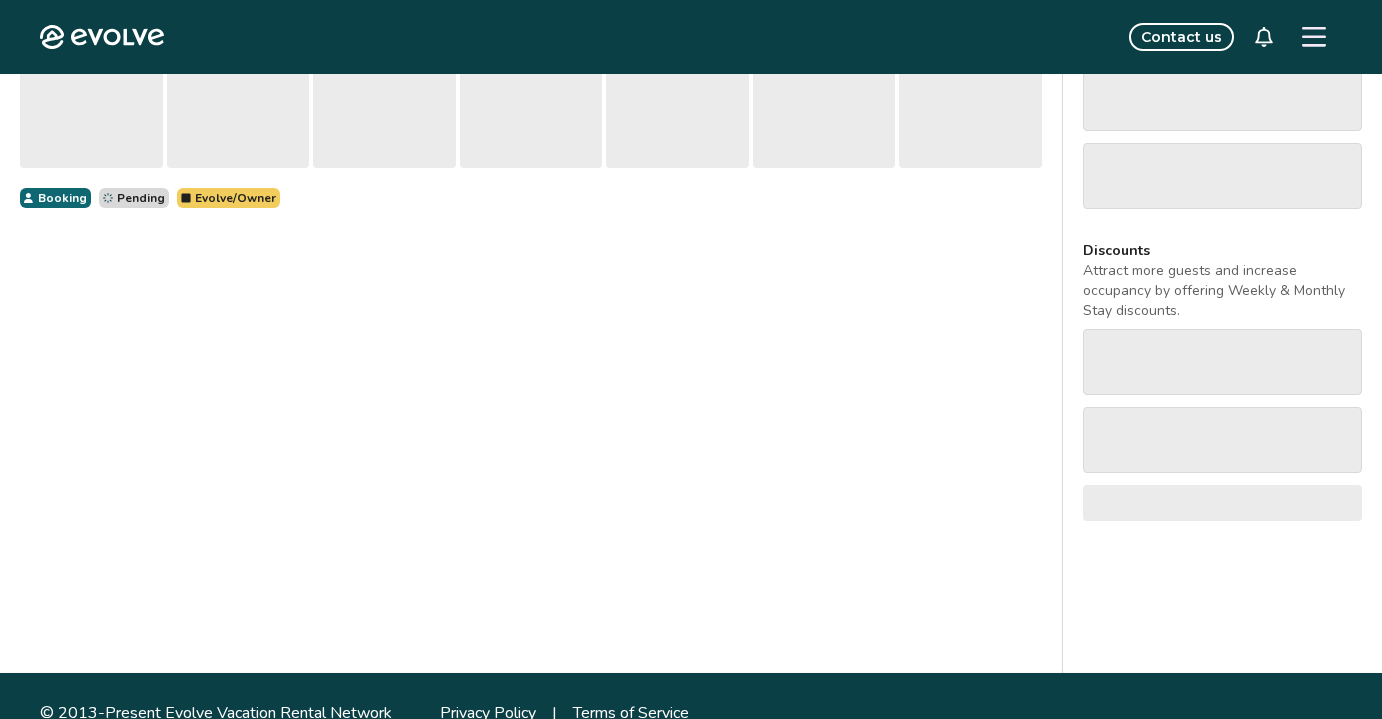 scroll, scrollTop: 0, scrollLeft: 0, axis: both 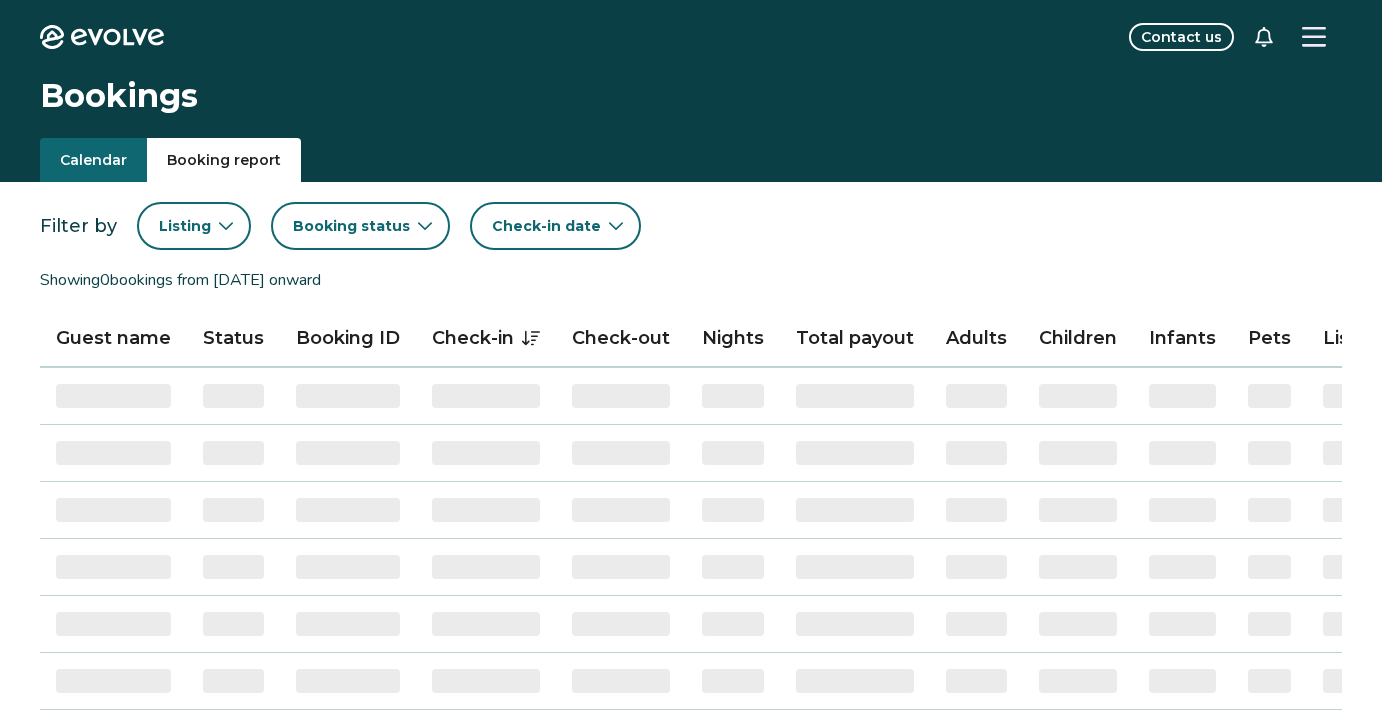 click on "Booking report" at bounding box center [224, 160] 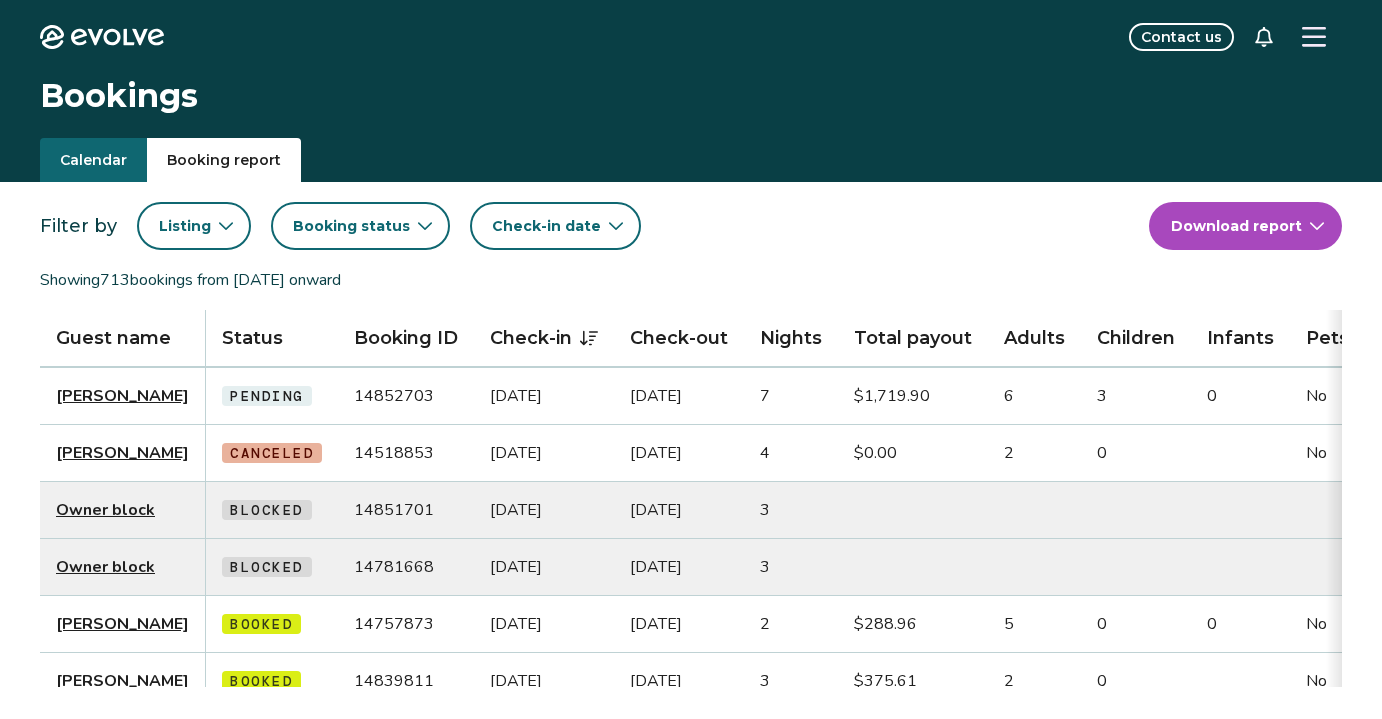 click 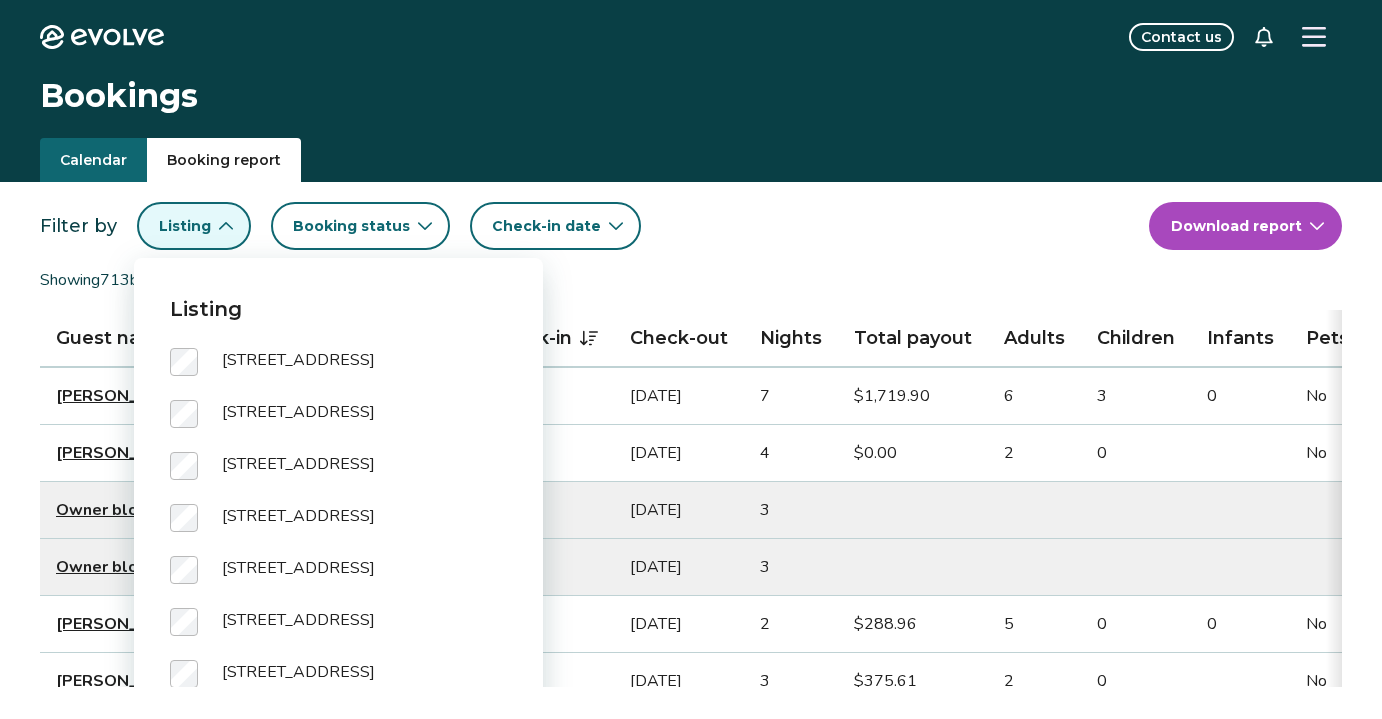 click on "Bookings" at bounding box center (691, 106) 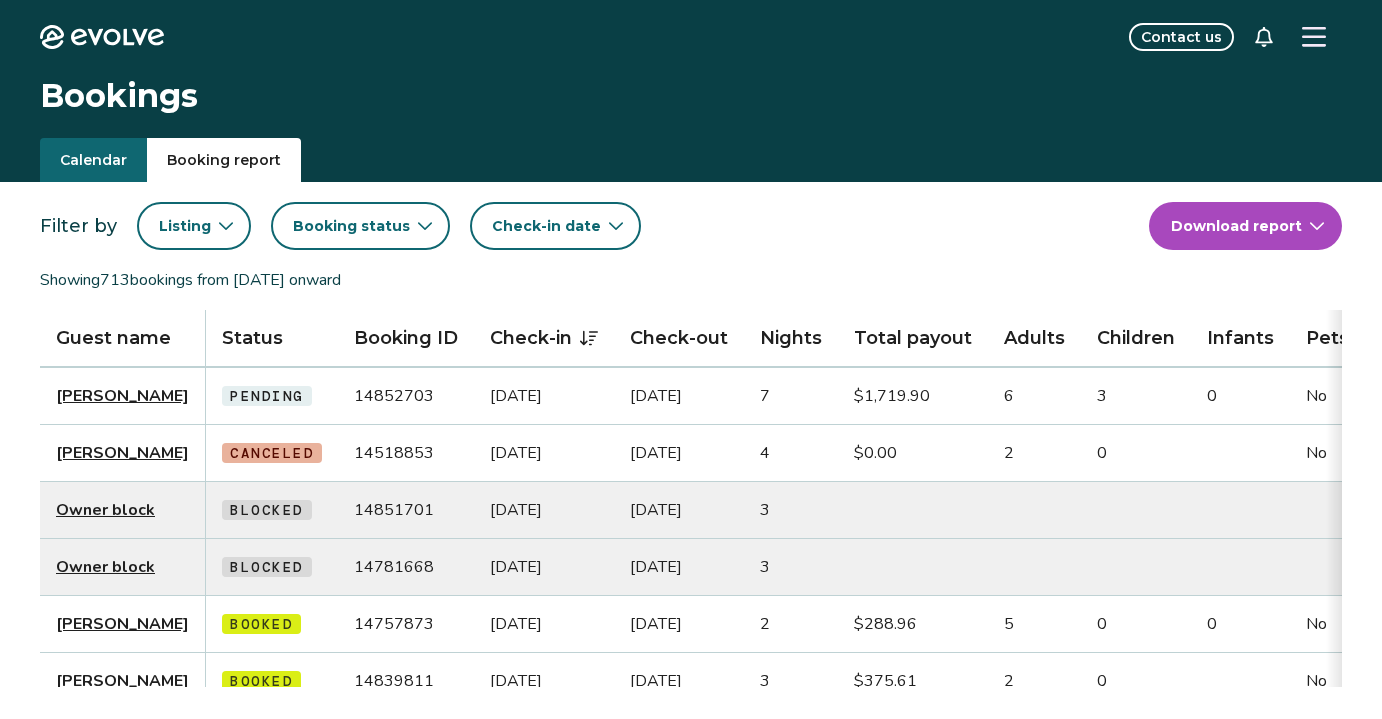 click on "Contact us" at bounding box center [765, 37] 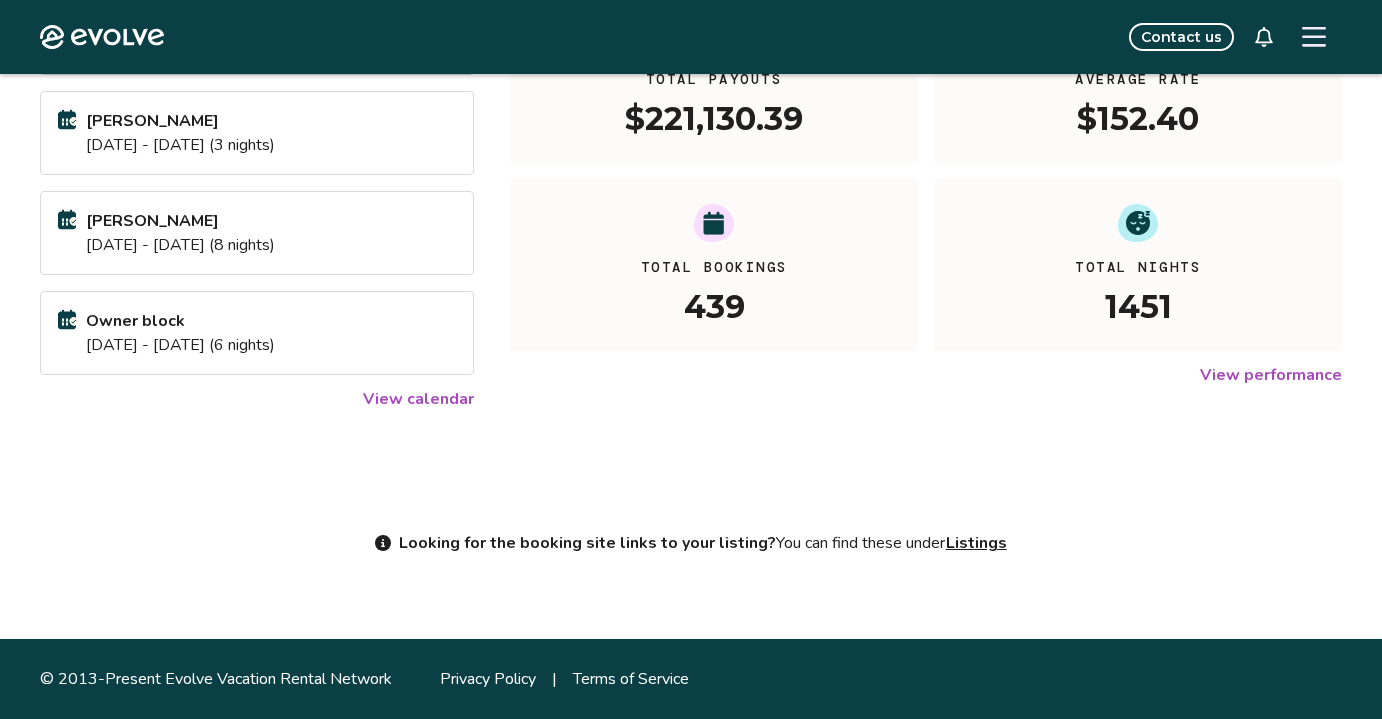 scroll, scrollTop: 0, scrollLeft: 0, axis: both 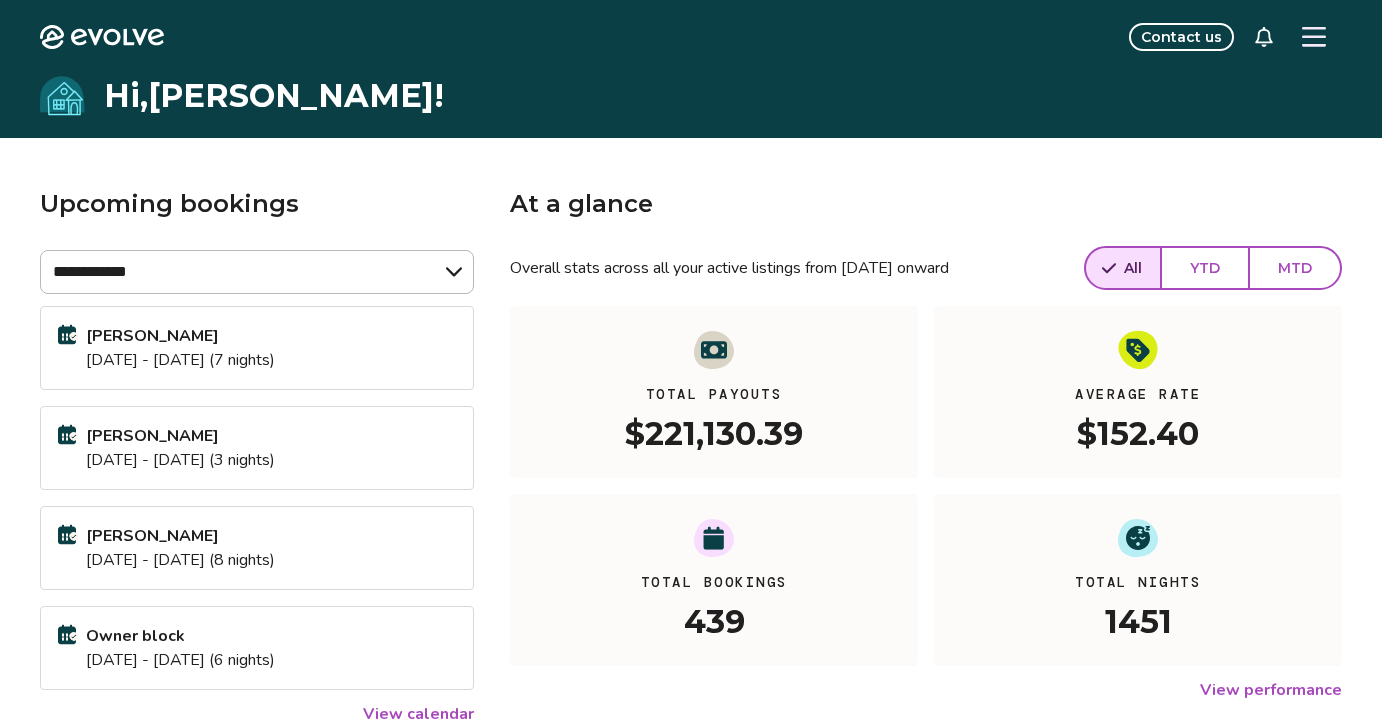 click 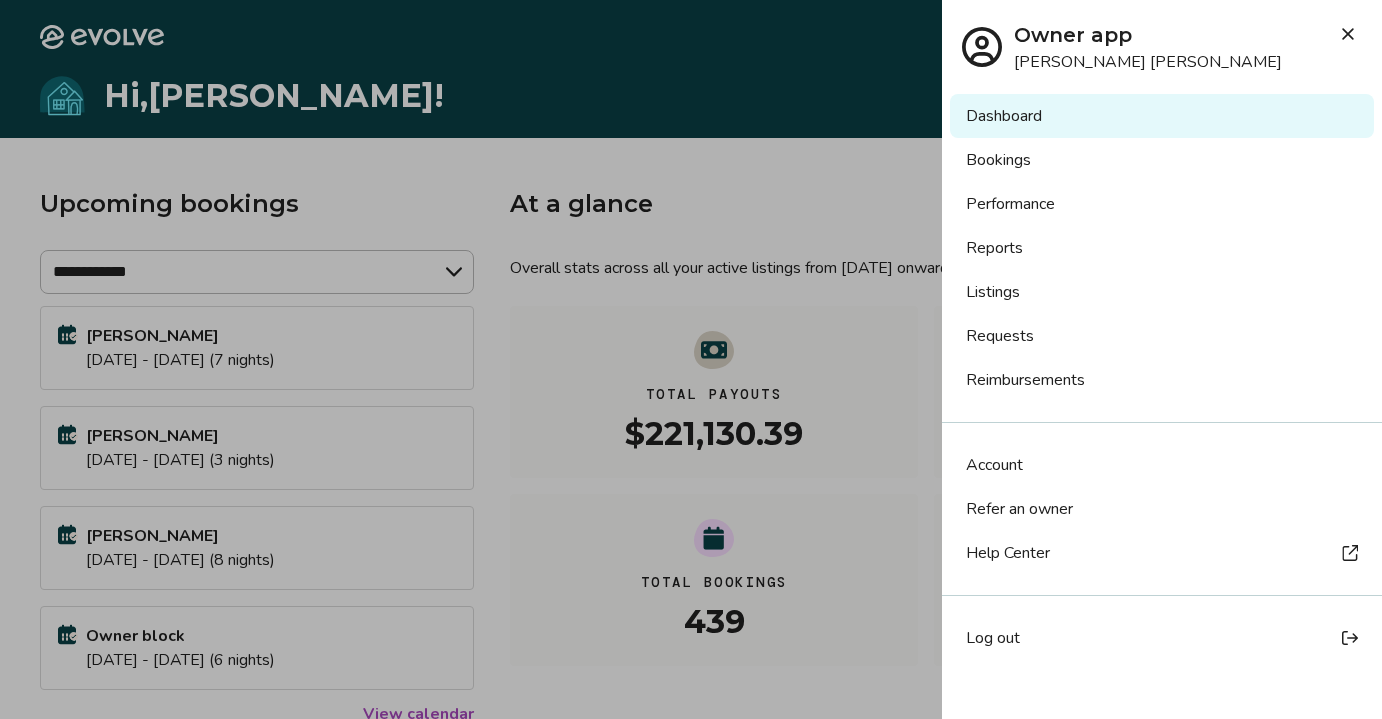 click on "Listings" at bounding box center (1162, 292) 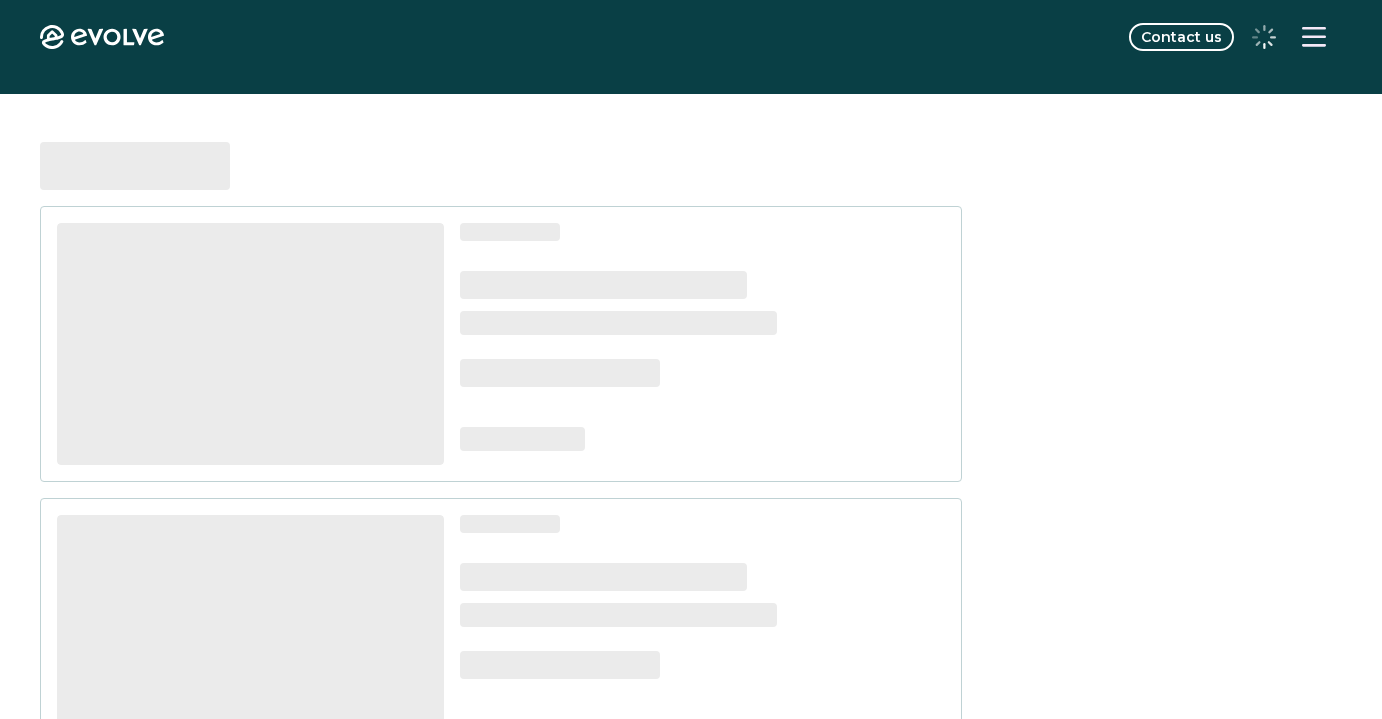 scroll, scrollTop: 0, scrollLeft: 0, axis: both 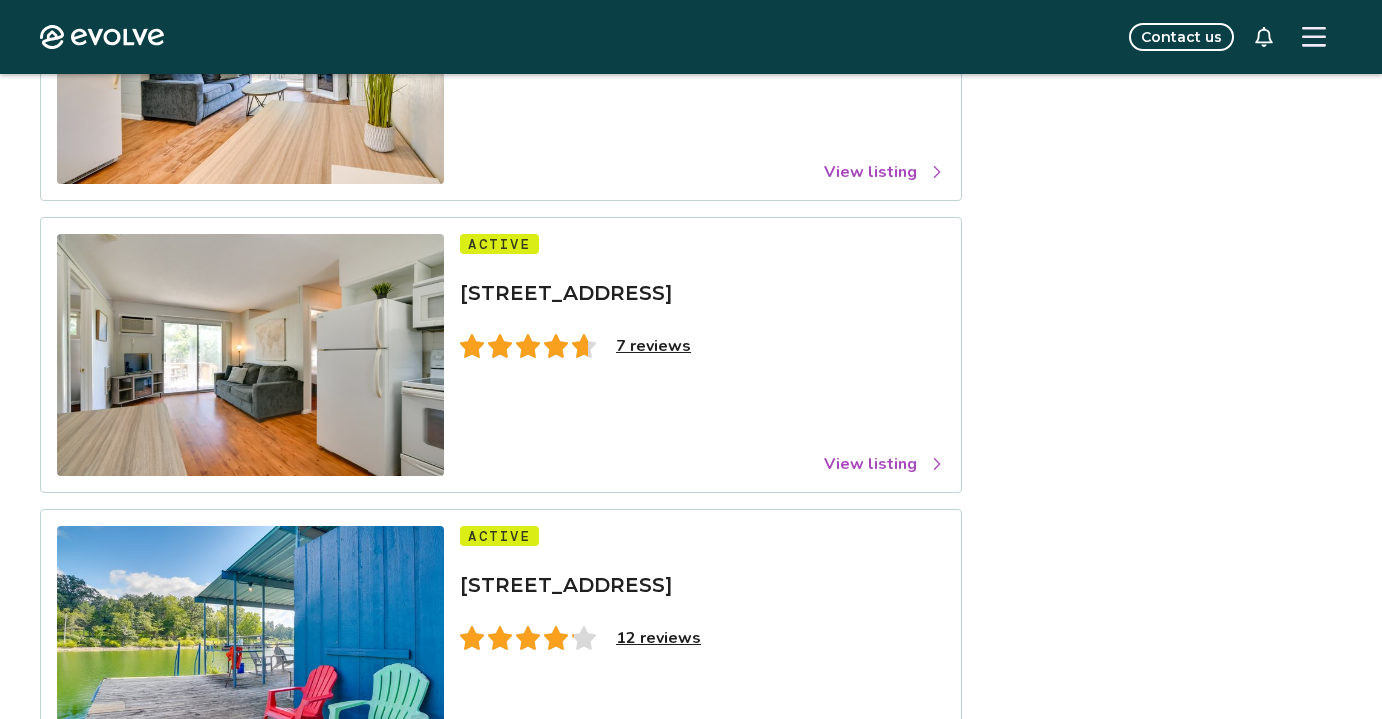 click on "View listing" at bounding box center [884, 464] 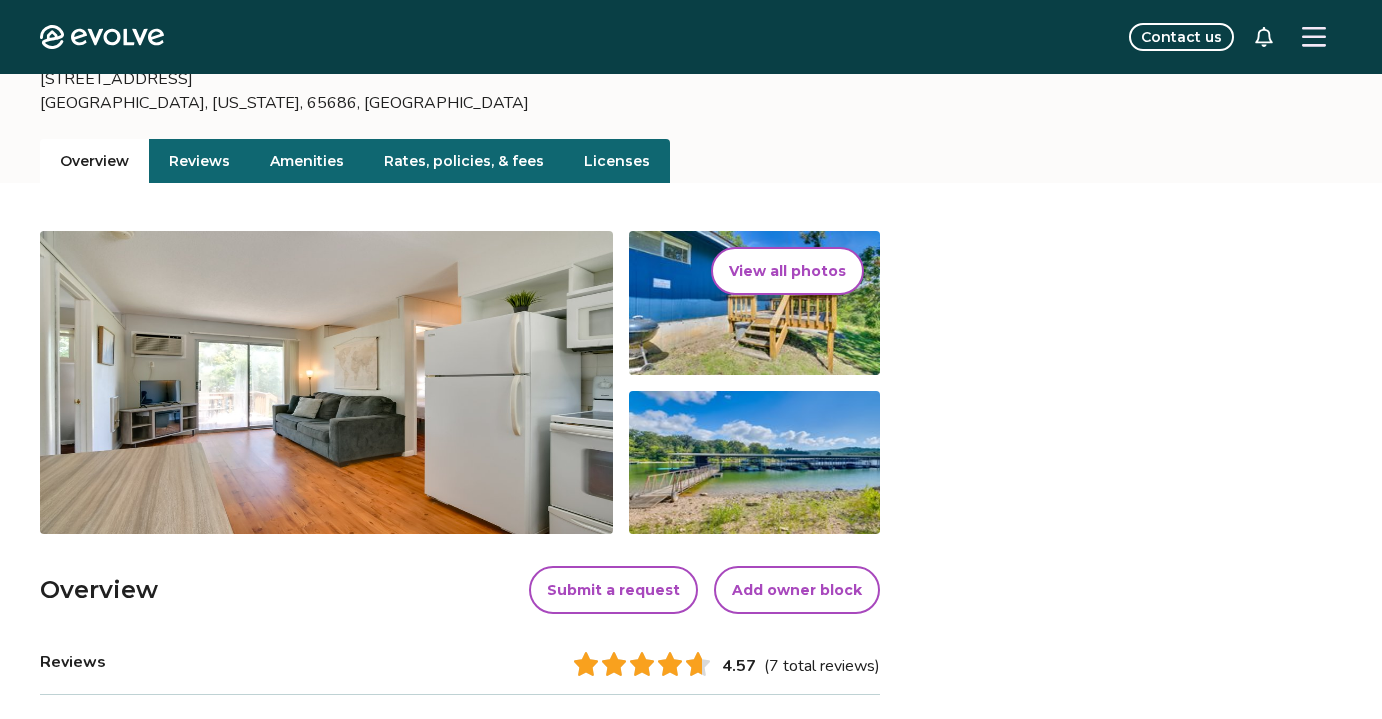 scroll, scrollTop: 0, scrollLeft: 0, axis: both 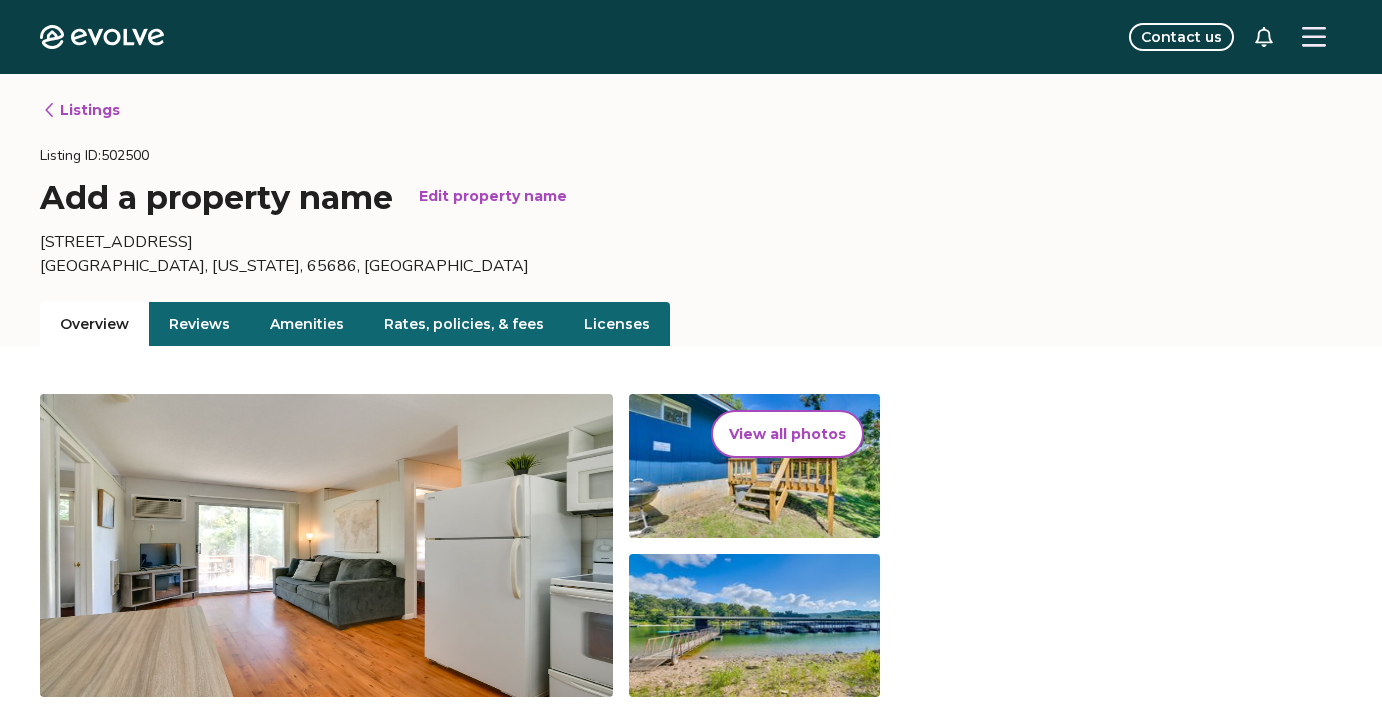 click on "Rates, policies, & fees" at bounding box center [464, 324] 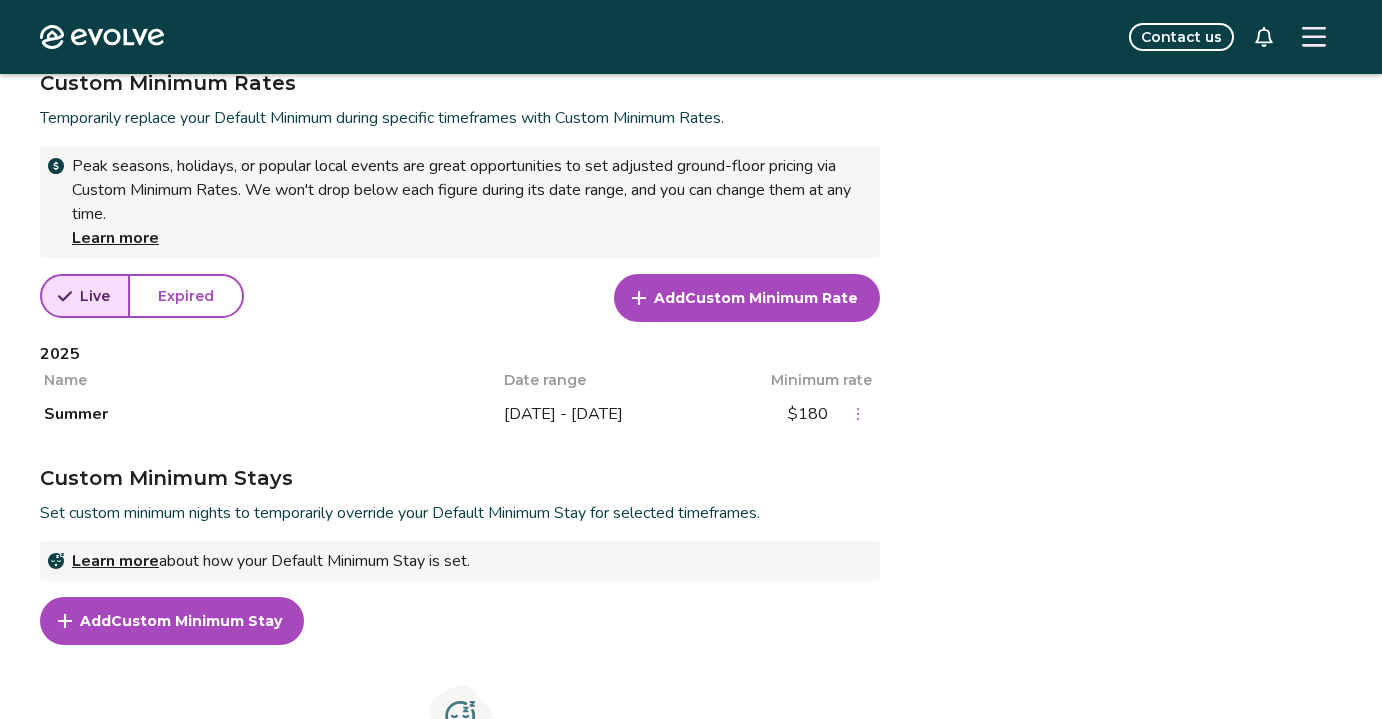 scroll, scrollTop: 733, scrollLeft: 0, axis: vertical 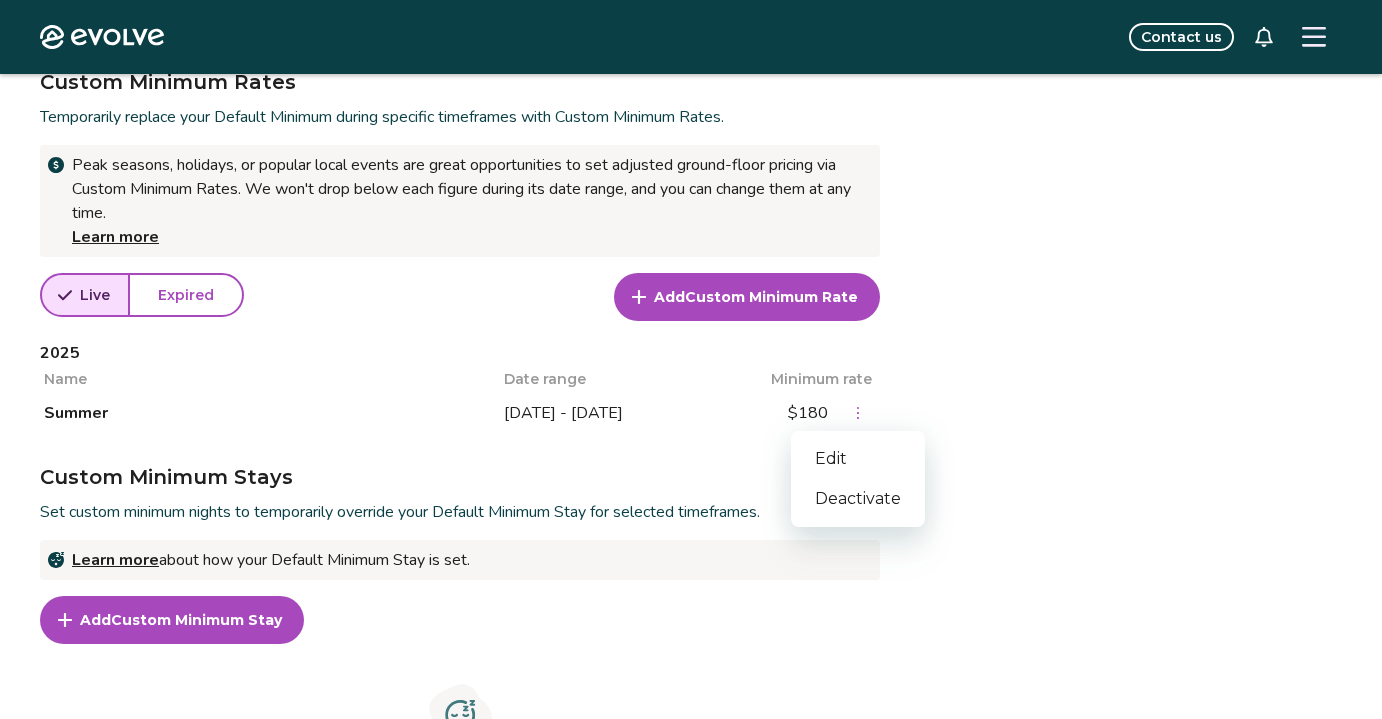 click 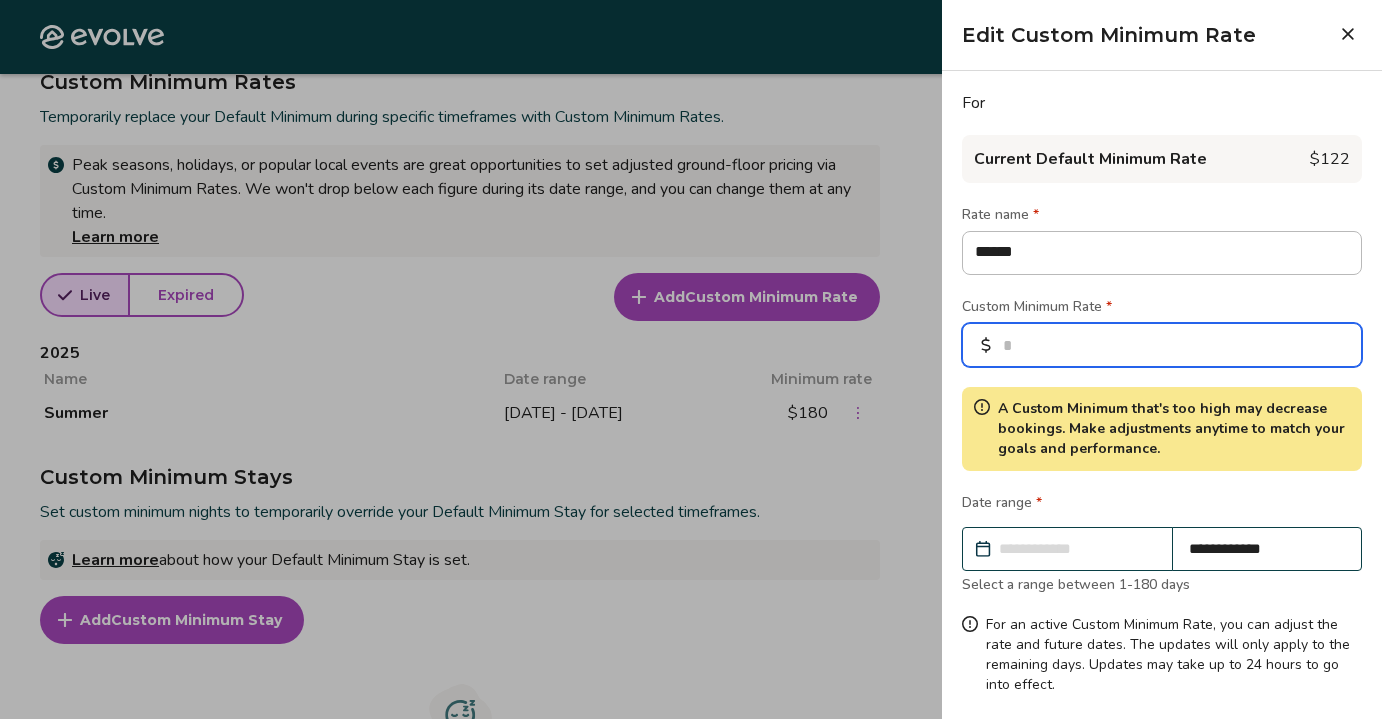 click on "***" at bounding box center [1162, 345] 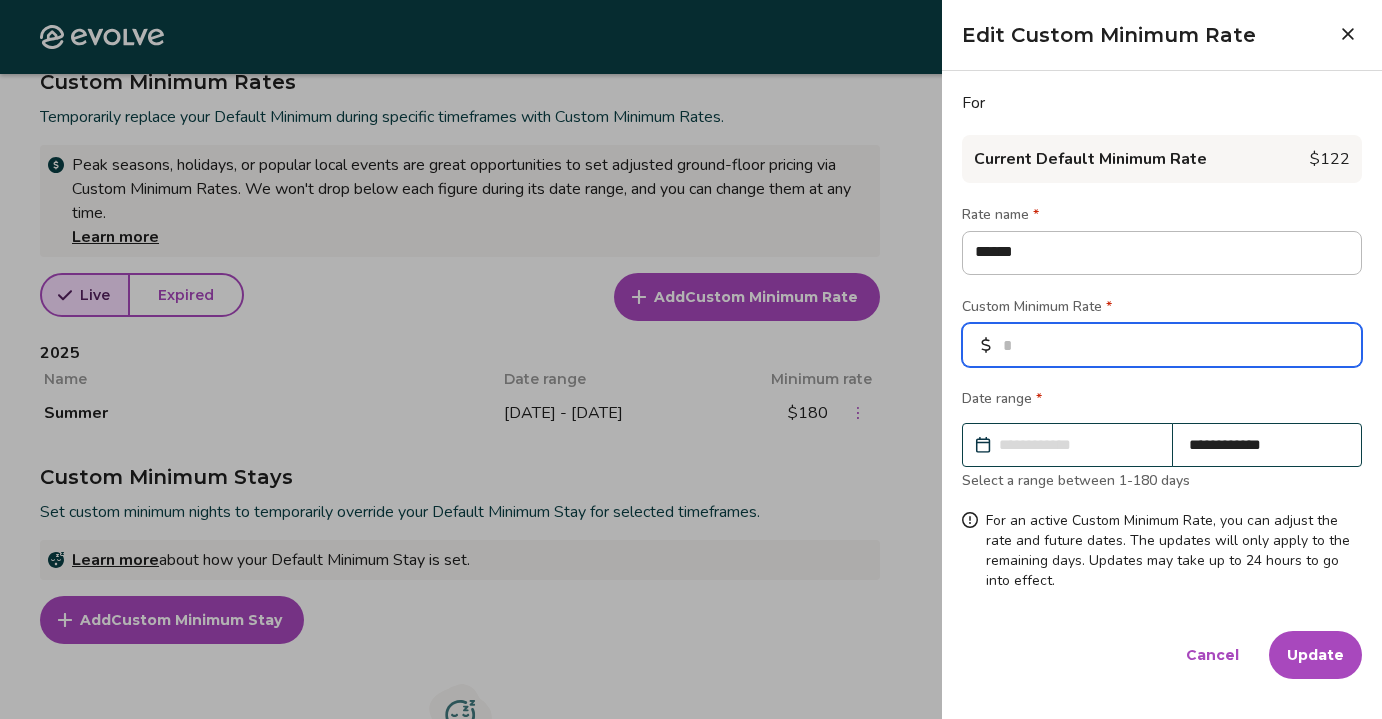 type on "**" 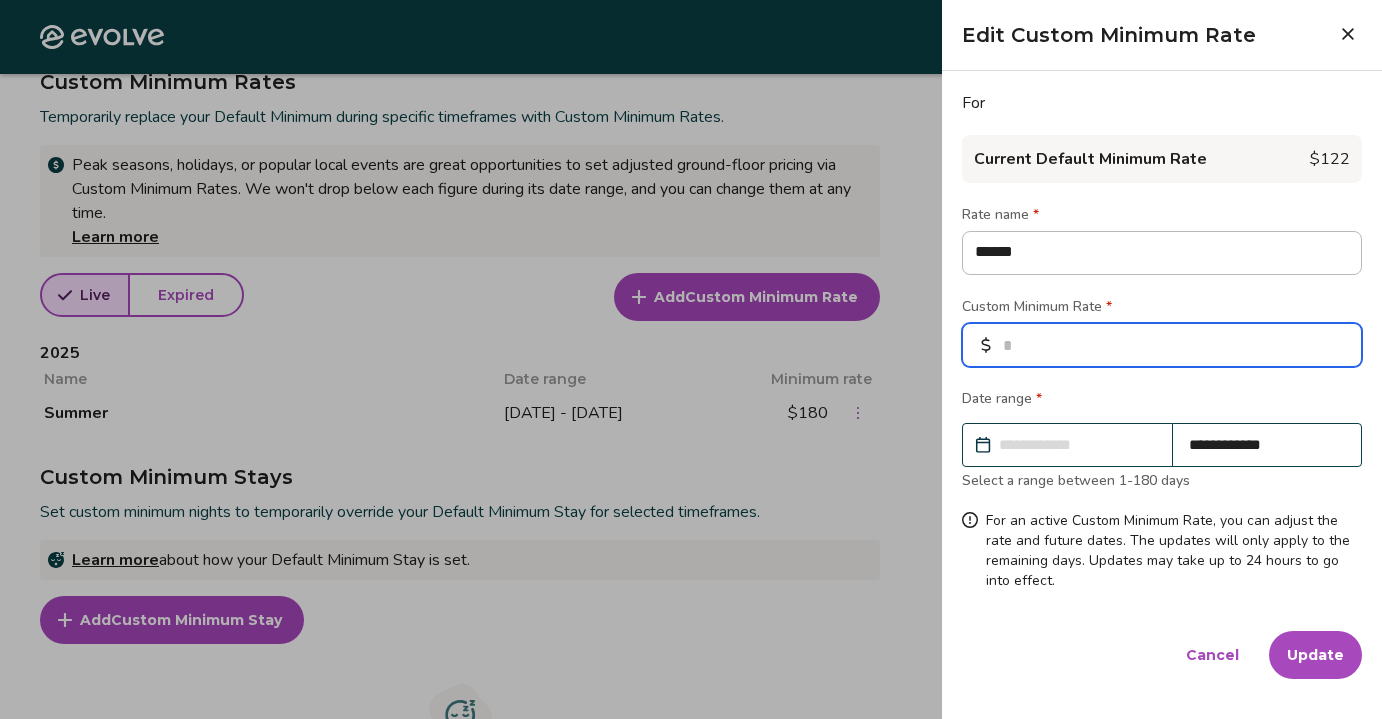 type on "*" 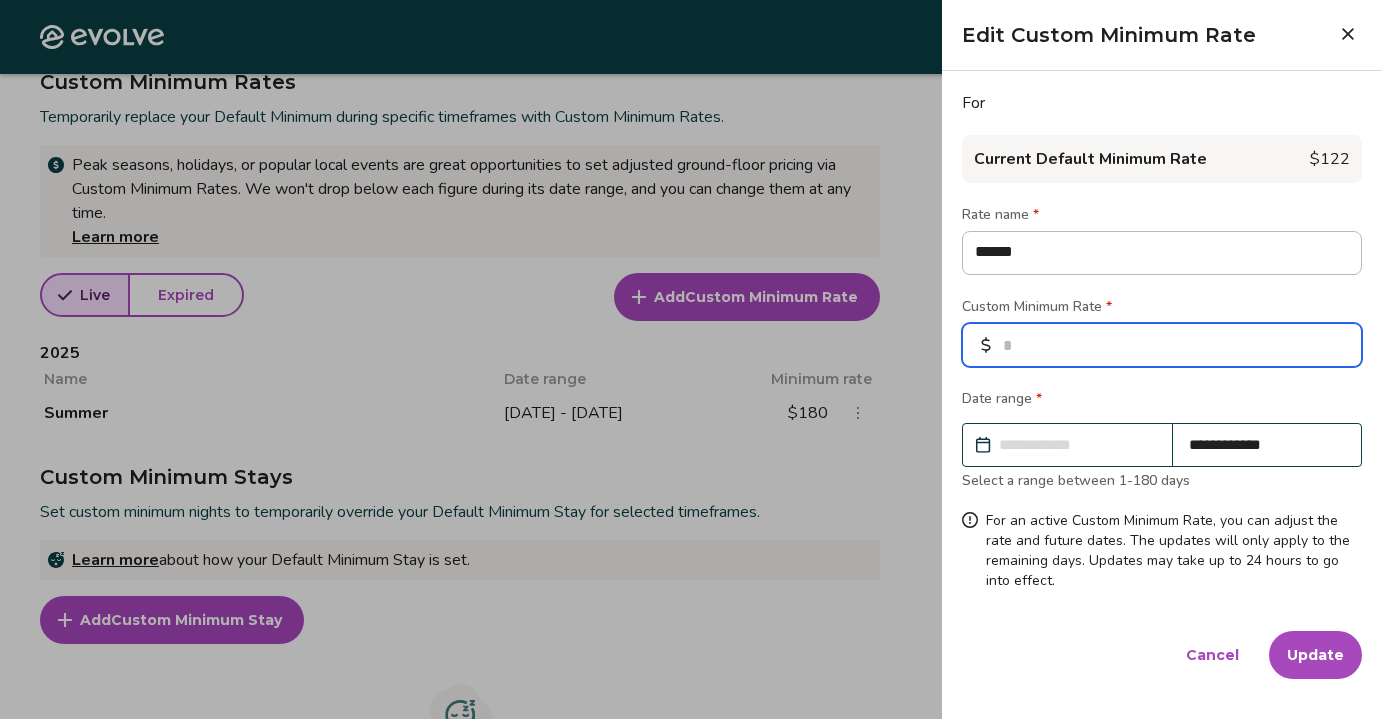 type on "**" 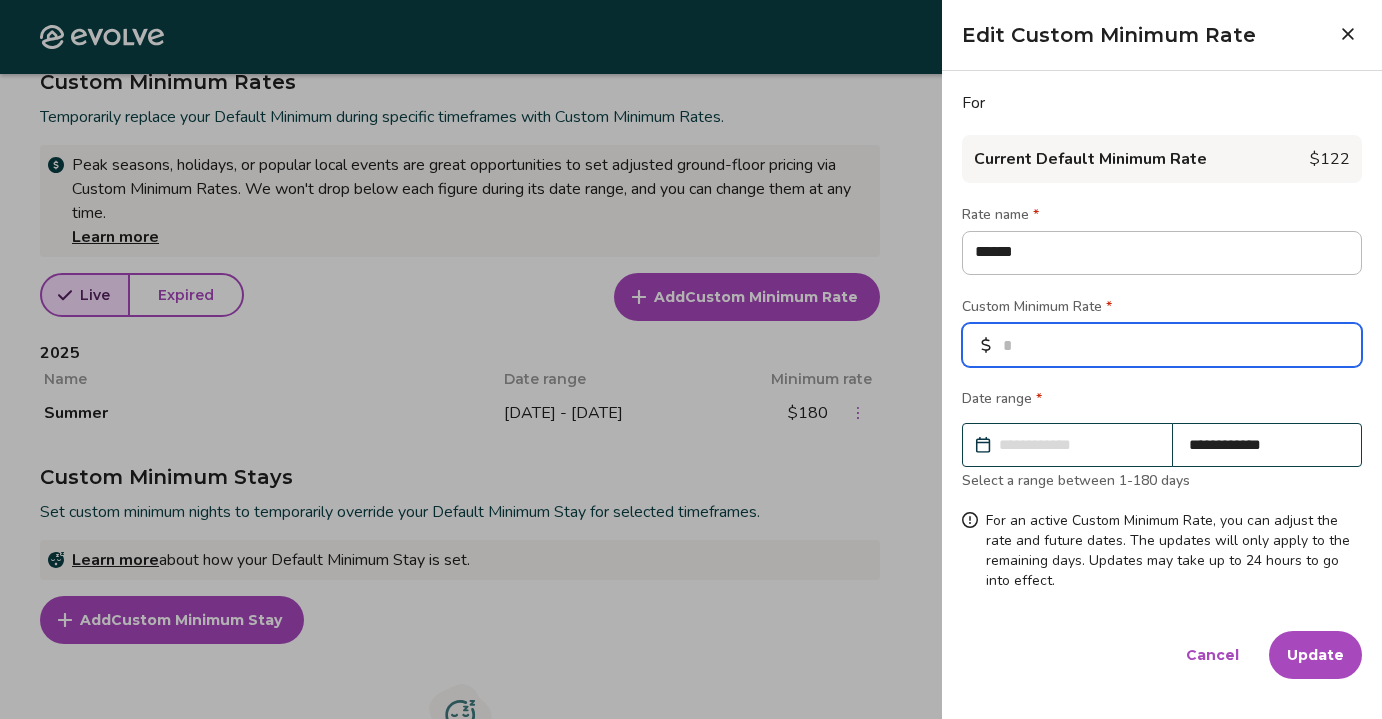 type on "*" 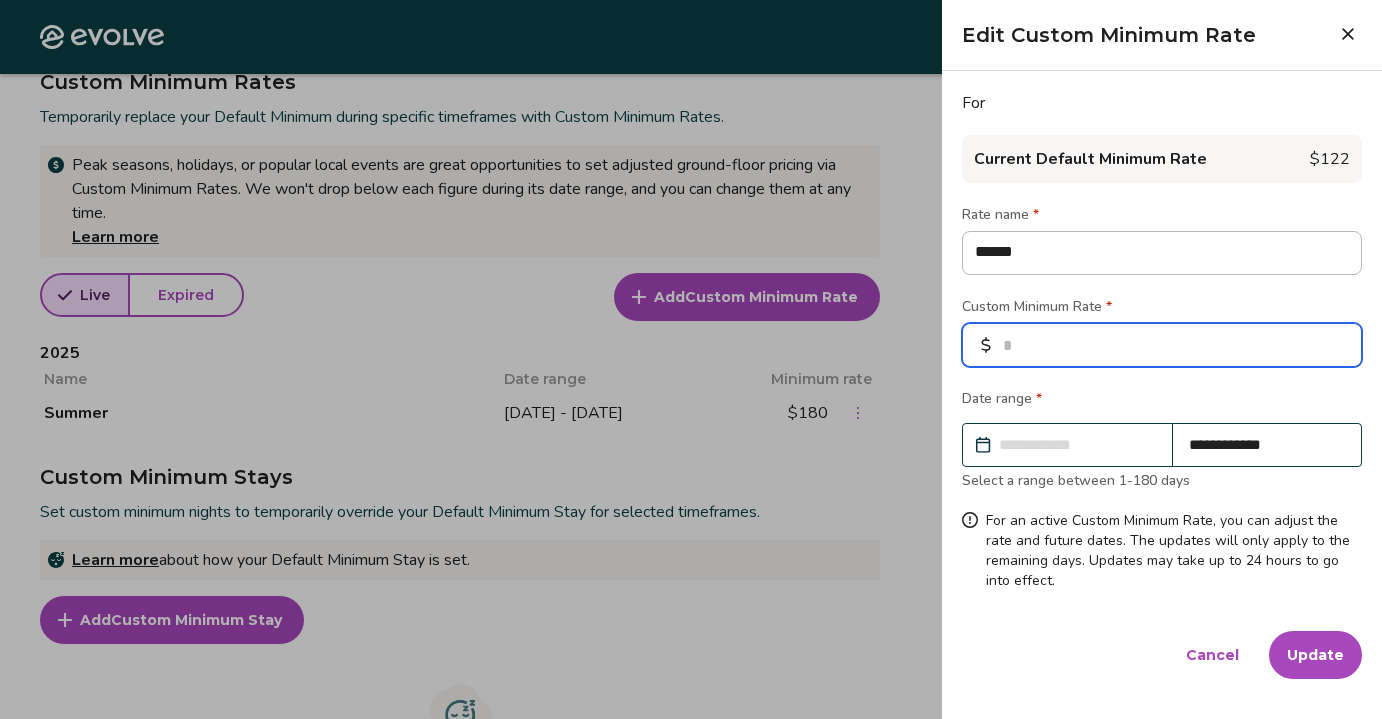 type on "**" 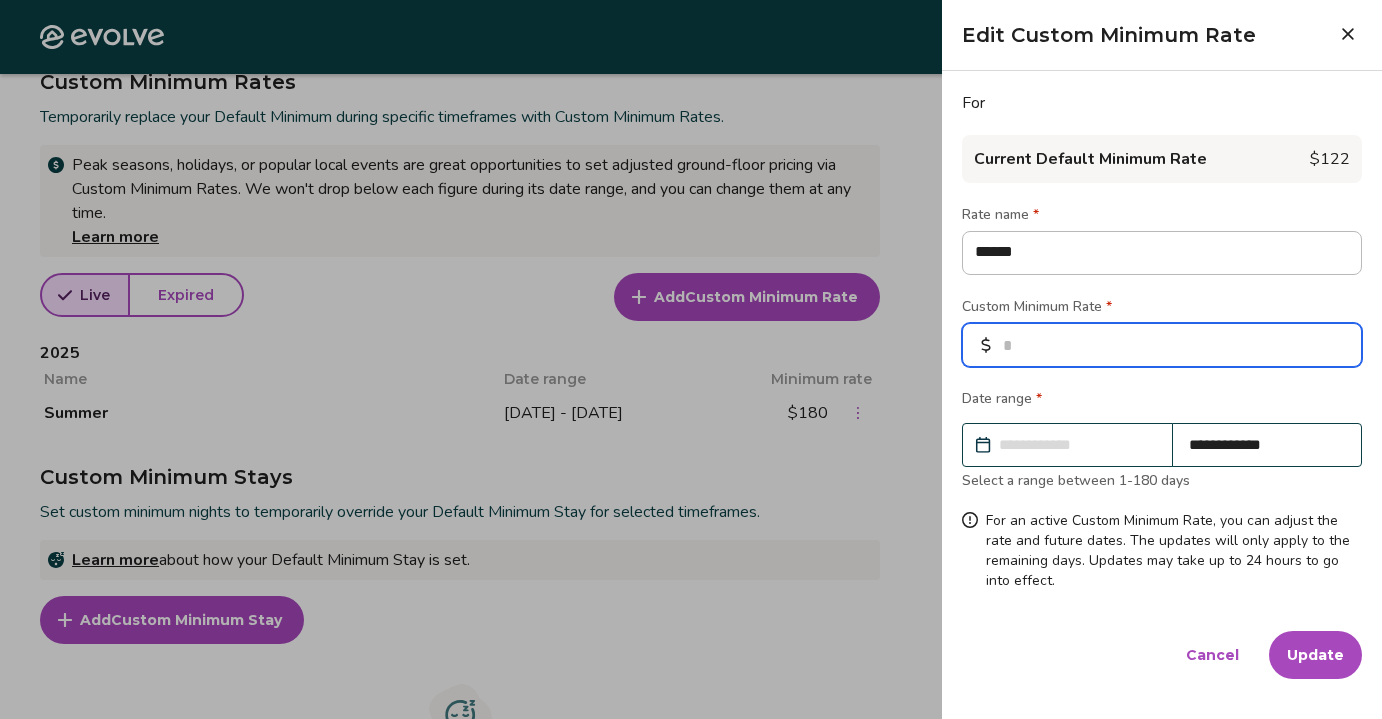 type on "*" 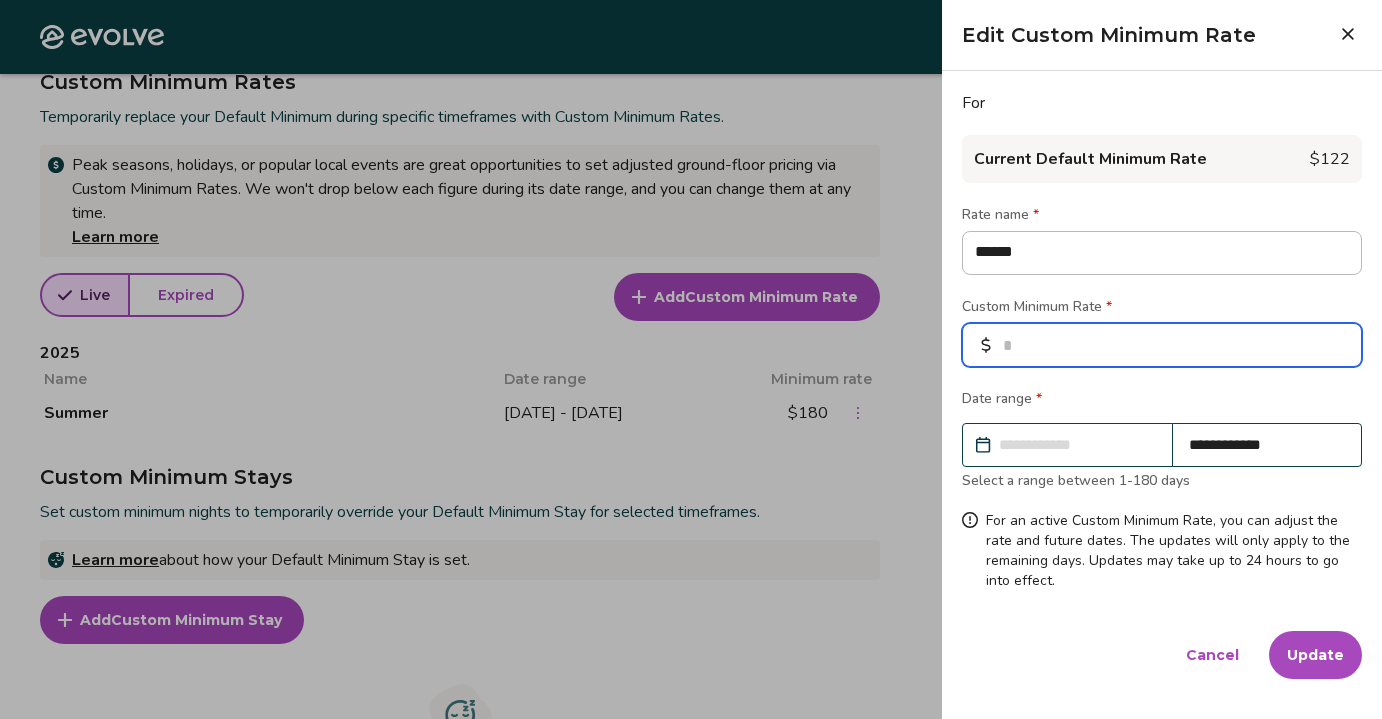 type on "**" 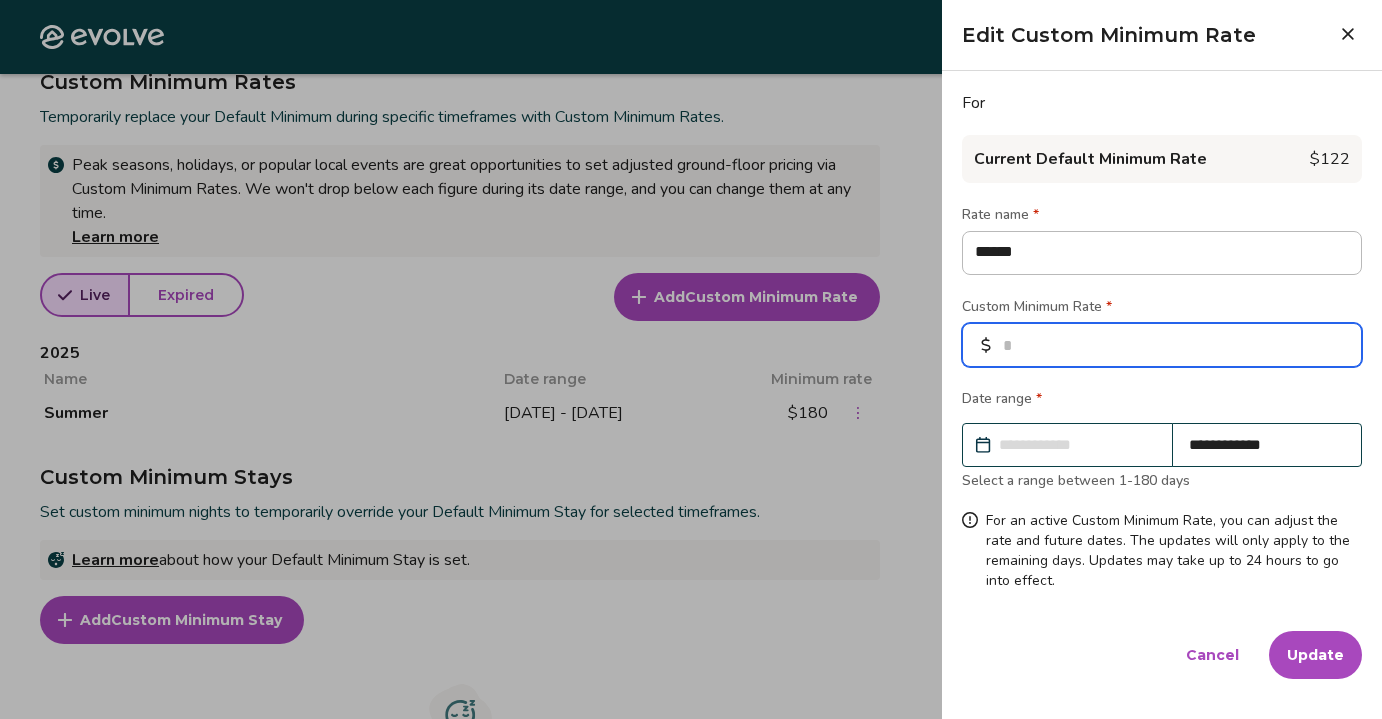 type on "*" 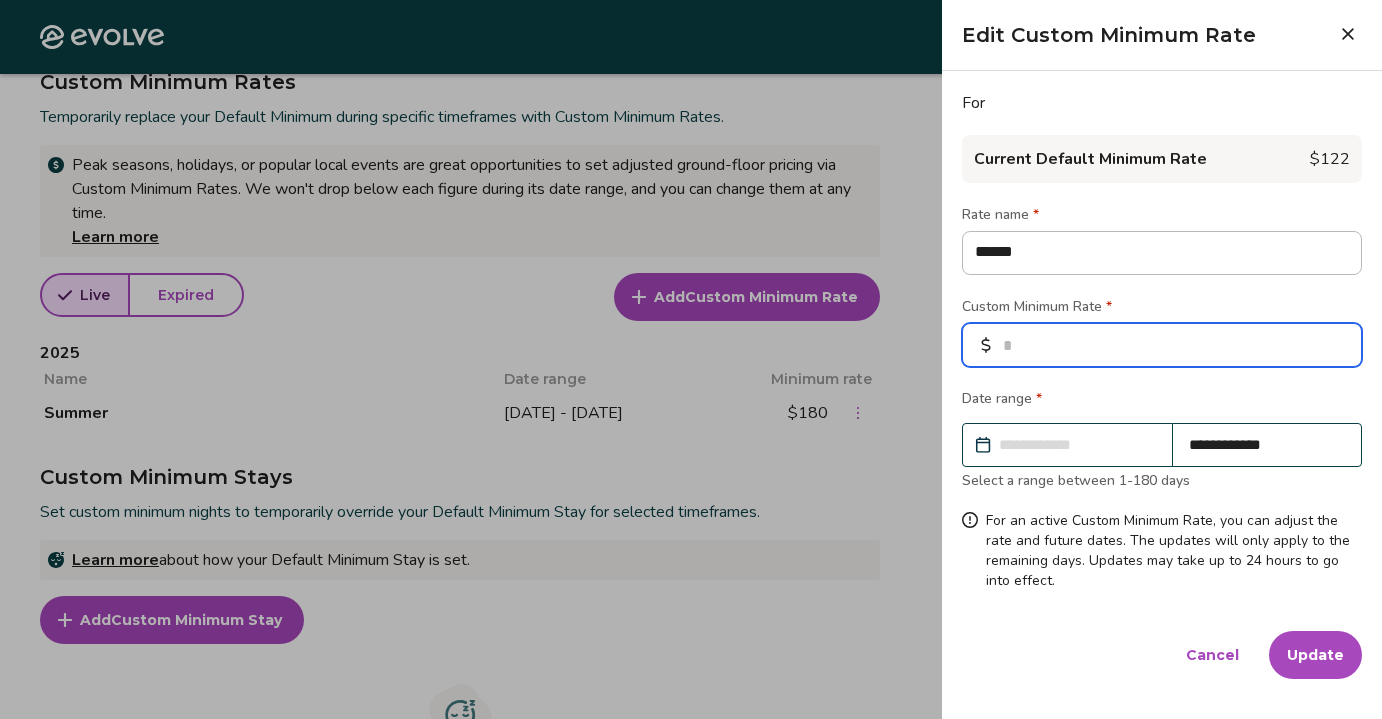 type on "**" 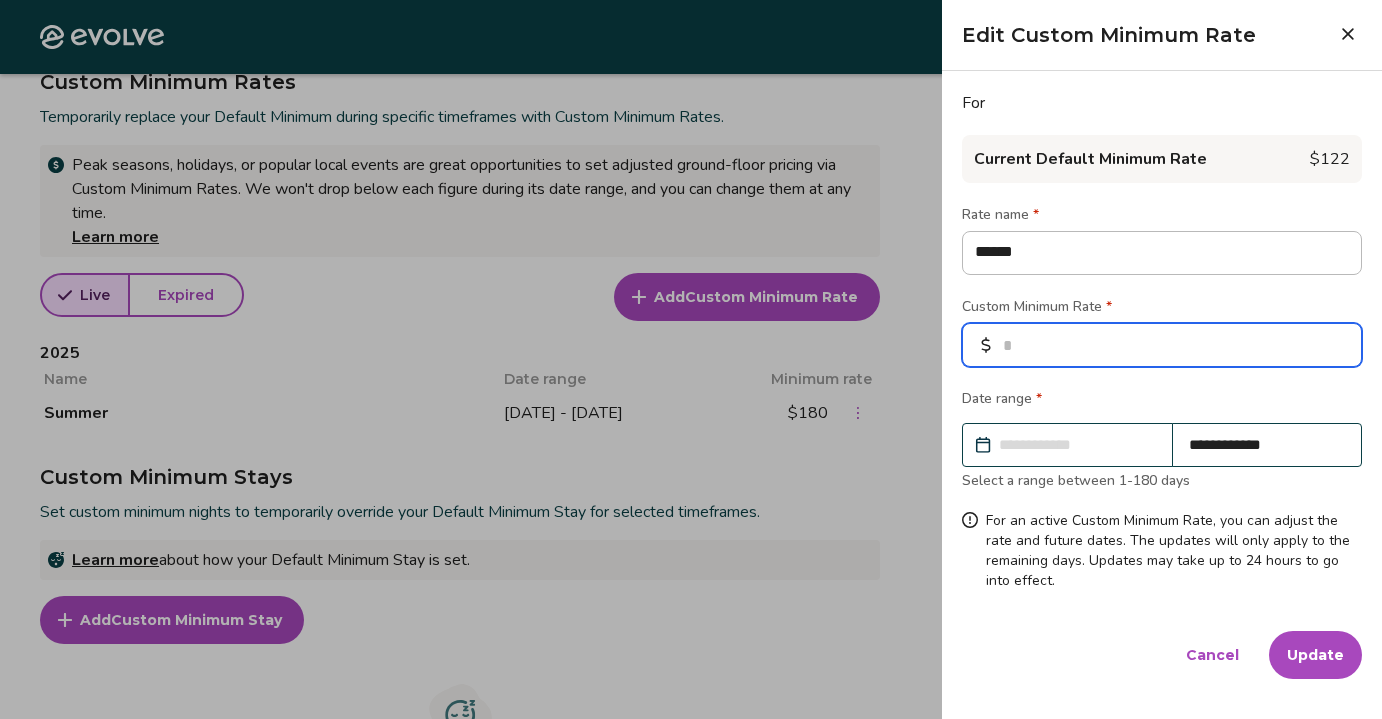 type on "*" 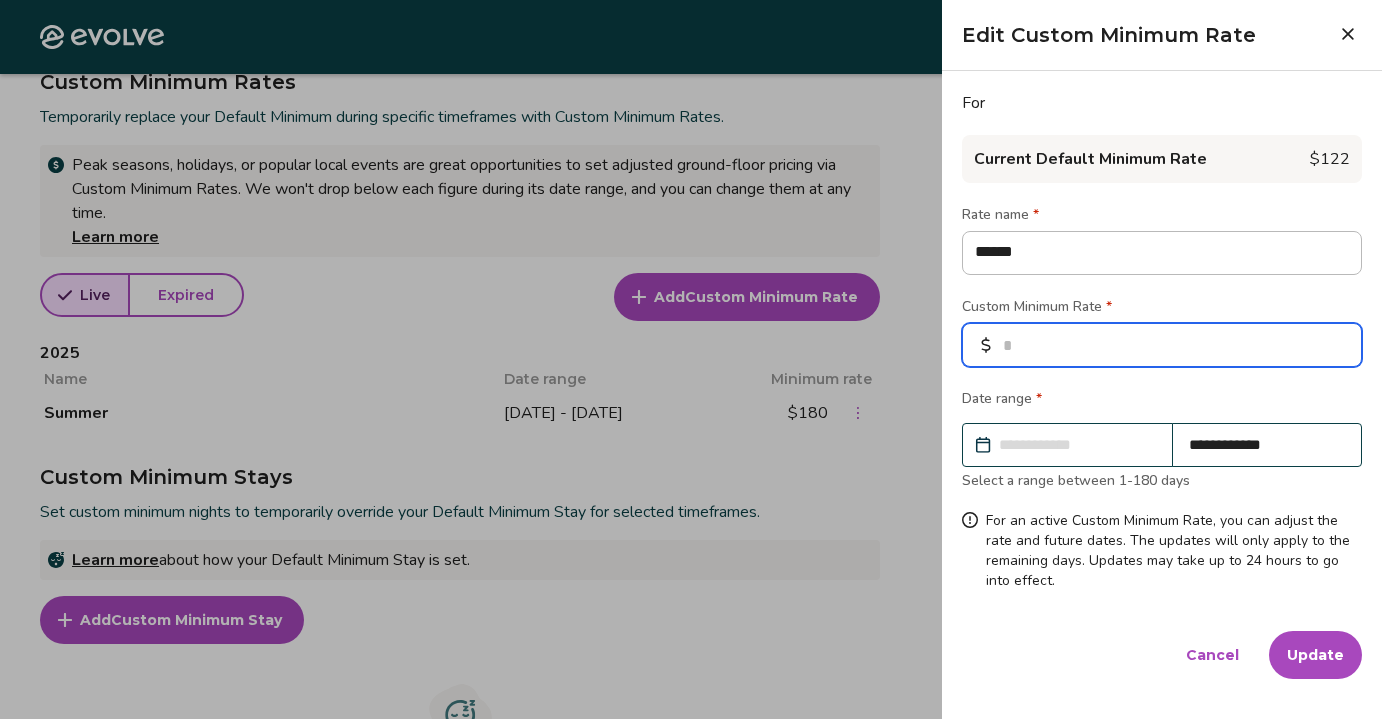 type on "***" 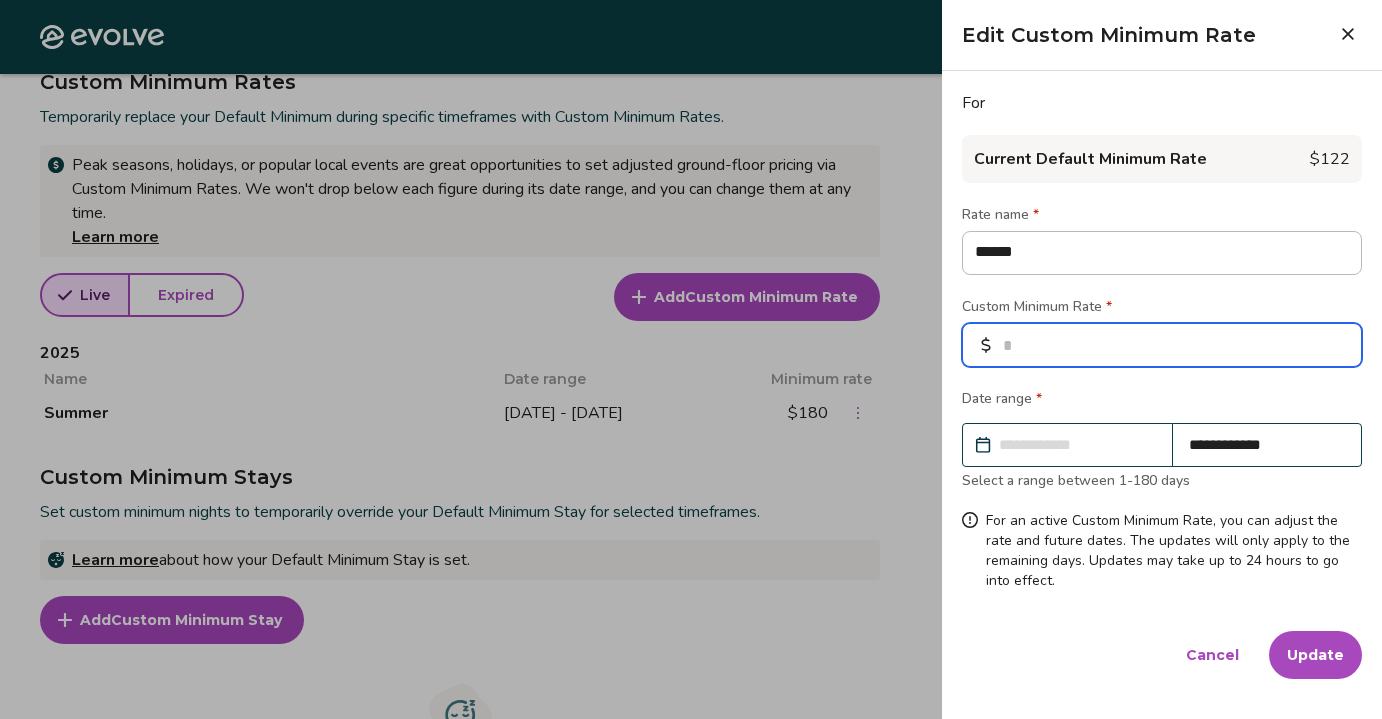 type on "*" 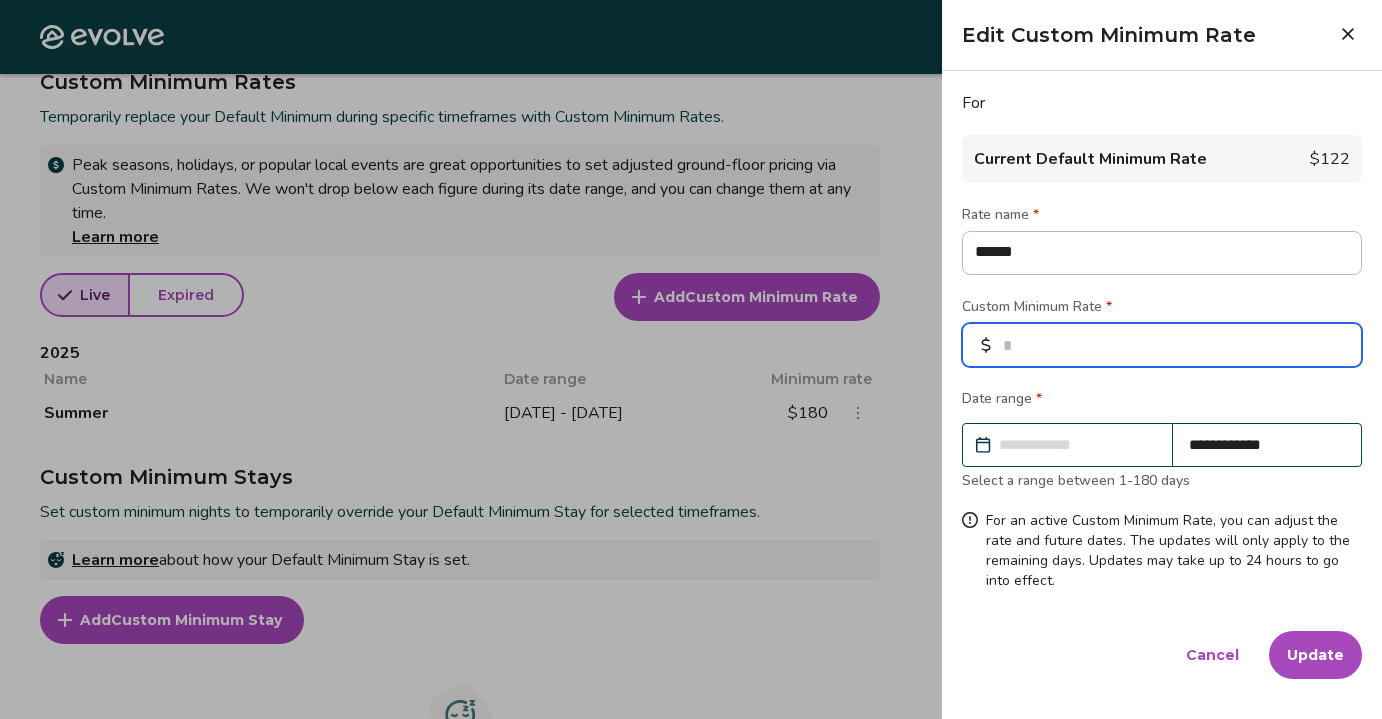 type on "**" 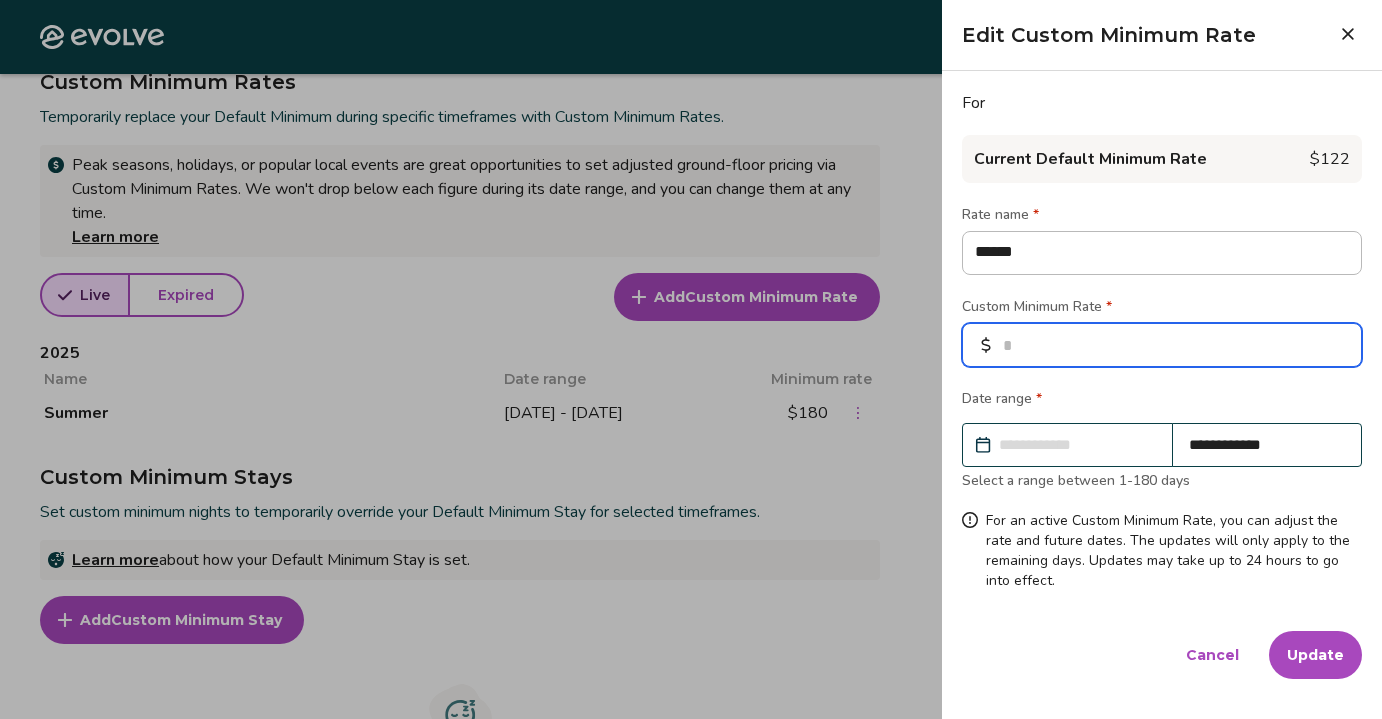 type on "*" 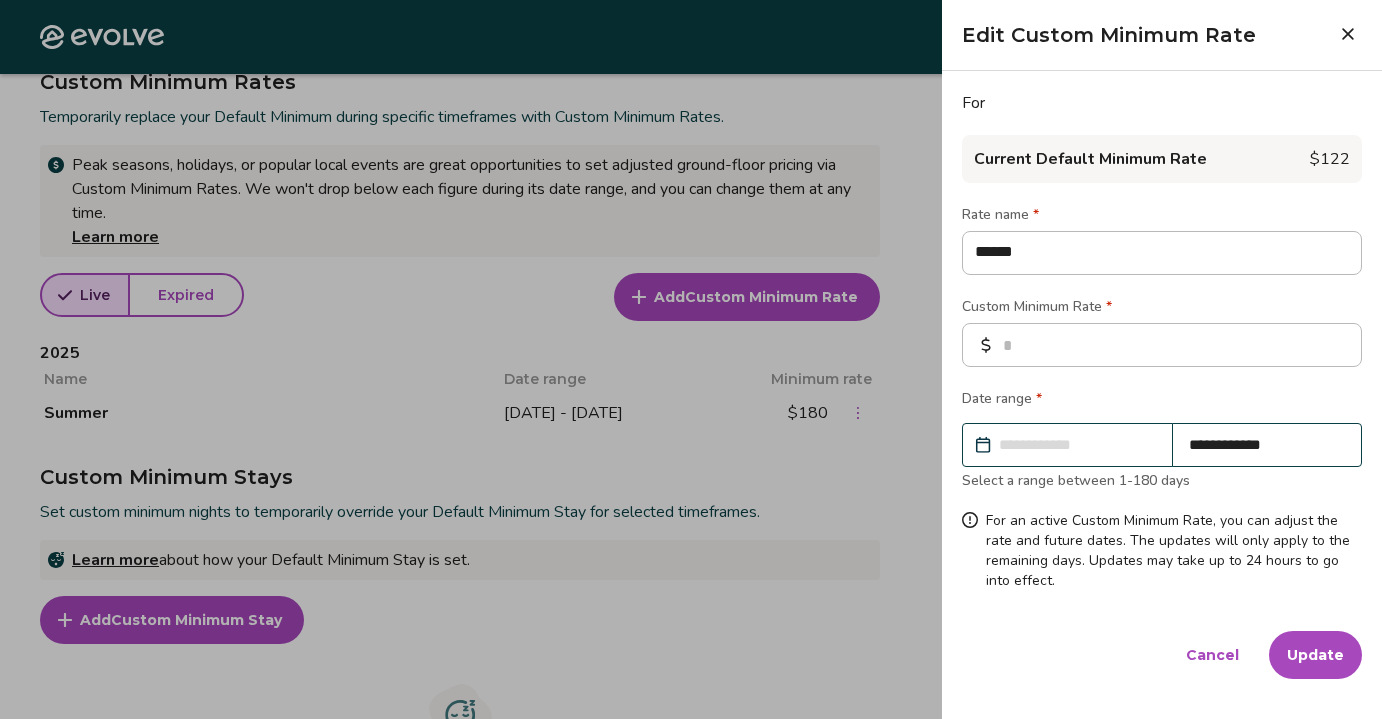 click on "Update" at bounding box center (1315, 655) 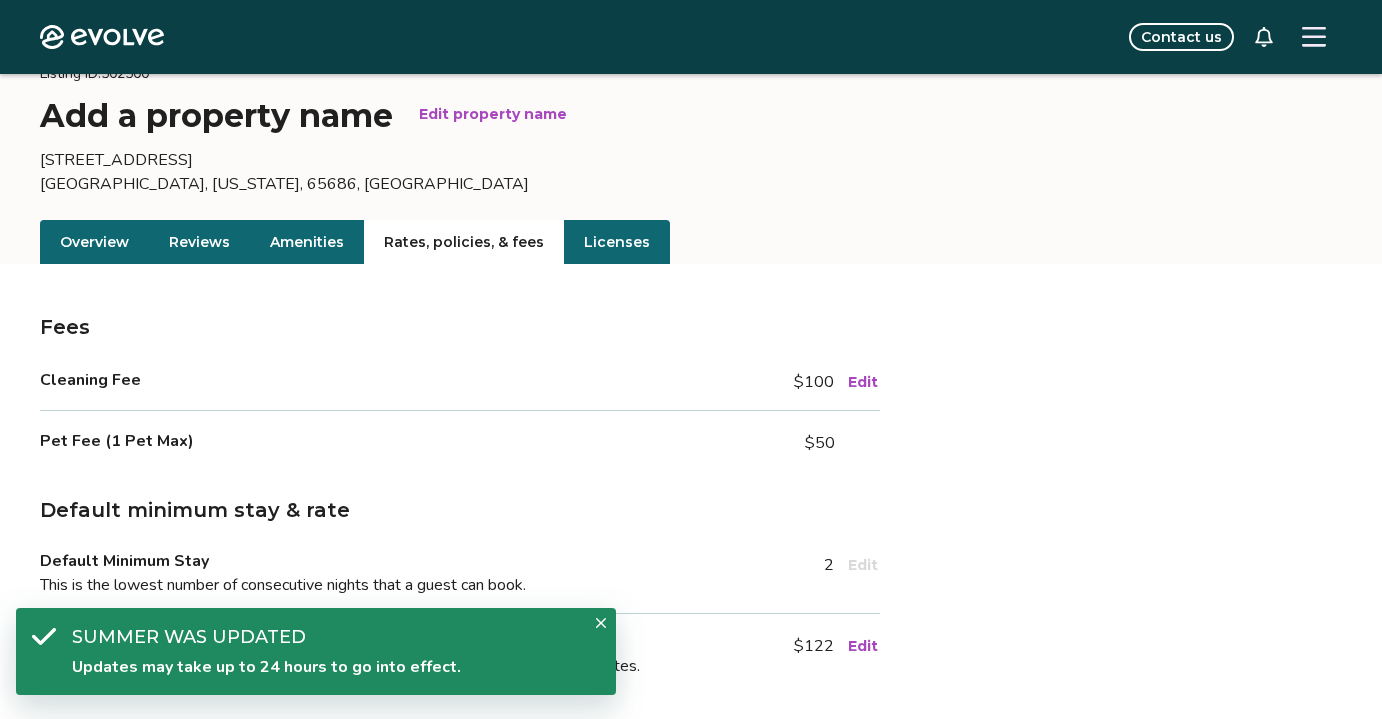 scroll, scrollTop: 0, scrollLeft: 0, axis: both 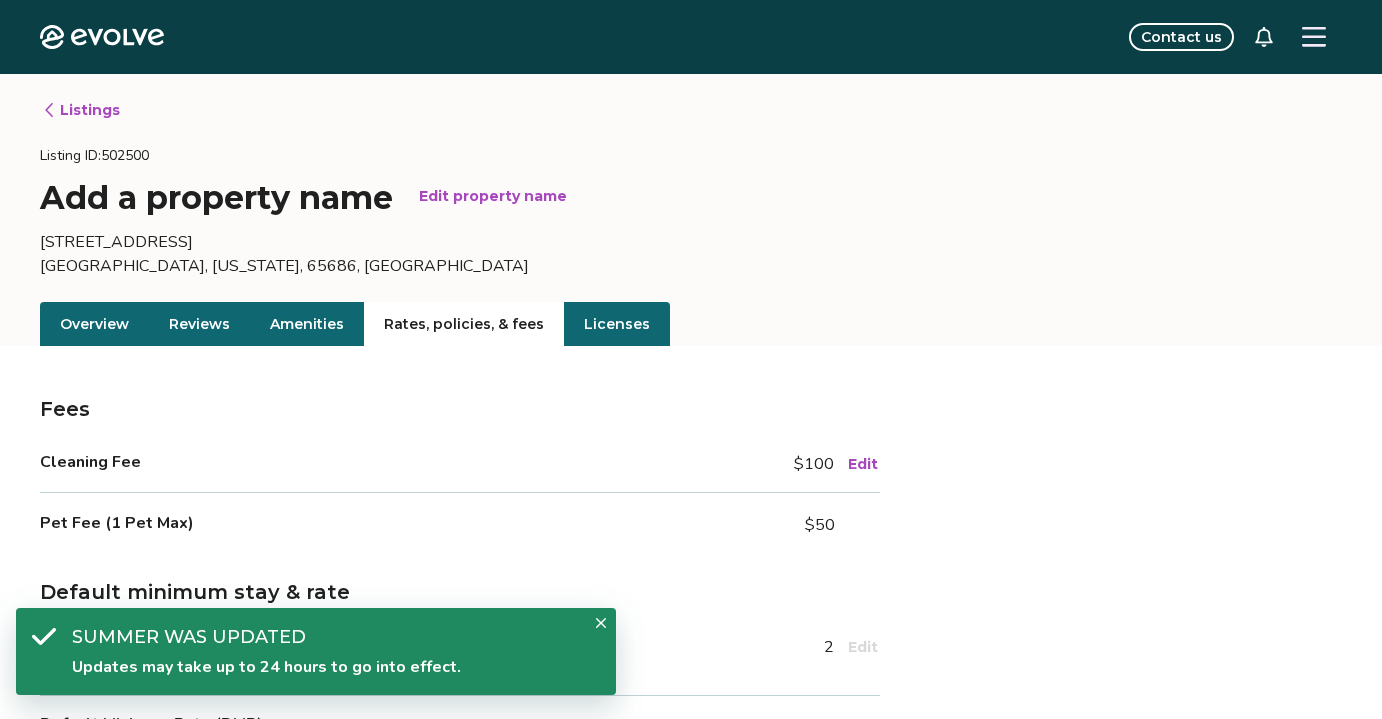 click on "Listings" at bounding box center (81, 110) 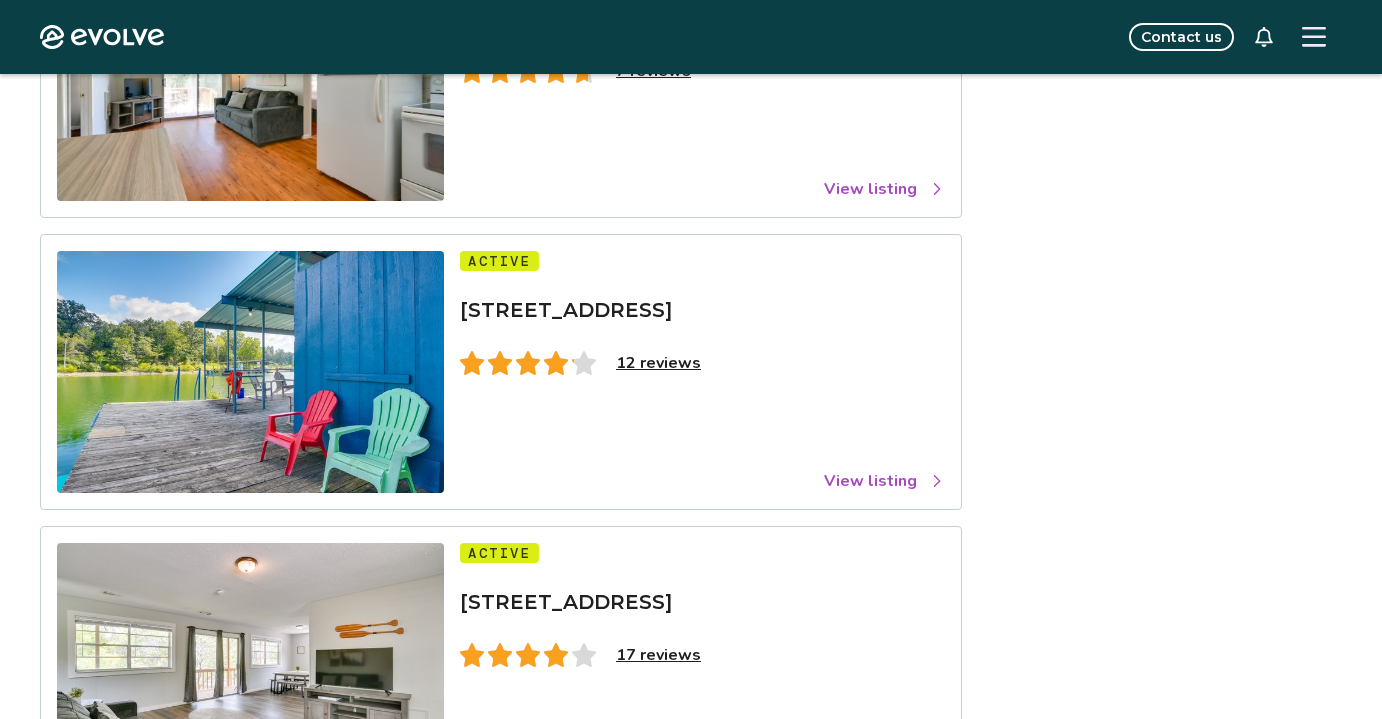 scroll, scrollTop: 2378, scrollLeft: 0, axis: vertical 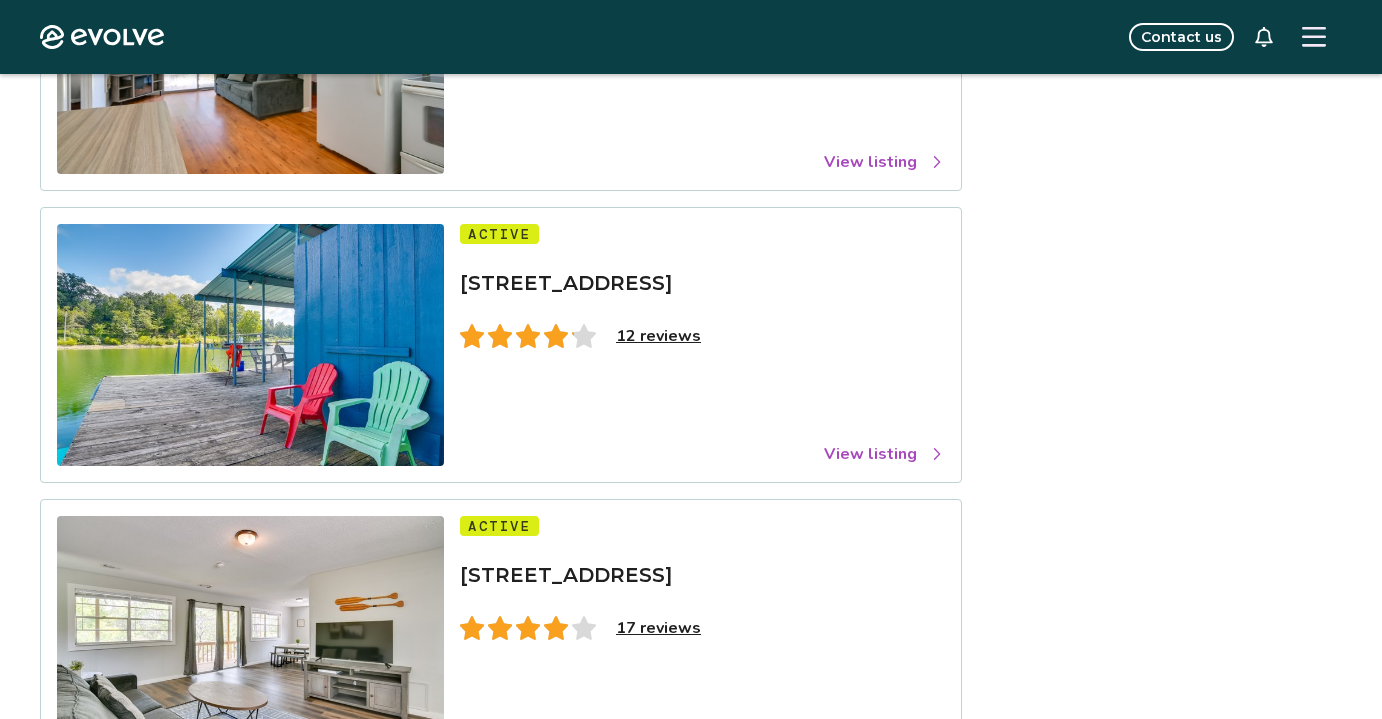 click on "View listing" at bounding box center (884, 454) 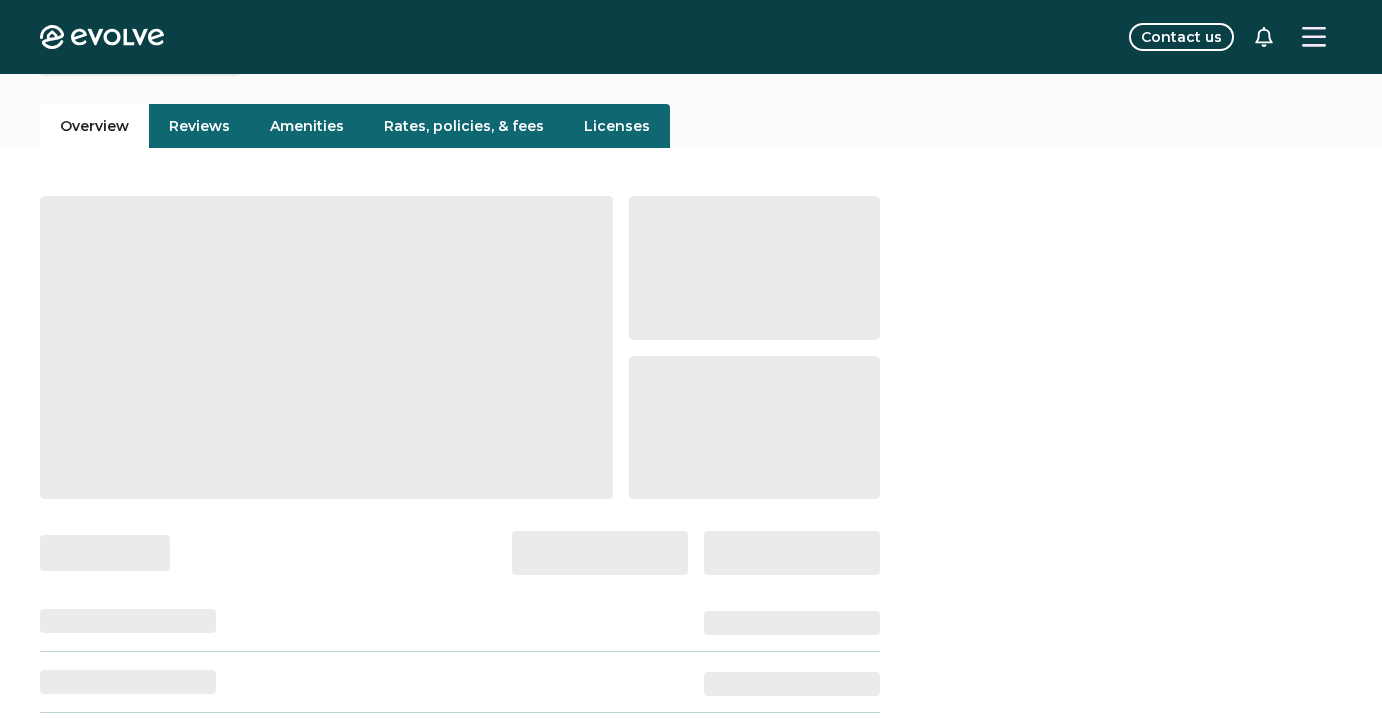scroll, scrollTop: 0, scrollLeft: 0, axis: both 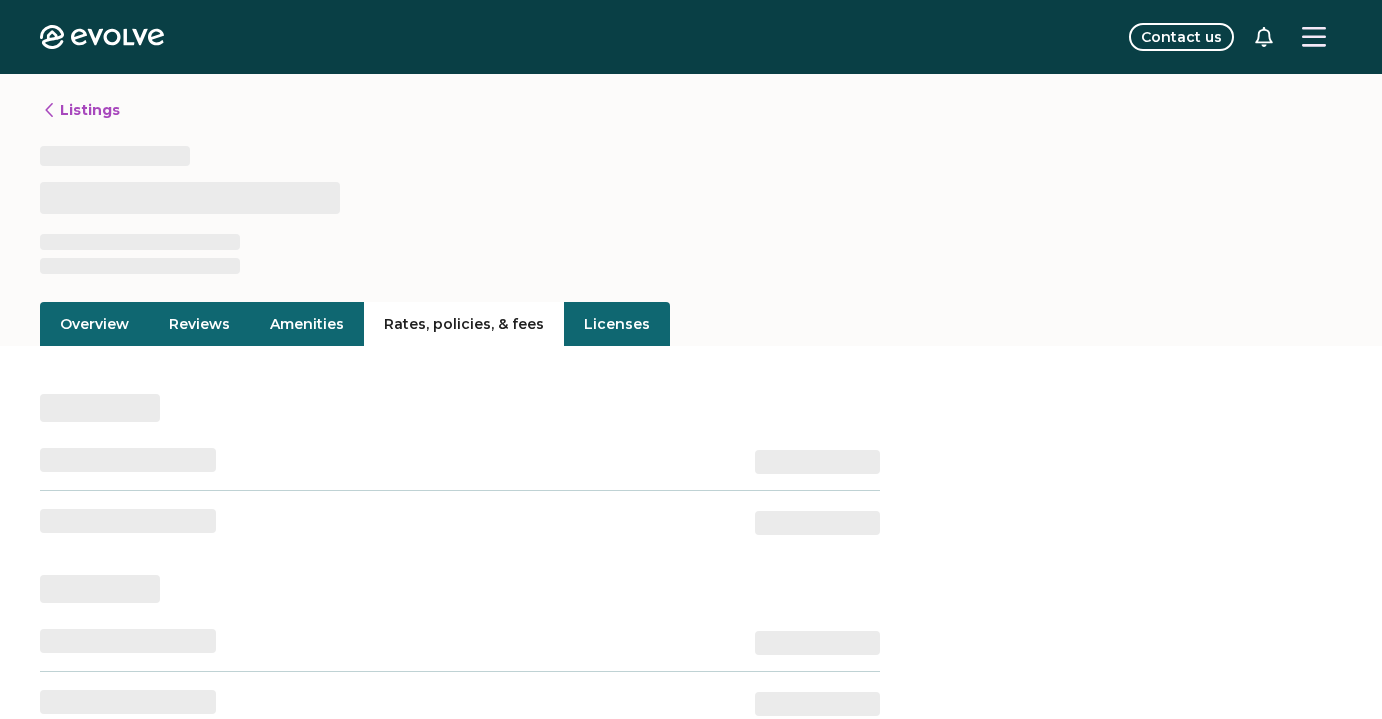 click on "Rates, policies, & fees" at bounding box center (464, 324) 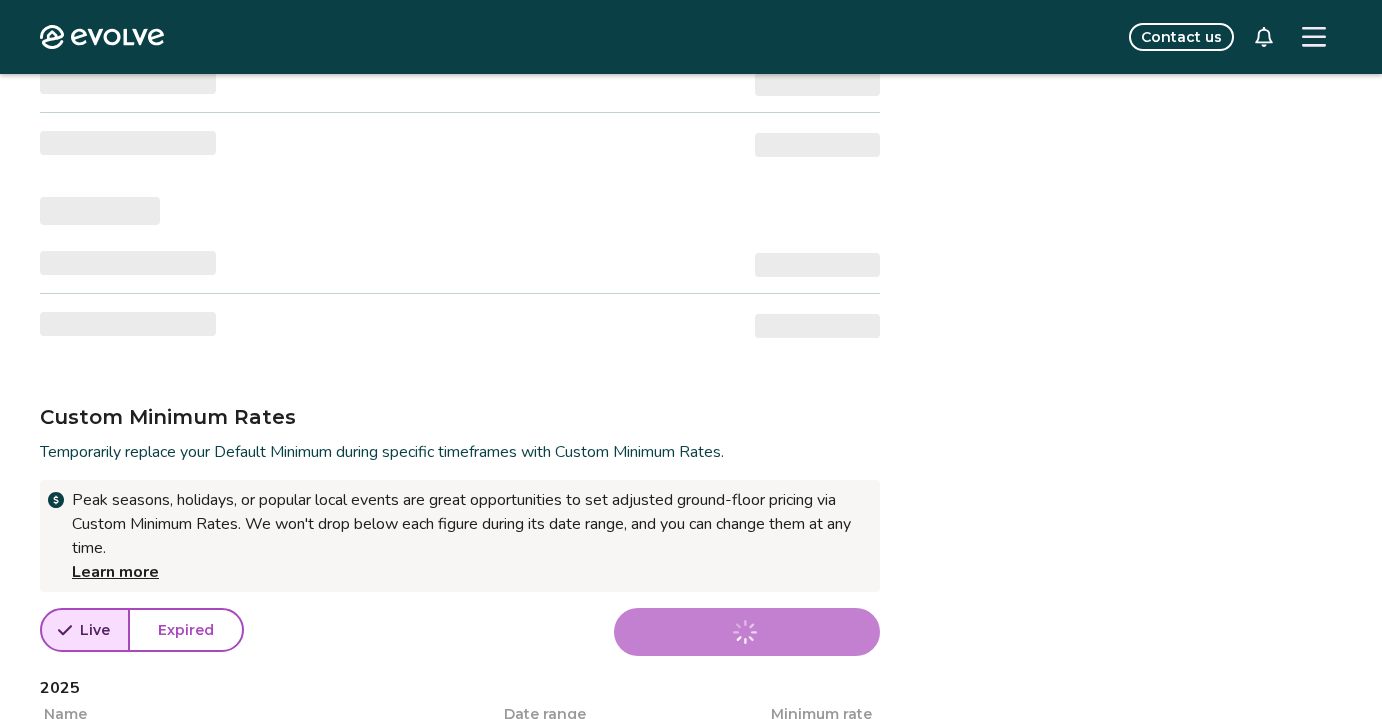 scroll, scrollTop: 865, scrollLeft: 0, axis: vertical 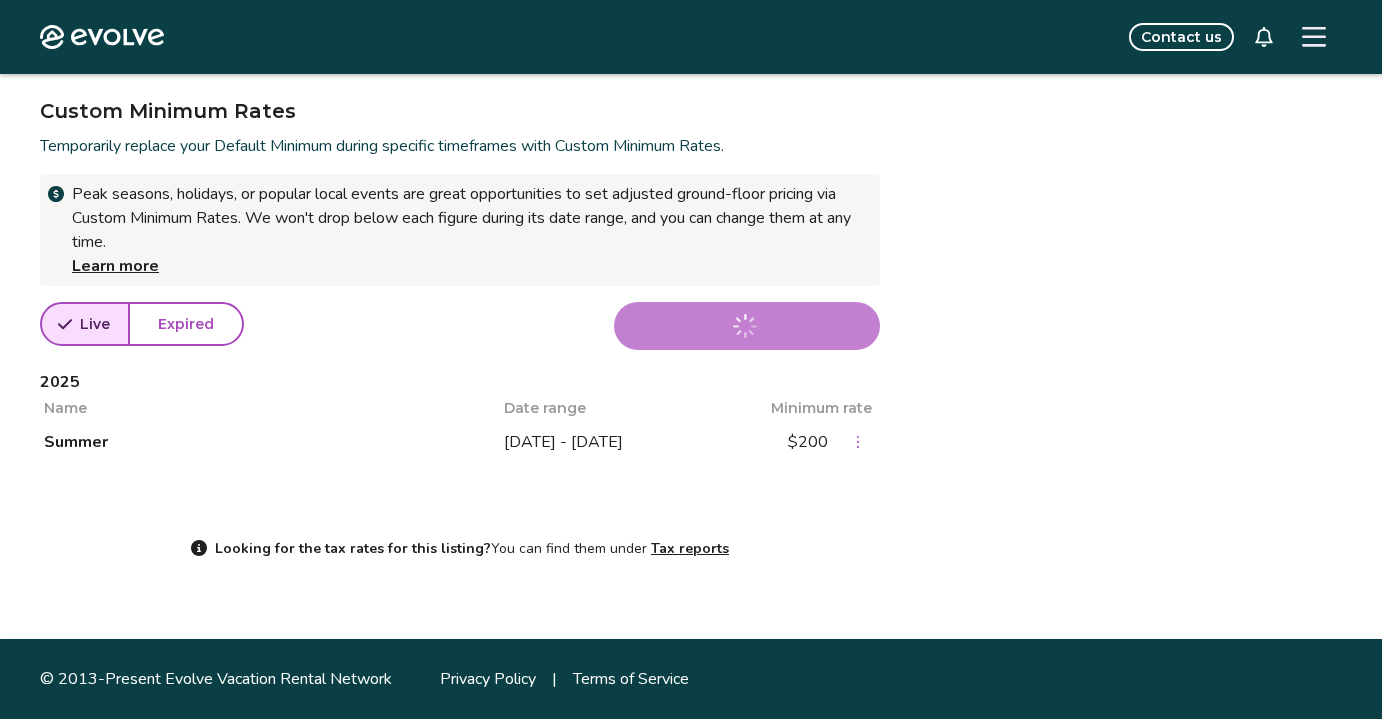click 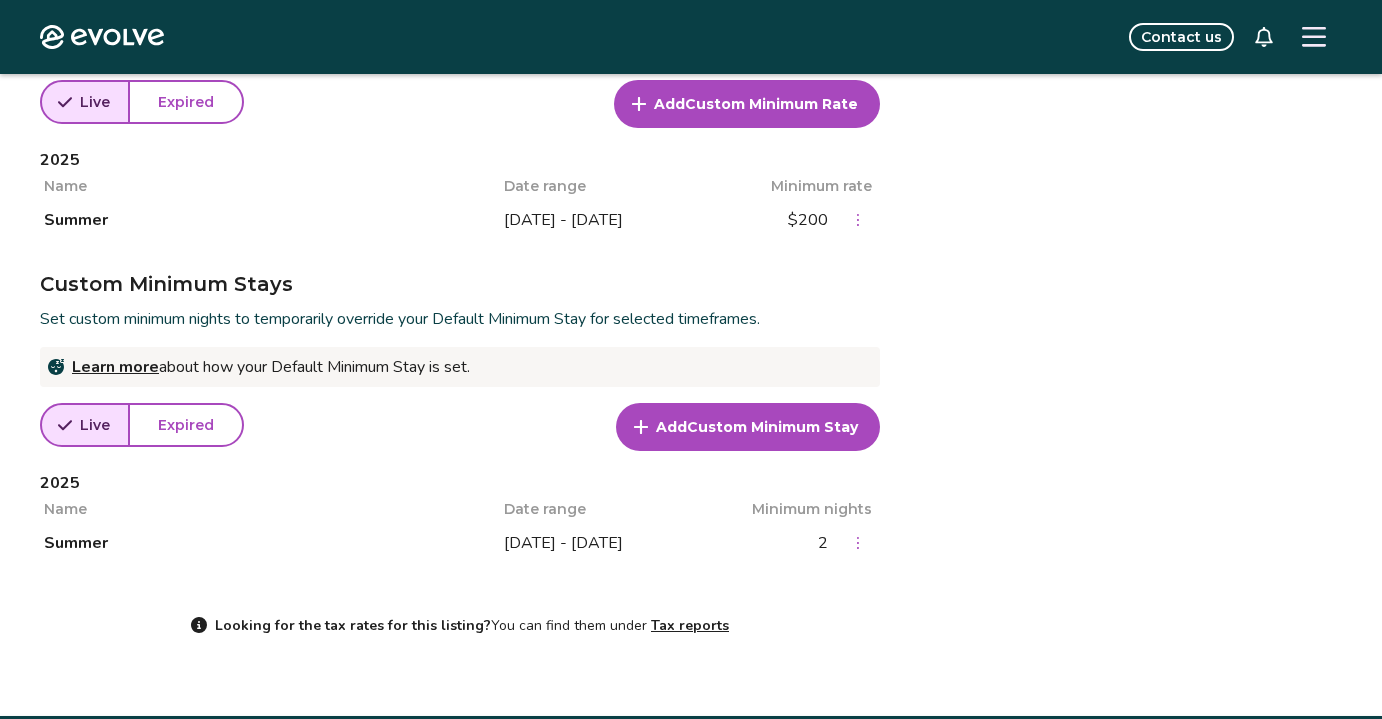 click 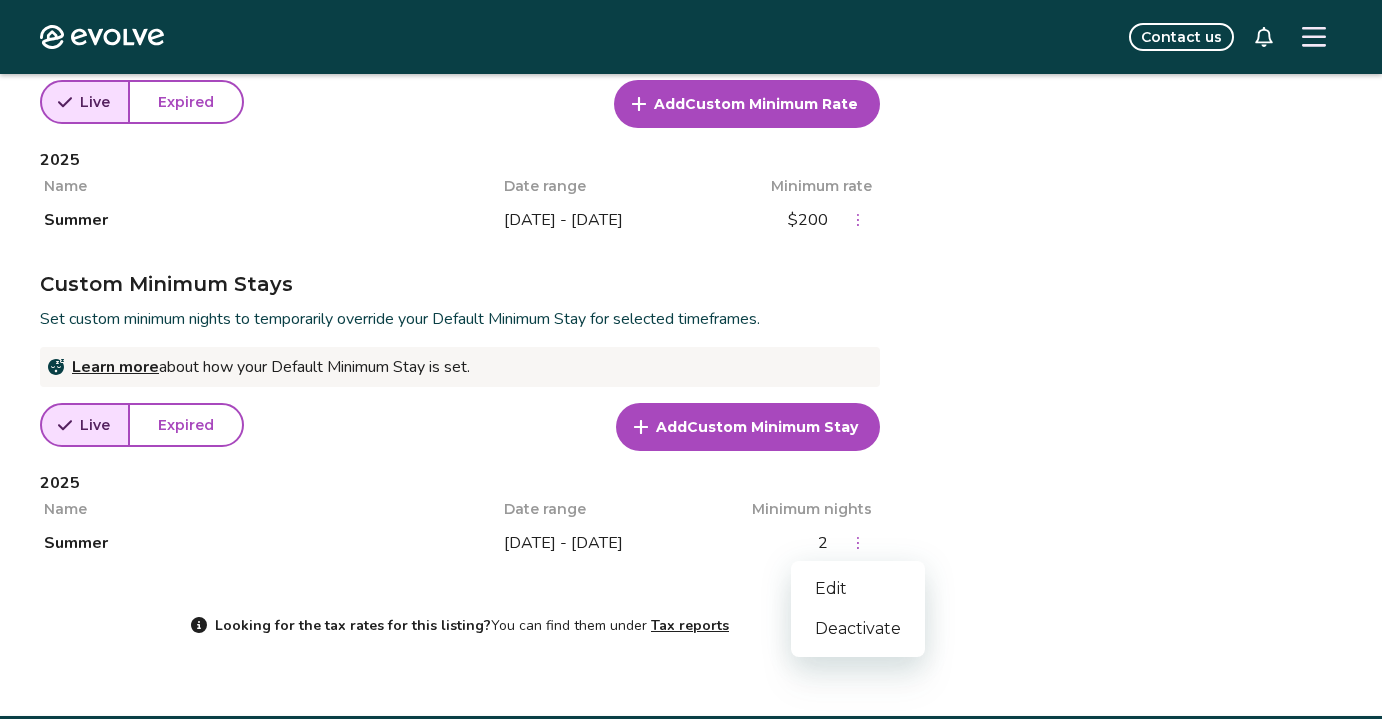 click on "Edit" at bounding box center (858, 589) 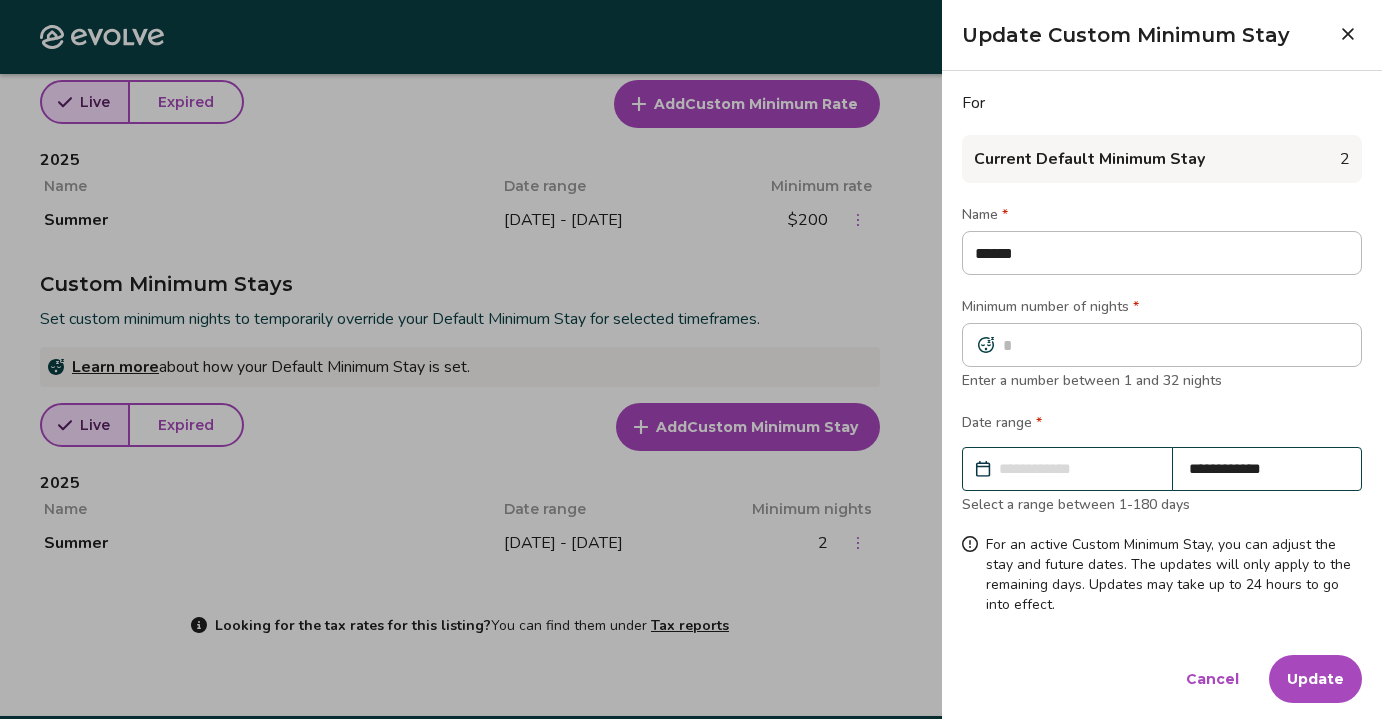 click 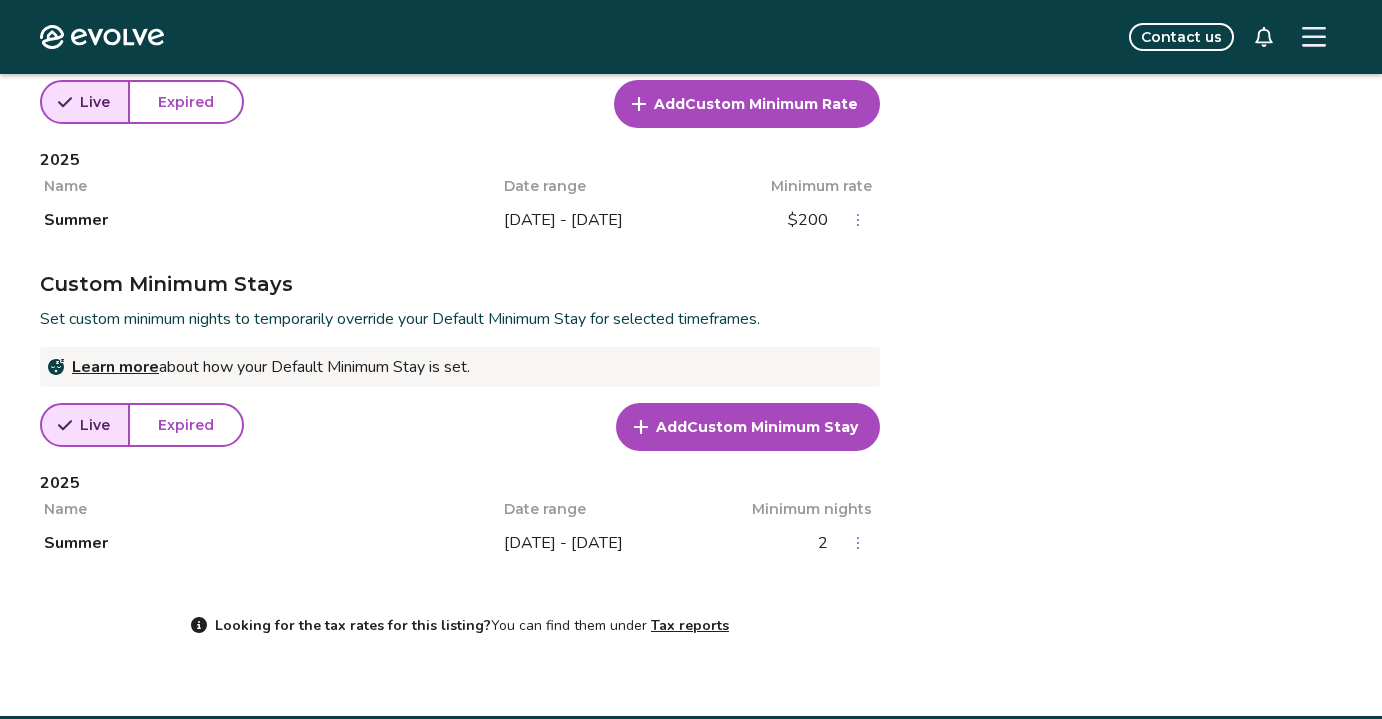 click 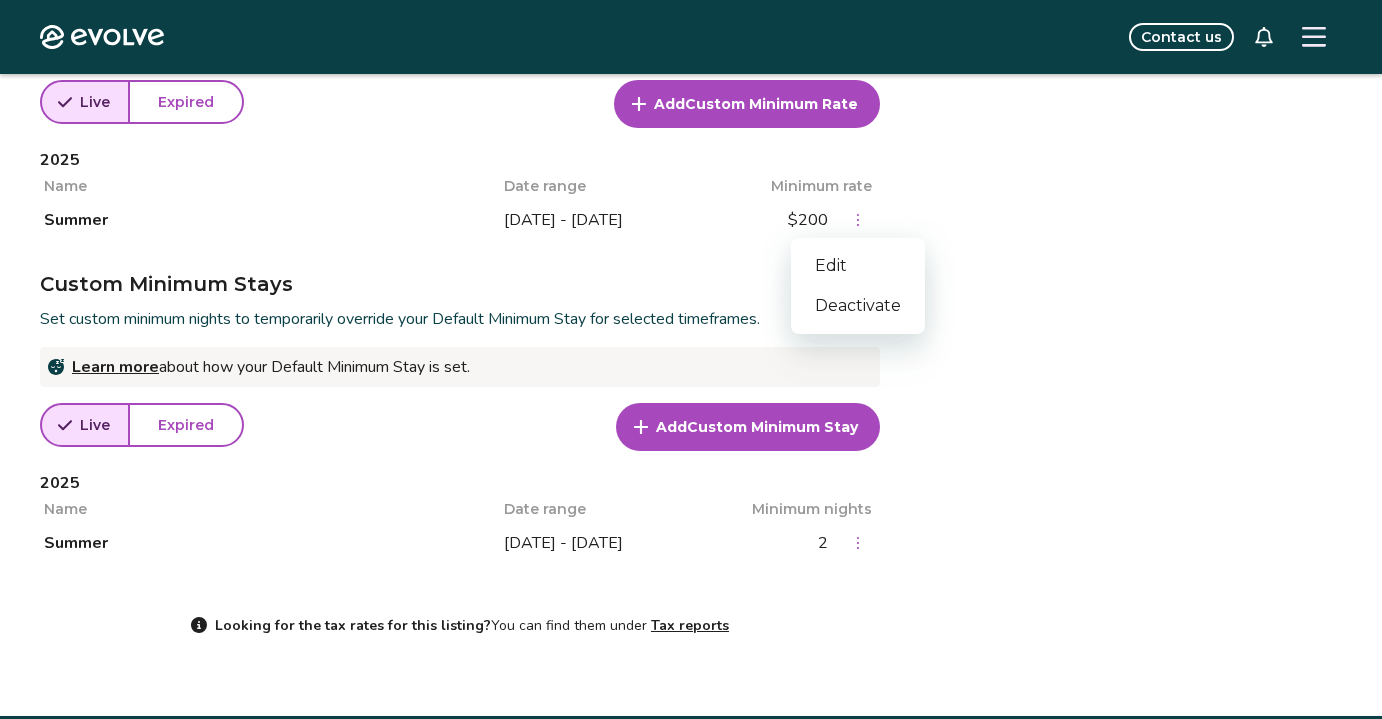 click on "Edit" at bounding box center (858, 266) 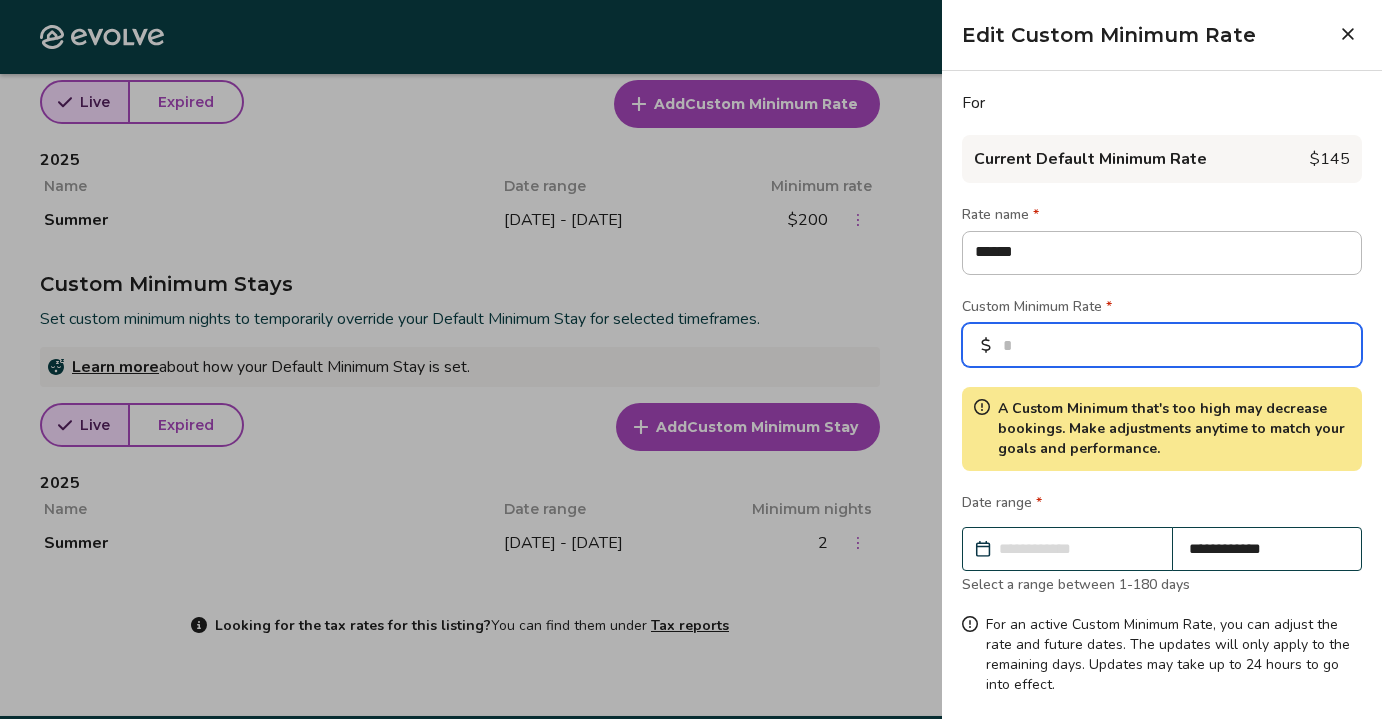 click on "***" at bounding box center [1162, 345] 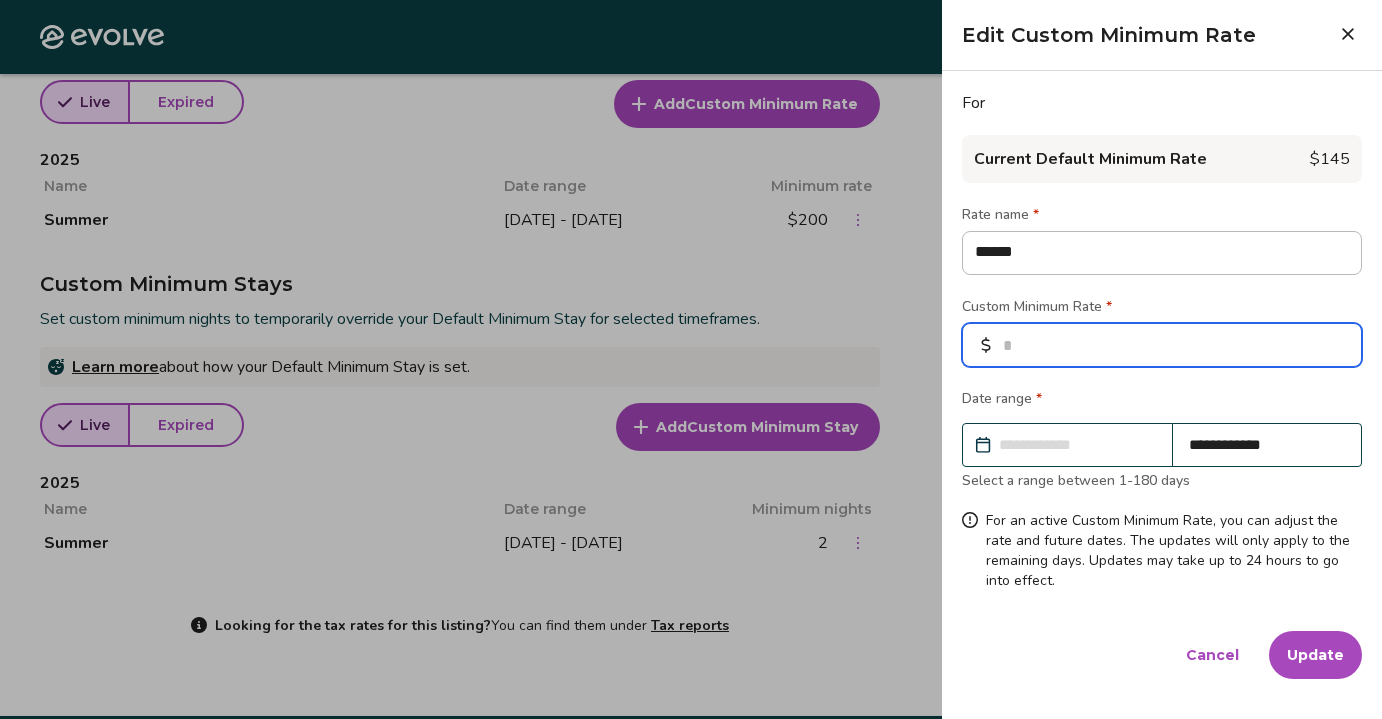 type on "*" 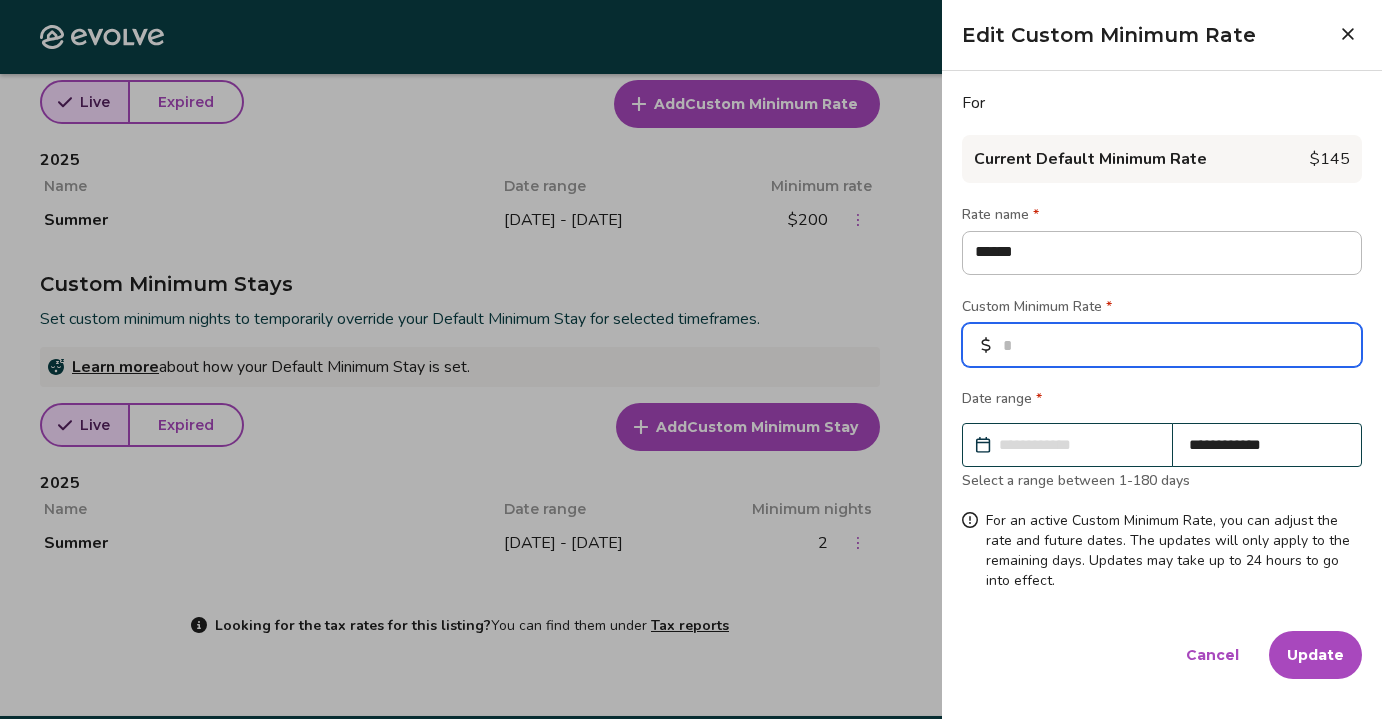 type on "*" 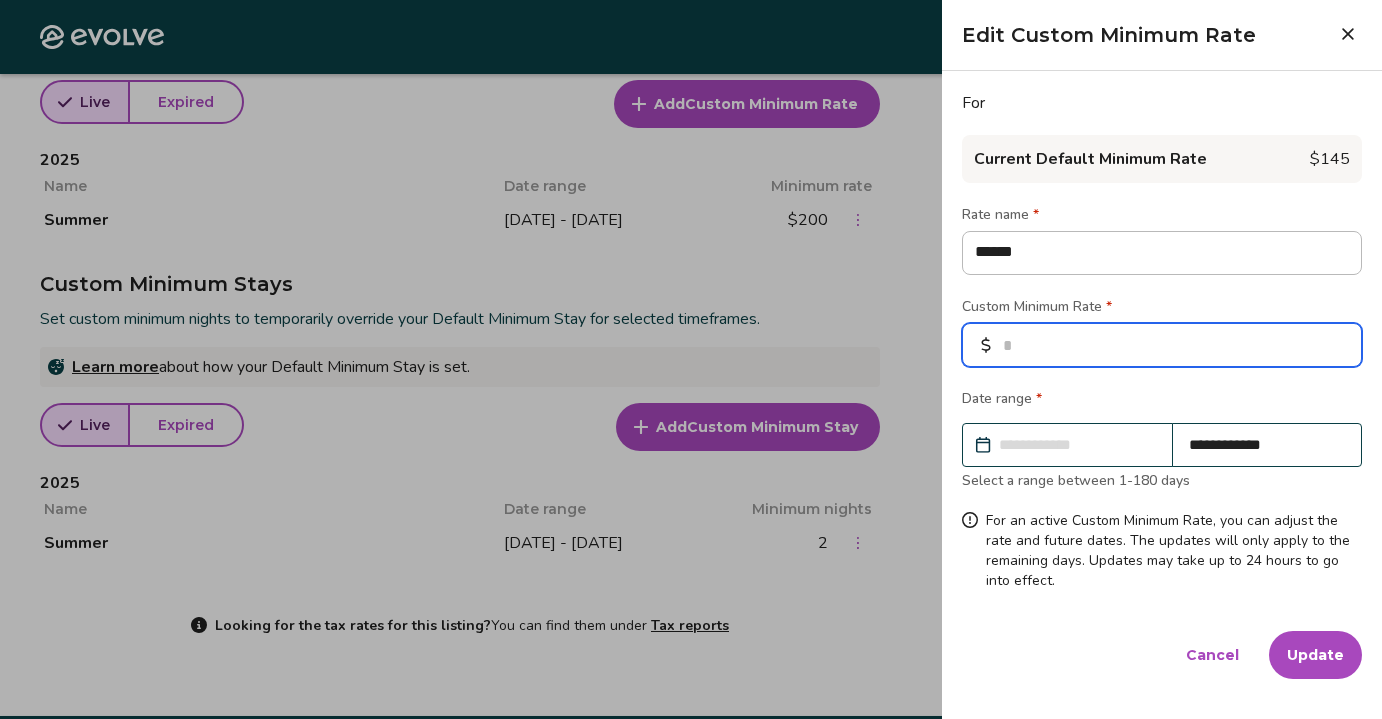 type on "*" 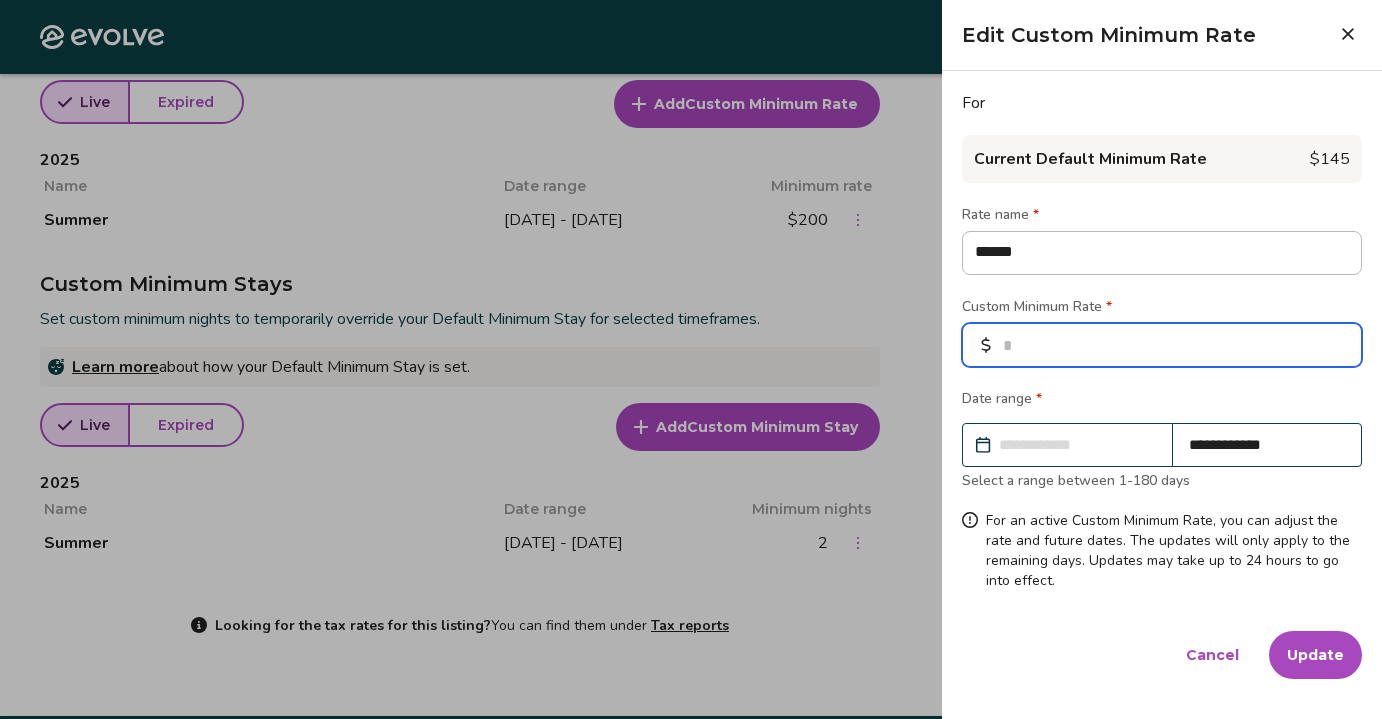 type on "*" 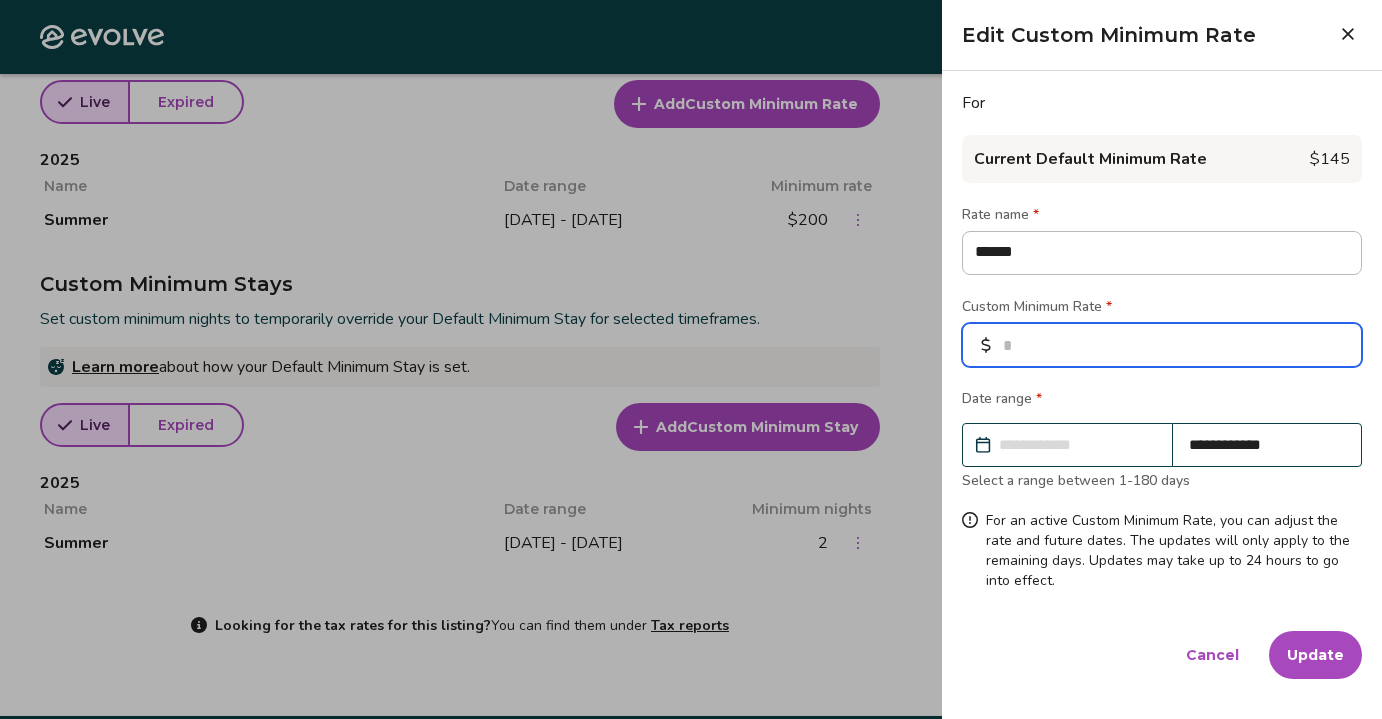 type on "*" 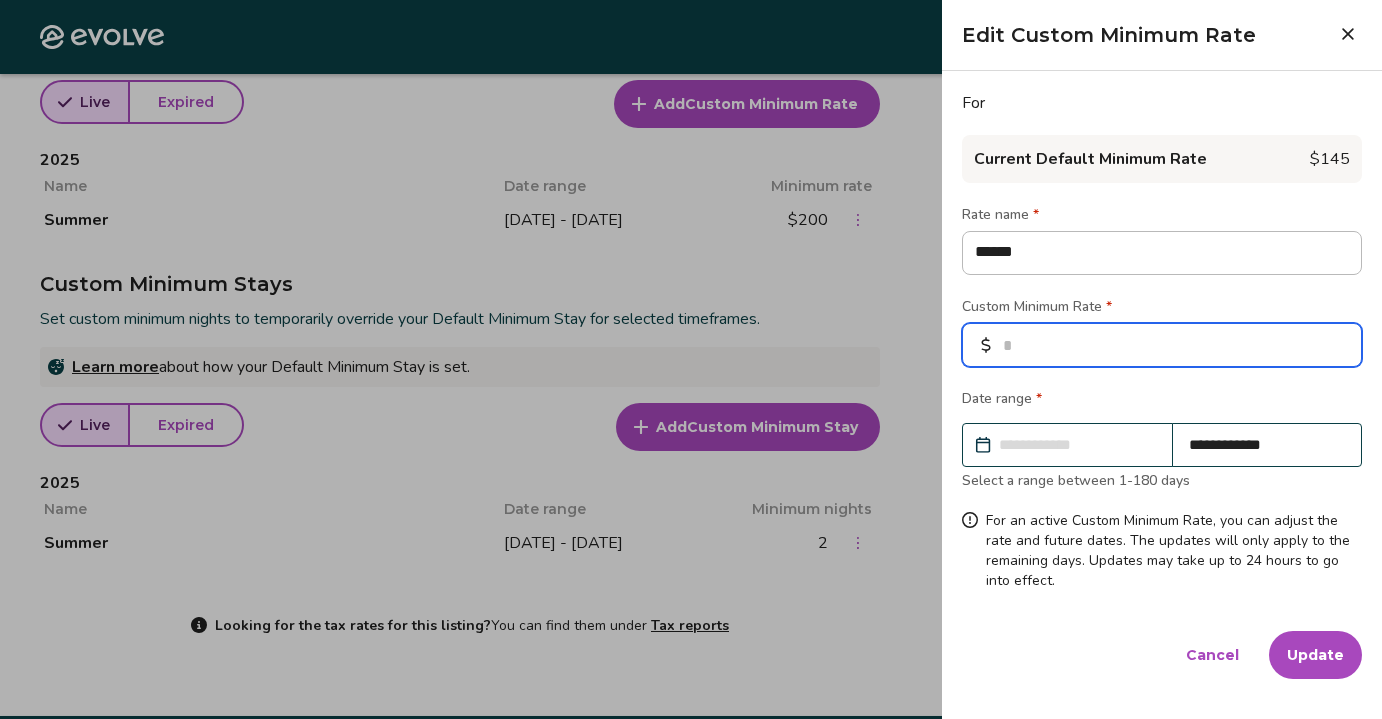 type on "**" 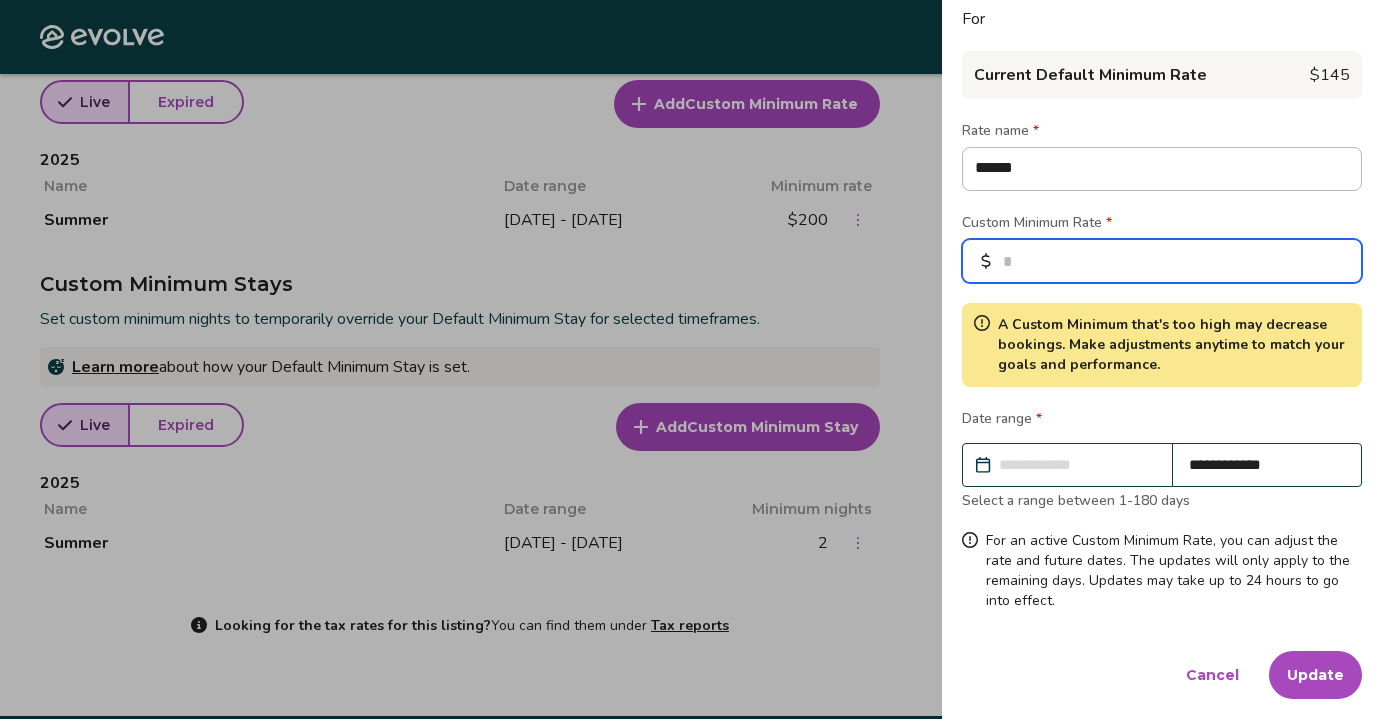 scroll, scrollTop: 85, scrollLeft: 0, axis: vertical 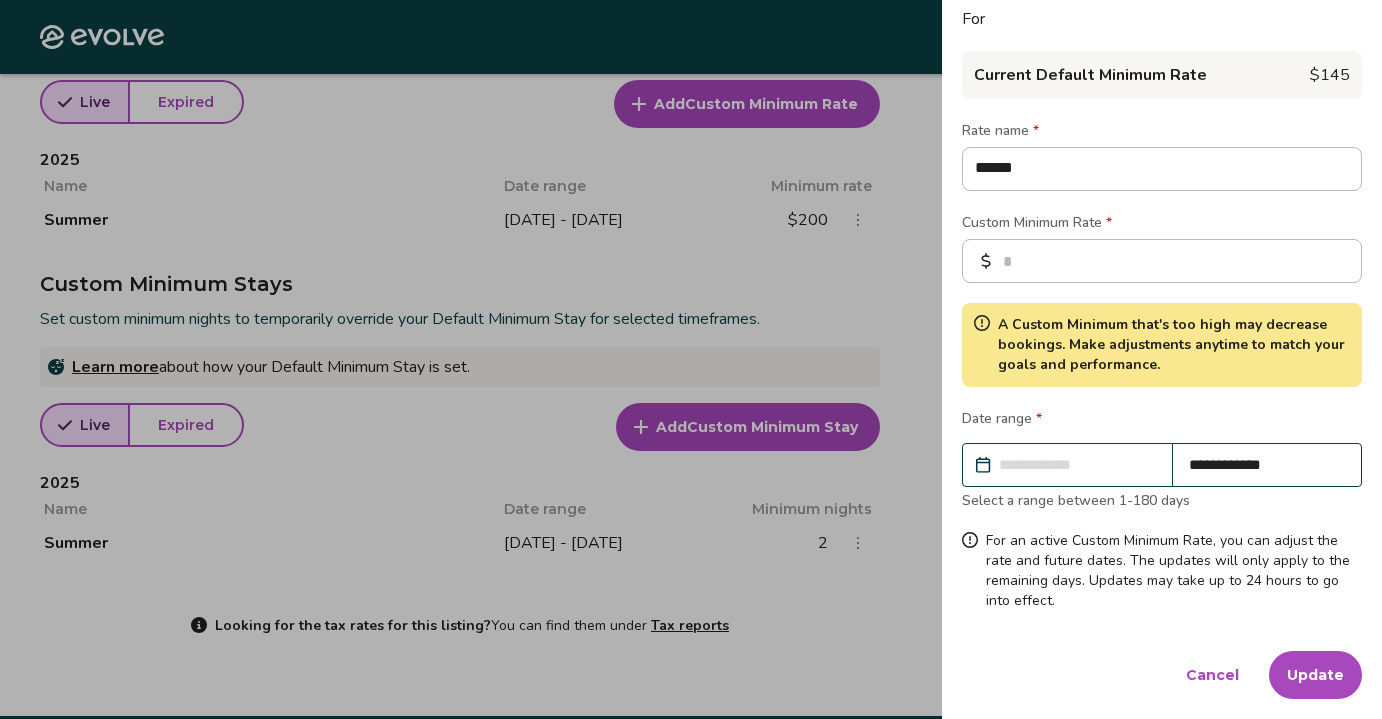 click on "Update" at bounding box center [1315, 675] 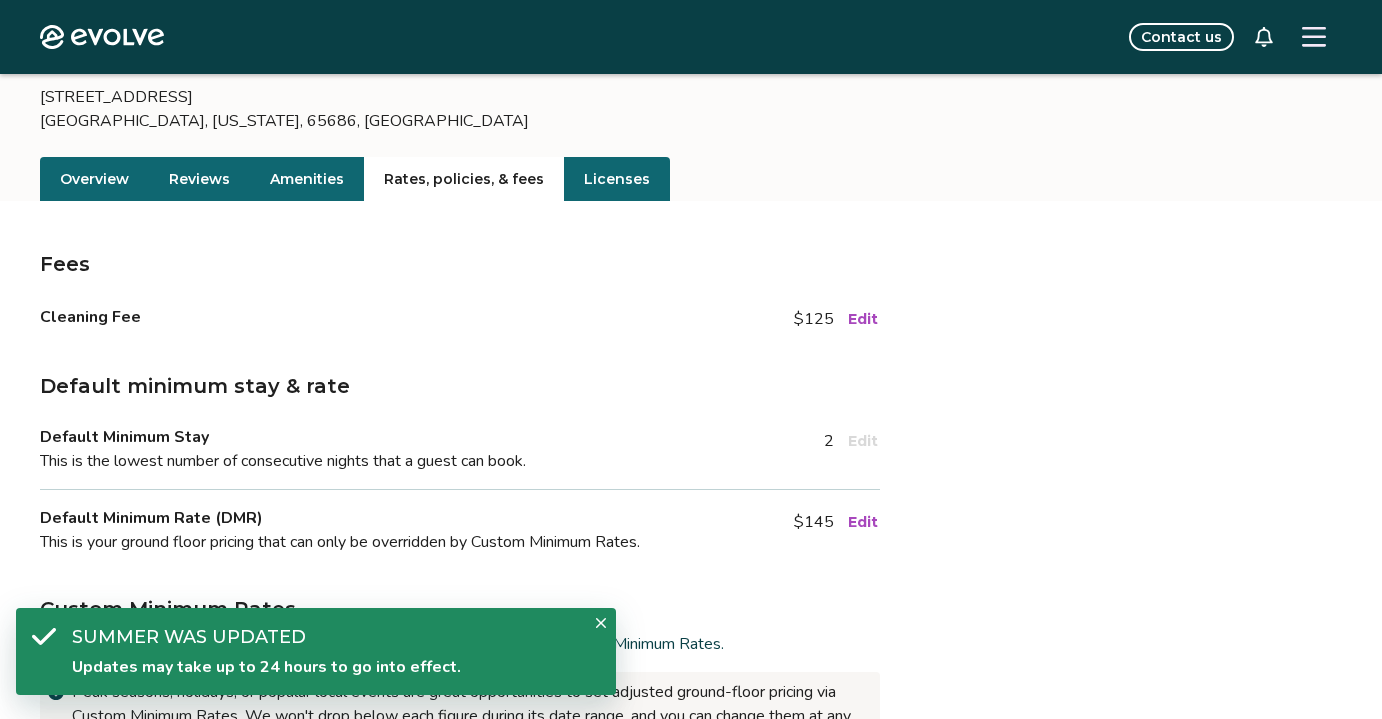 scroll, scrollTop: 0, scrollLeft: 0, axis: both 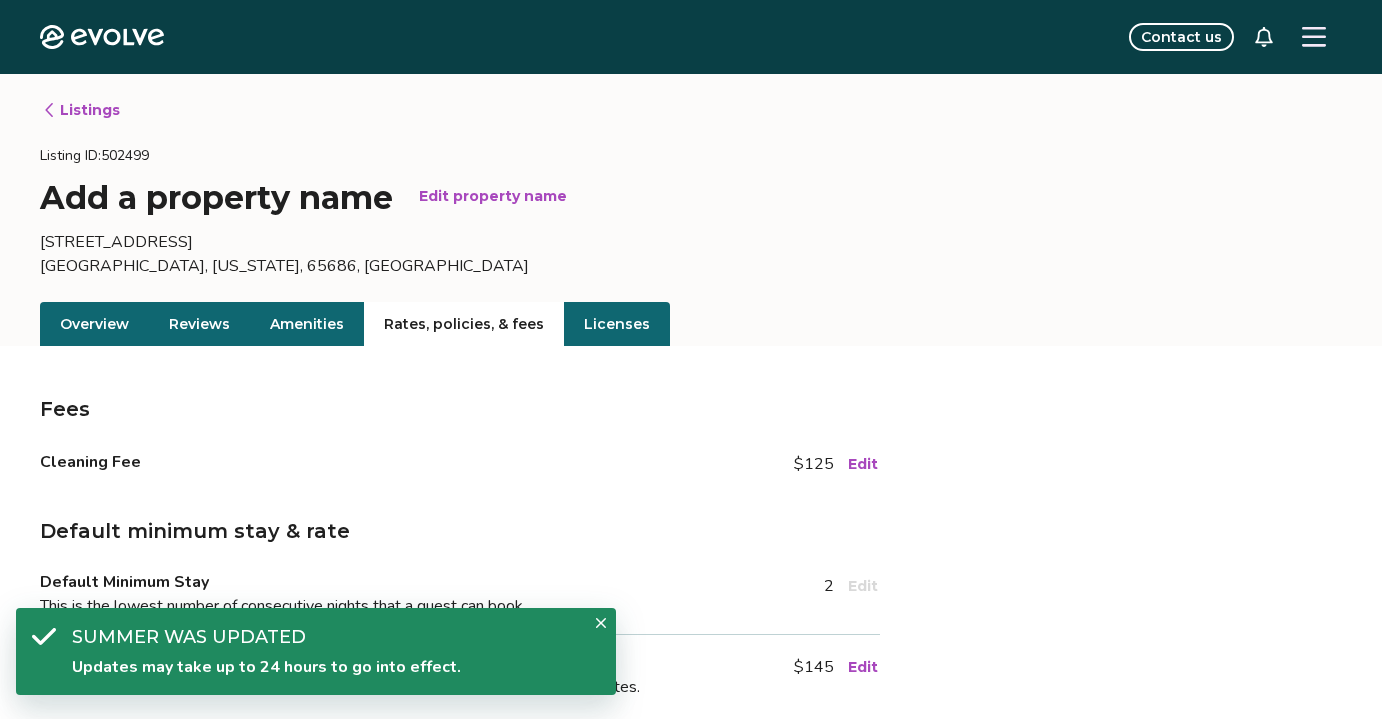 click on "Listings" at bounding box center [81, 110] 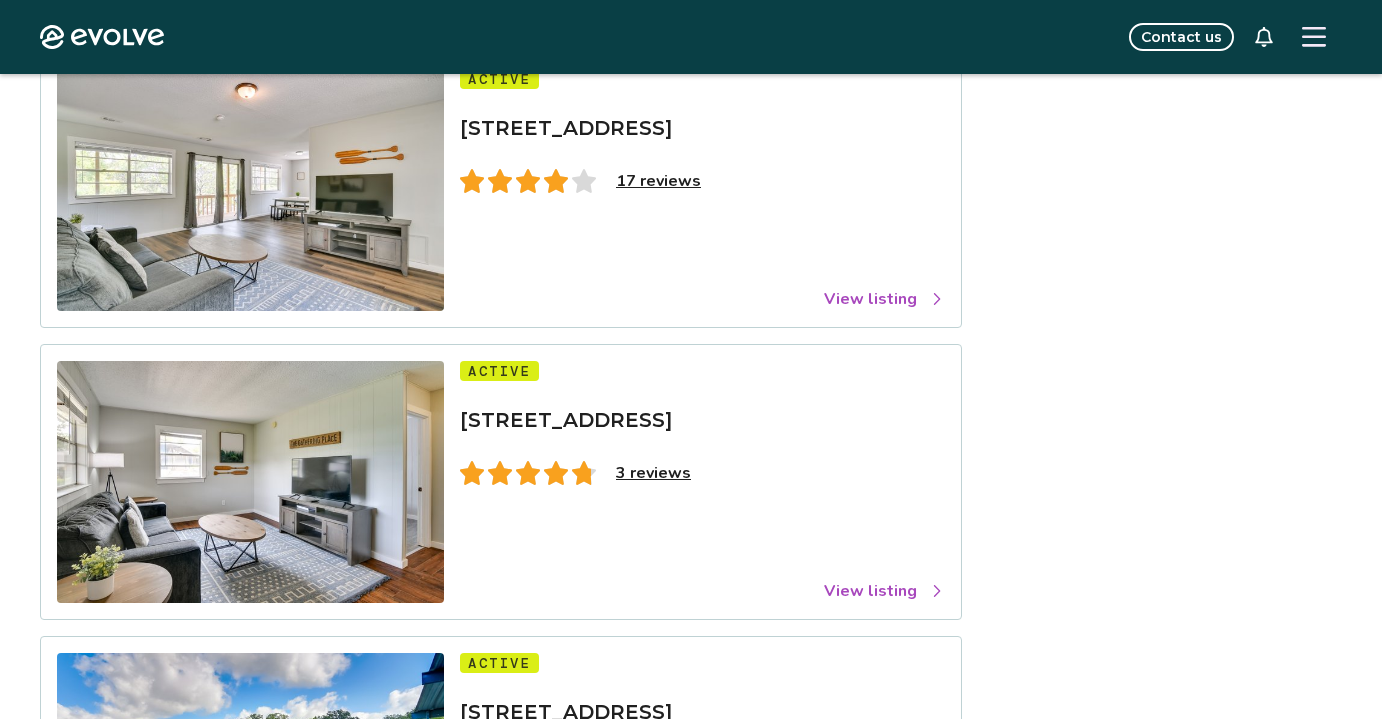 scroll, scrollTop: 2814, scrollLeft: 0, axis: vertical 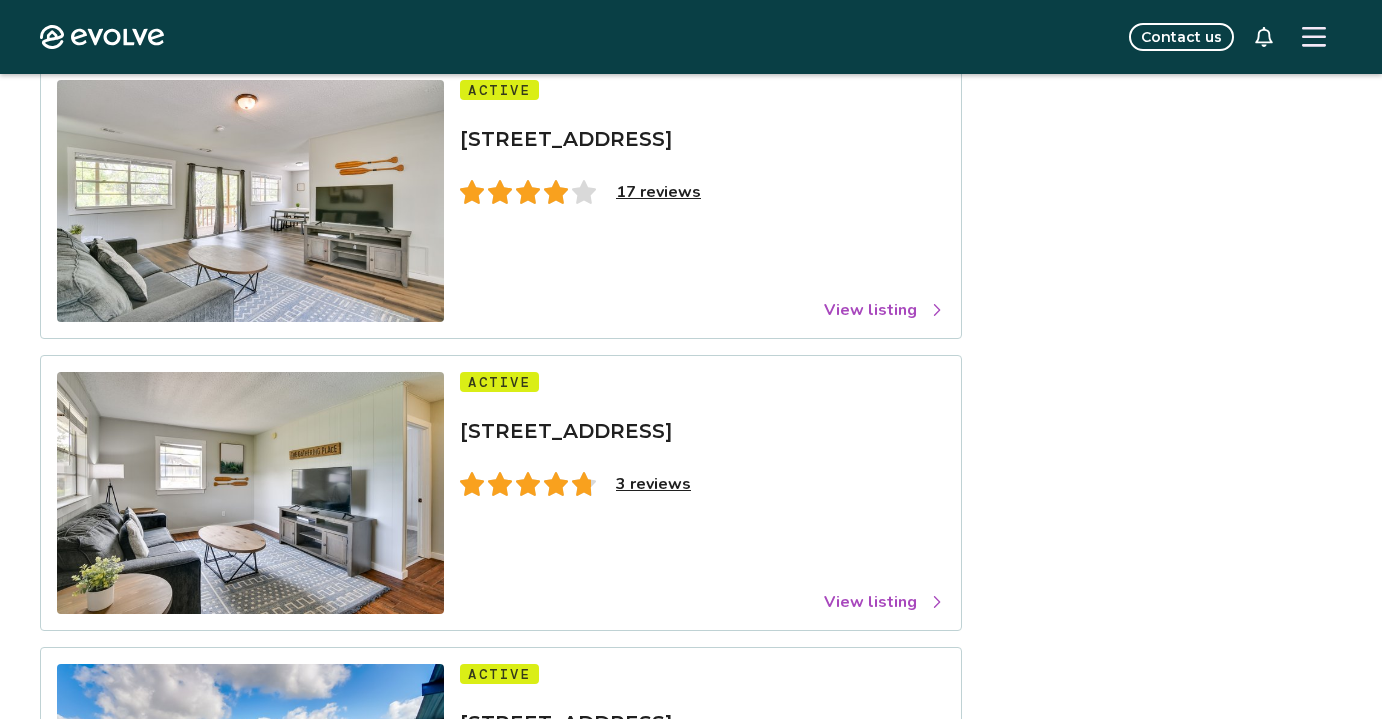 click on "View listing" at bounding box center (884, 310) 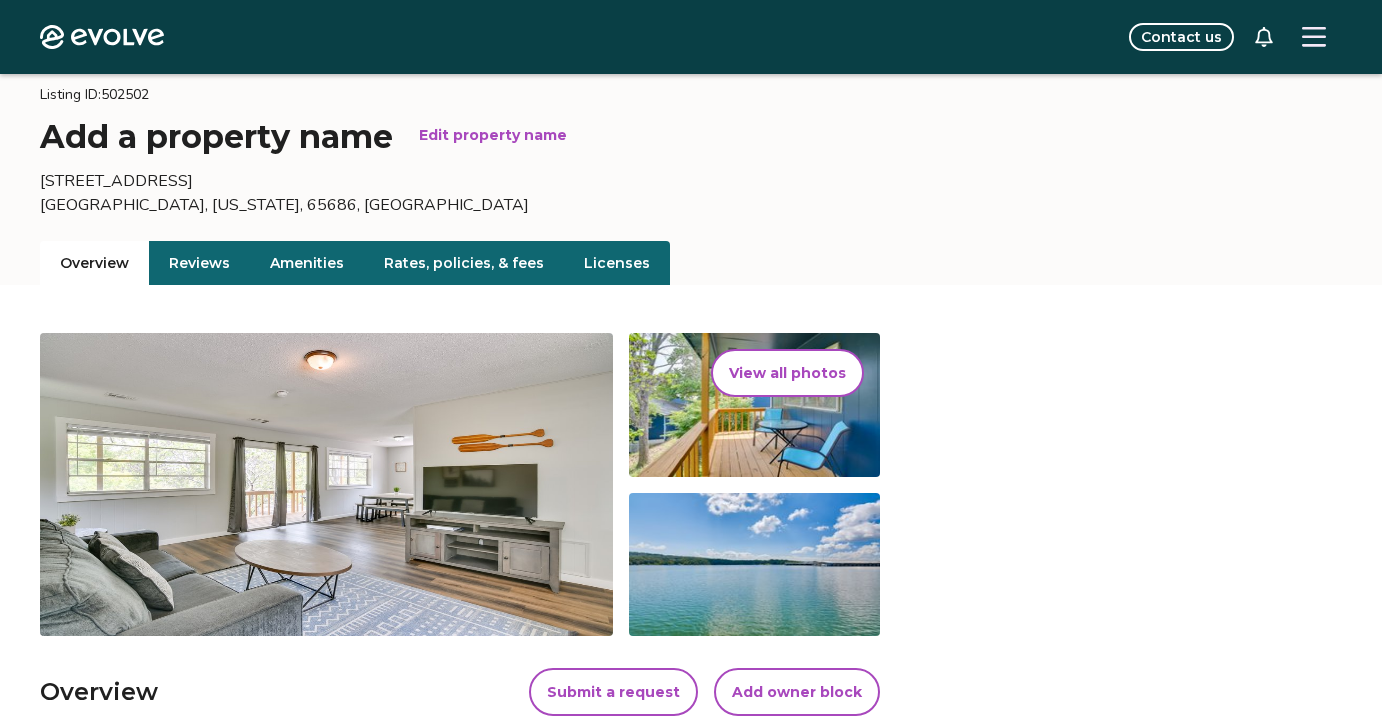 scroll, scrollTop: 0, scrollLeft: 0, axis: both 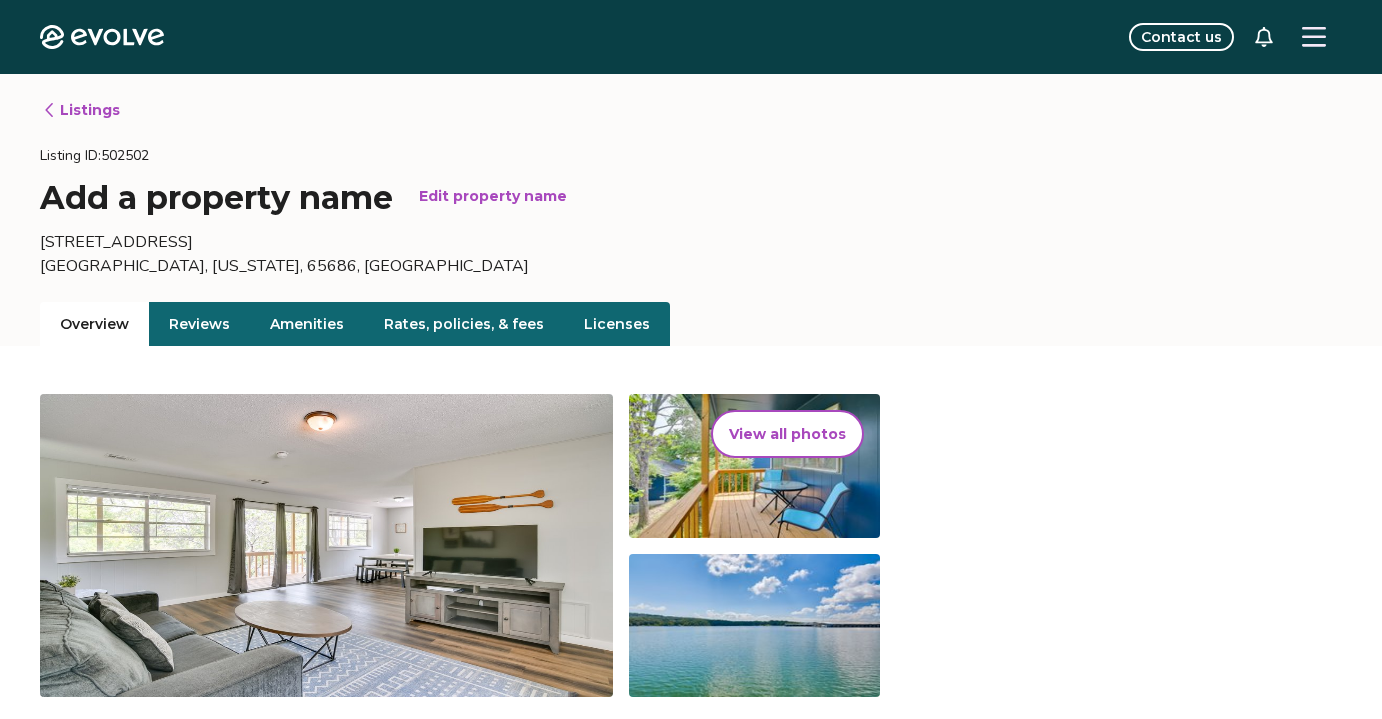 click on "Rates, policies, & fees" at bounding box center (464, 324) 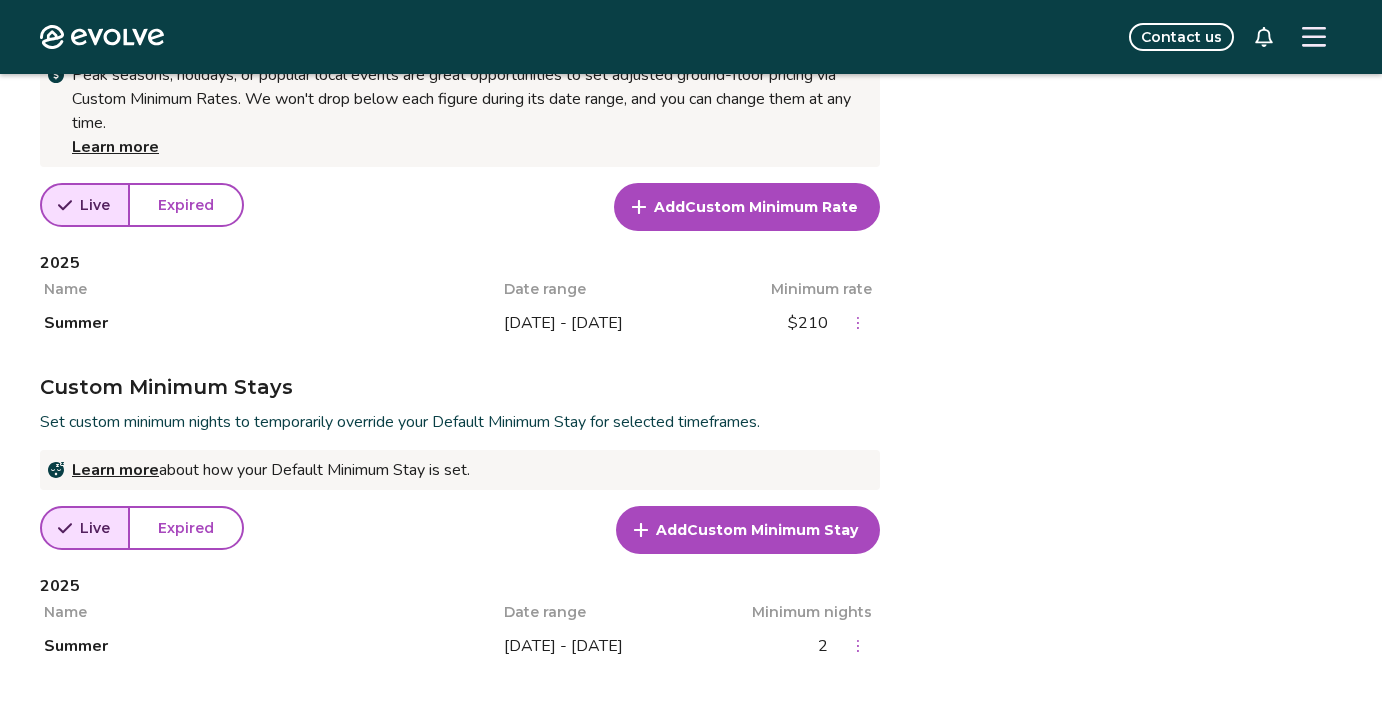 scroll, scrollTop: 784, scrollLeft: 0, axis: vertical 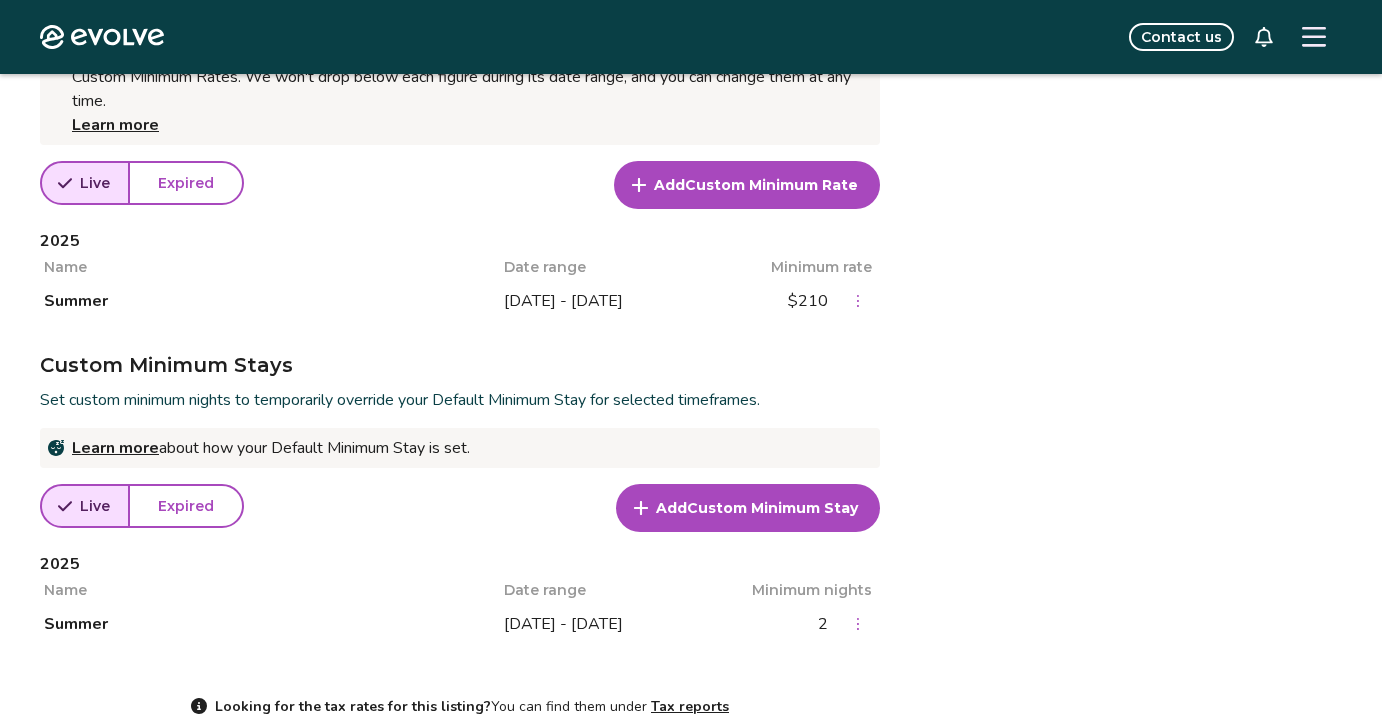 click 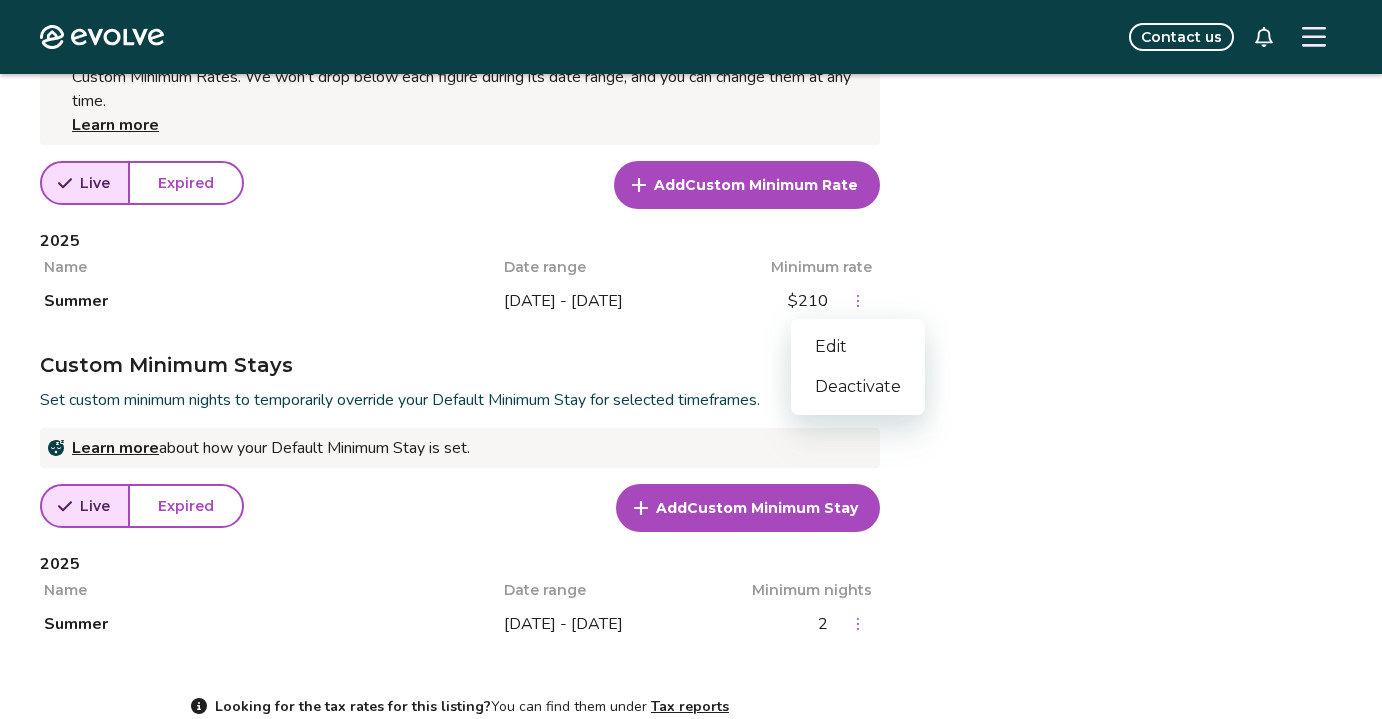 click on "Edit" at bounding box center [858, 347] 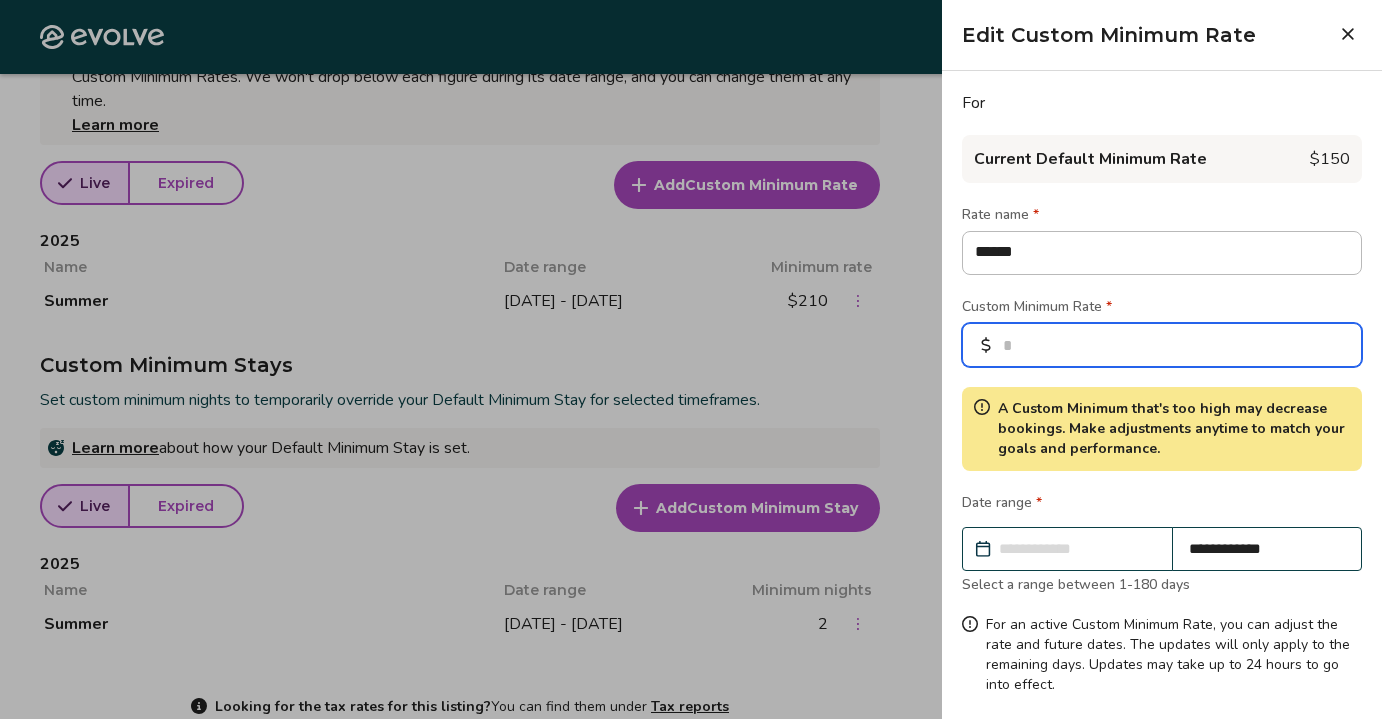 click on "***" at bounding box center [1162, 345] 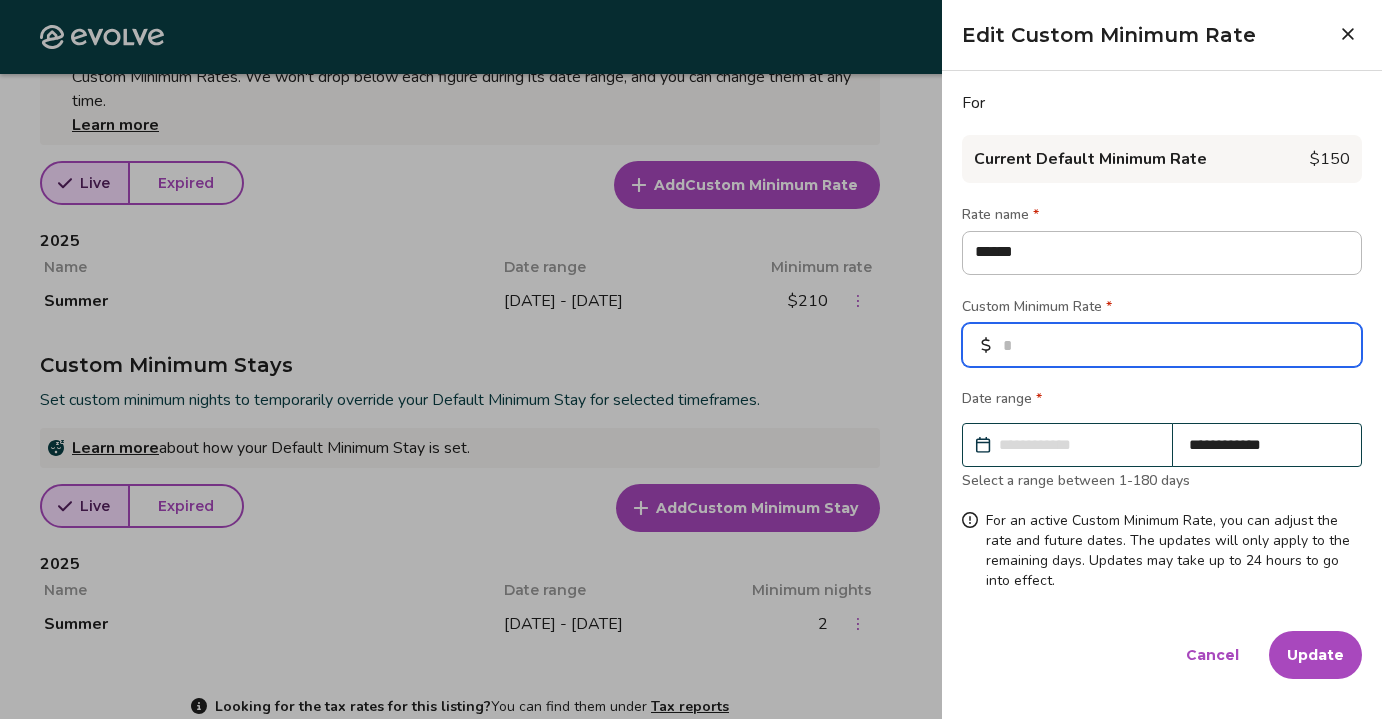 type on "*" 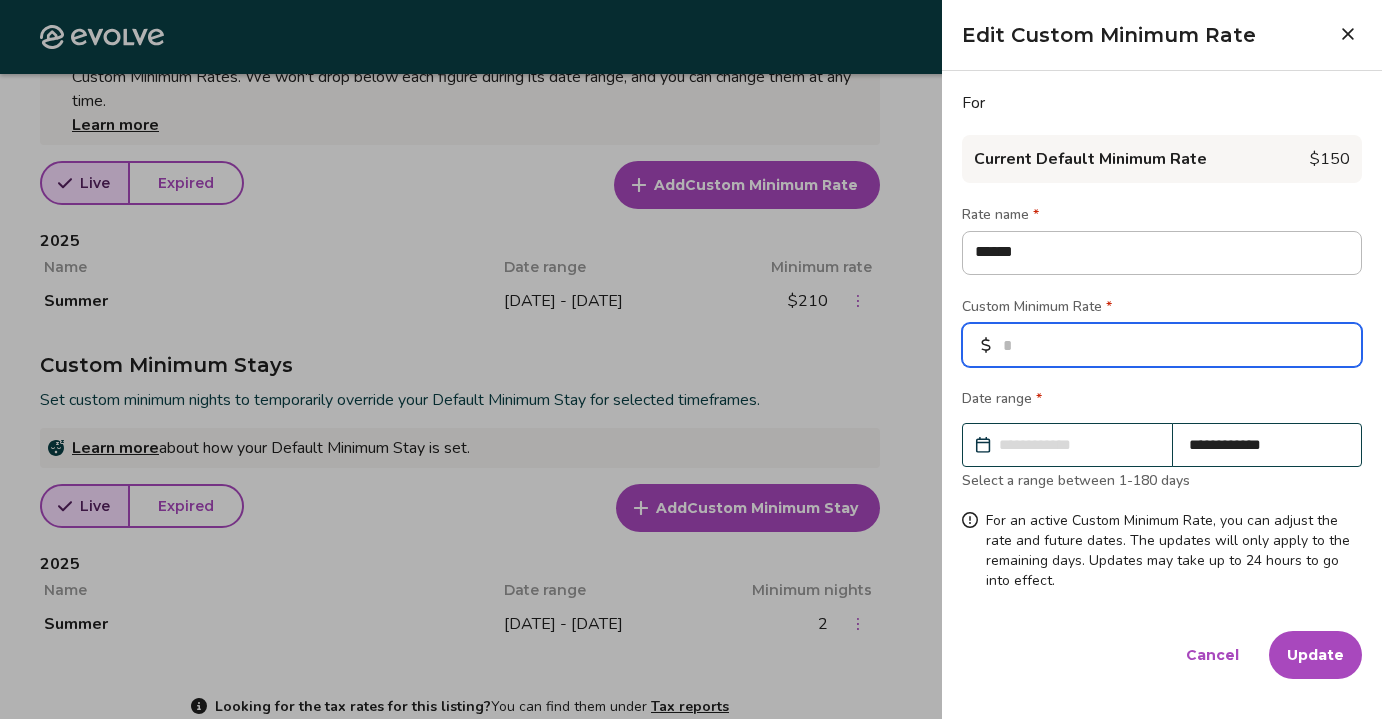 type 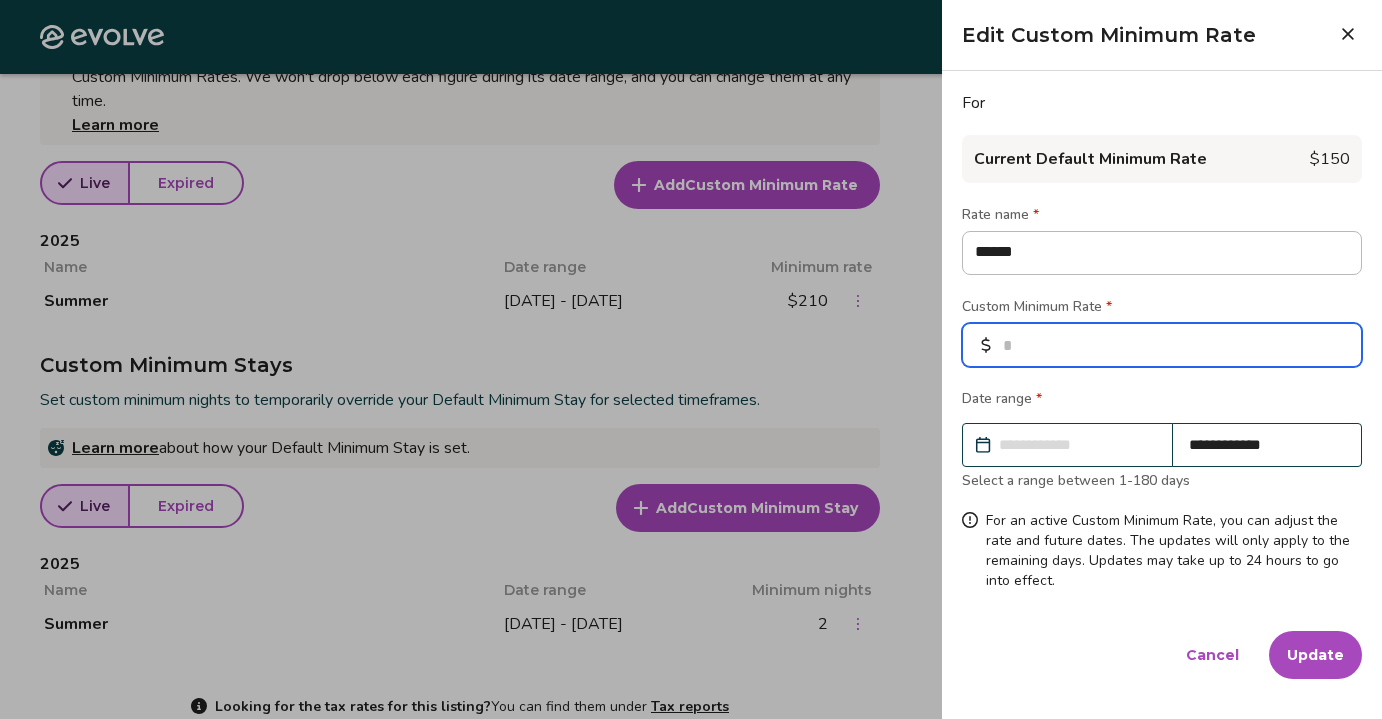 type on "*" 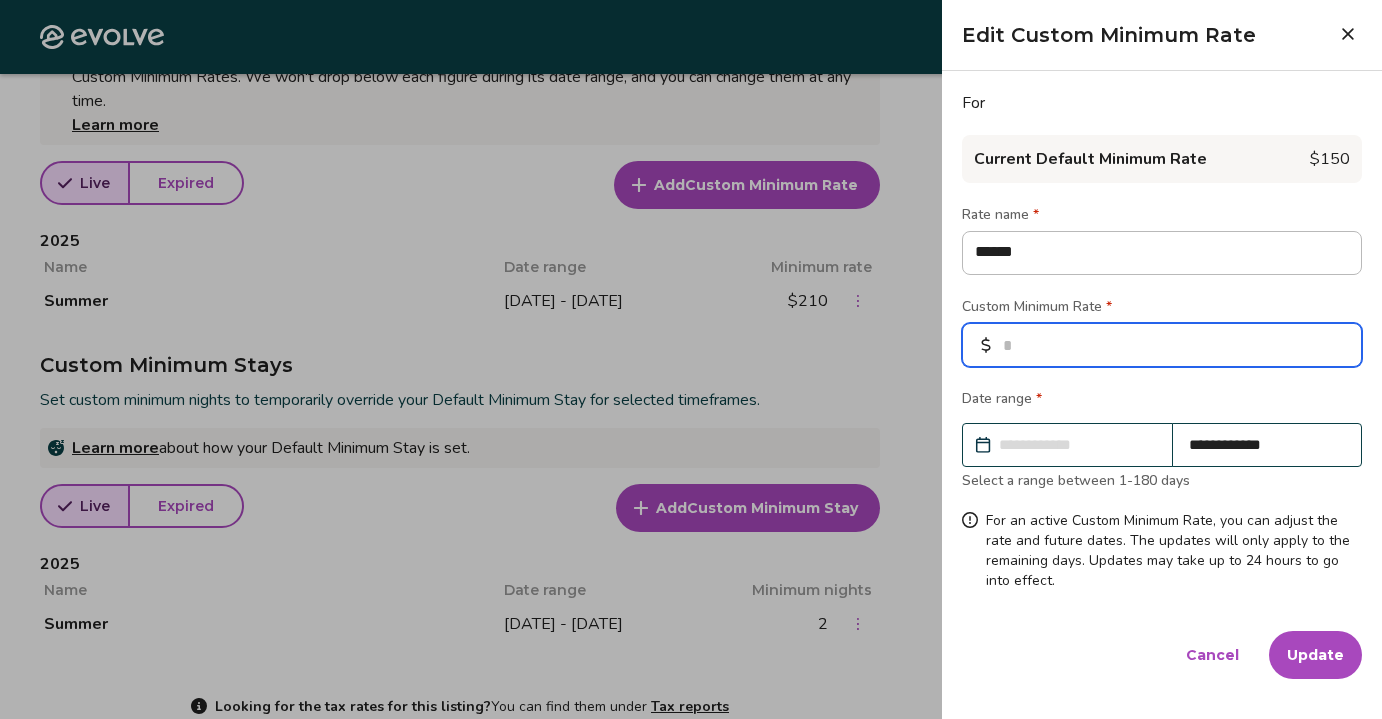 type on "*" 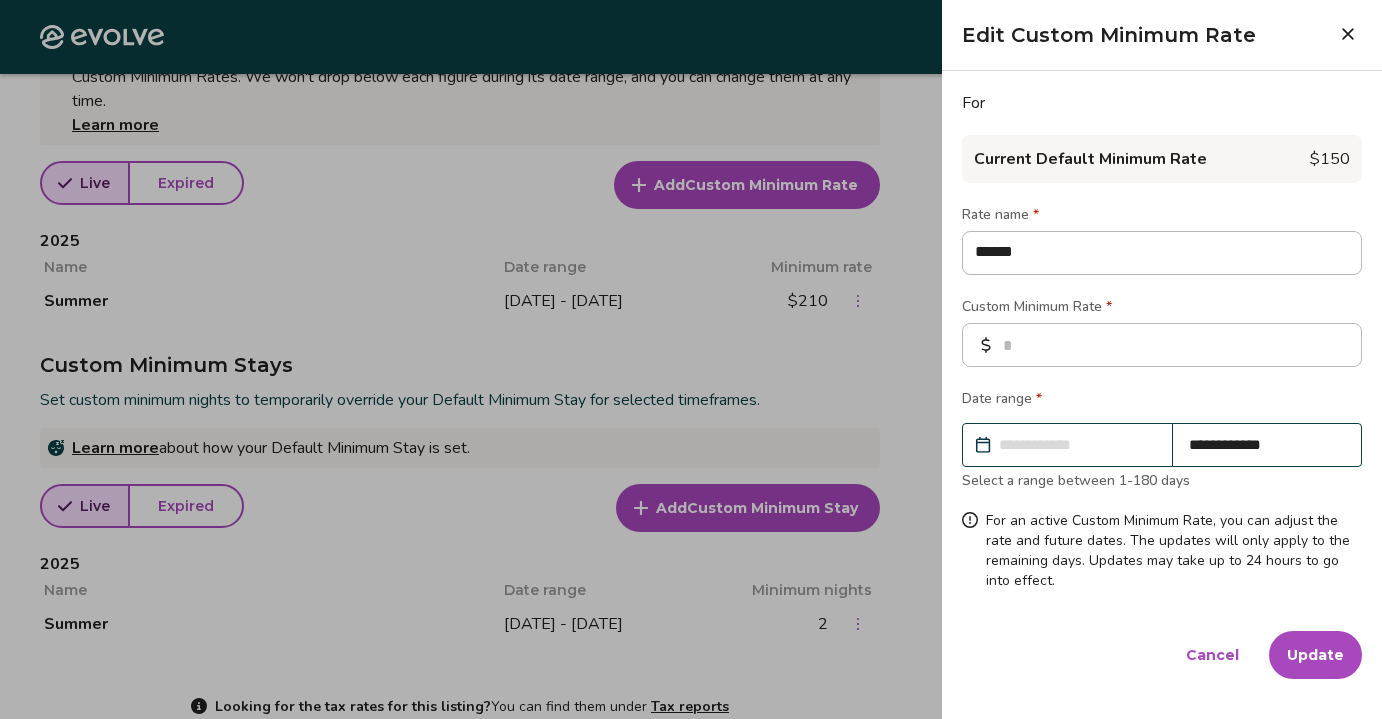 click on "Update" at bounding box center (1315, 655) 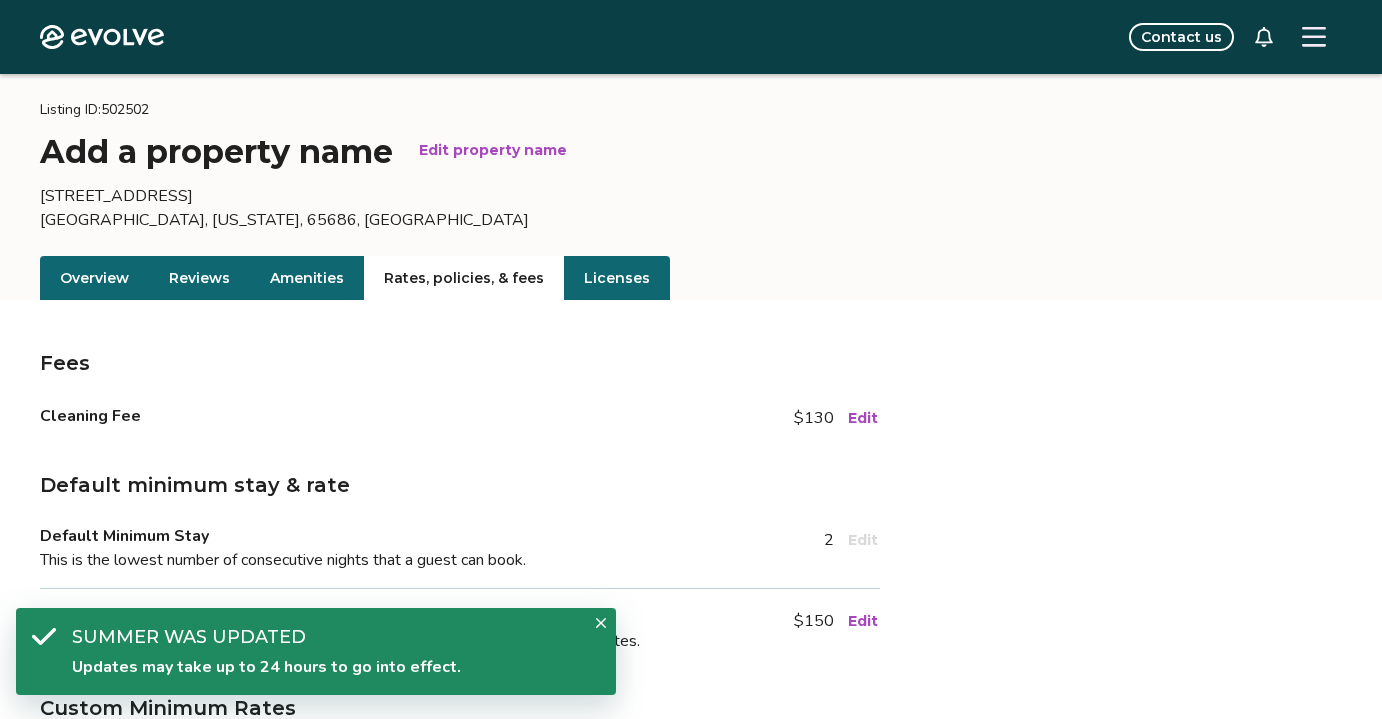 scroll, scrollTop: 0, scrollLeft: 0, axis: both 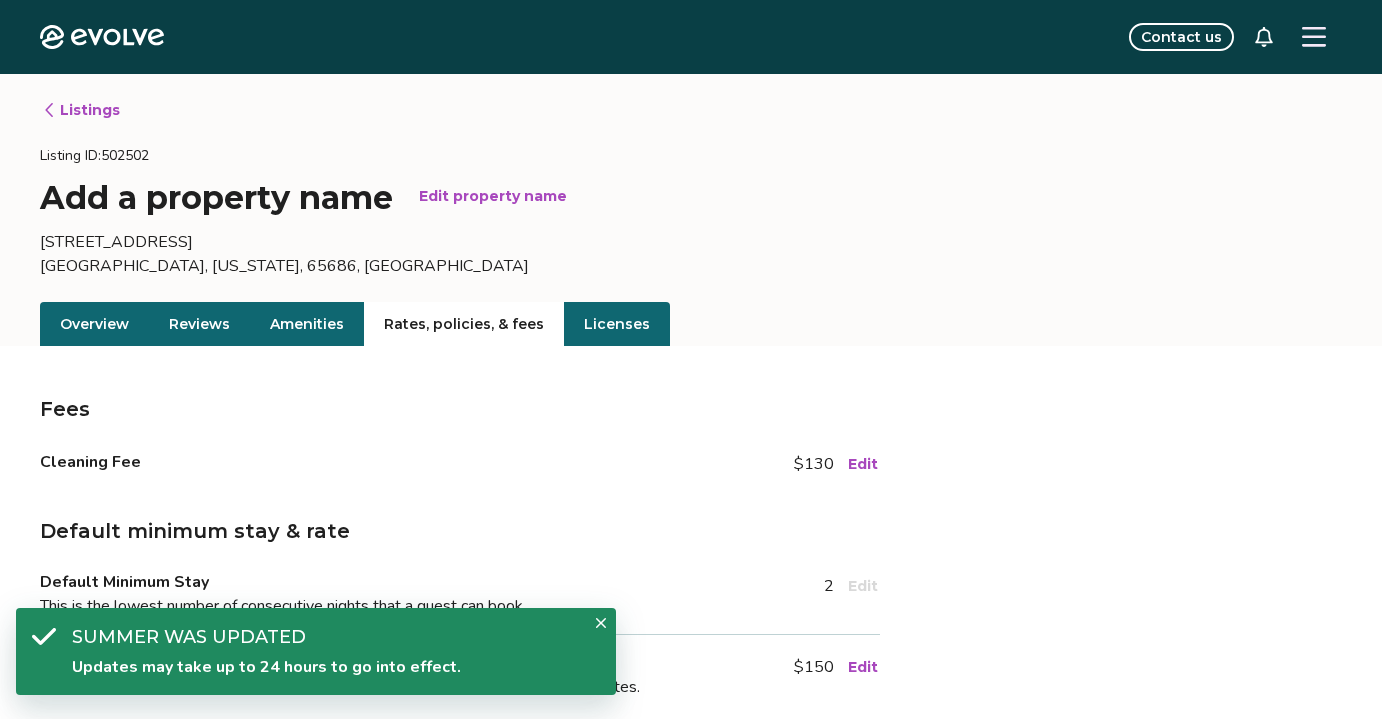 click on "Listings" at bounding box center [81, 110] 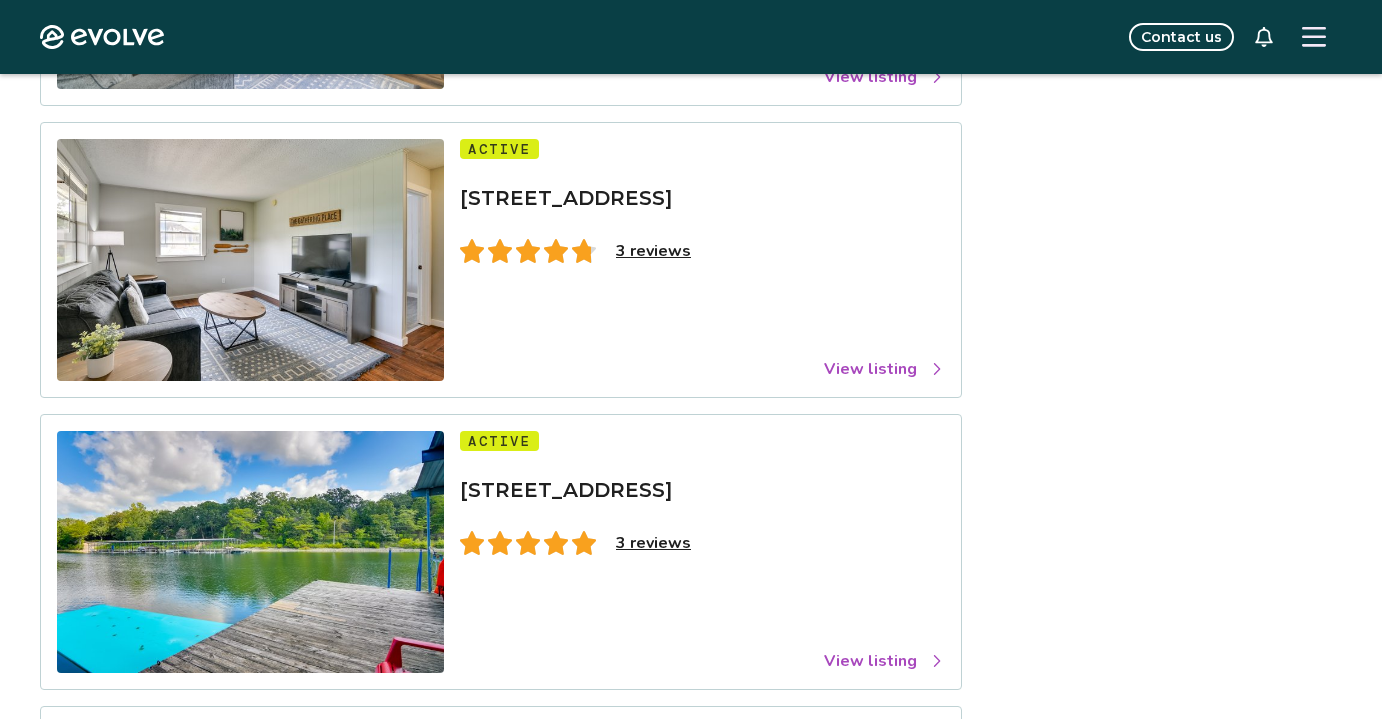 scroll, scrollTop: 2973, scrollLeft: 0, axis: vertical 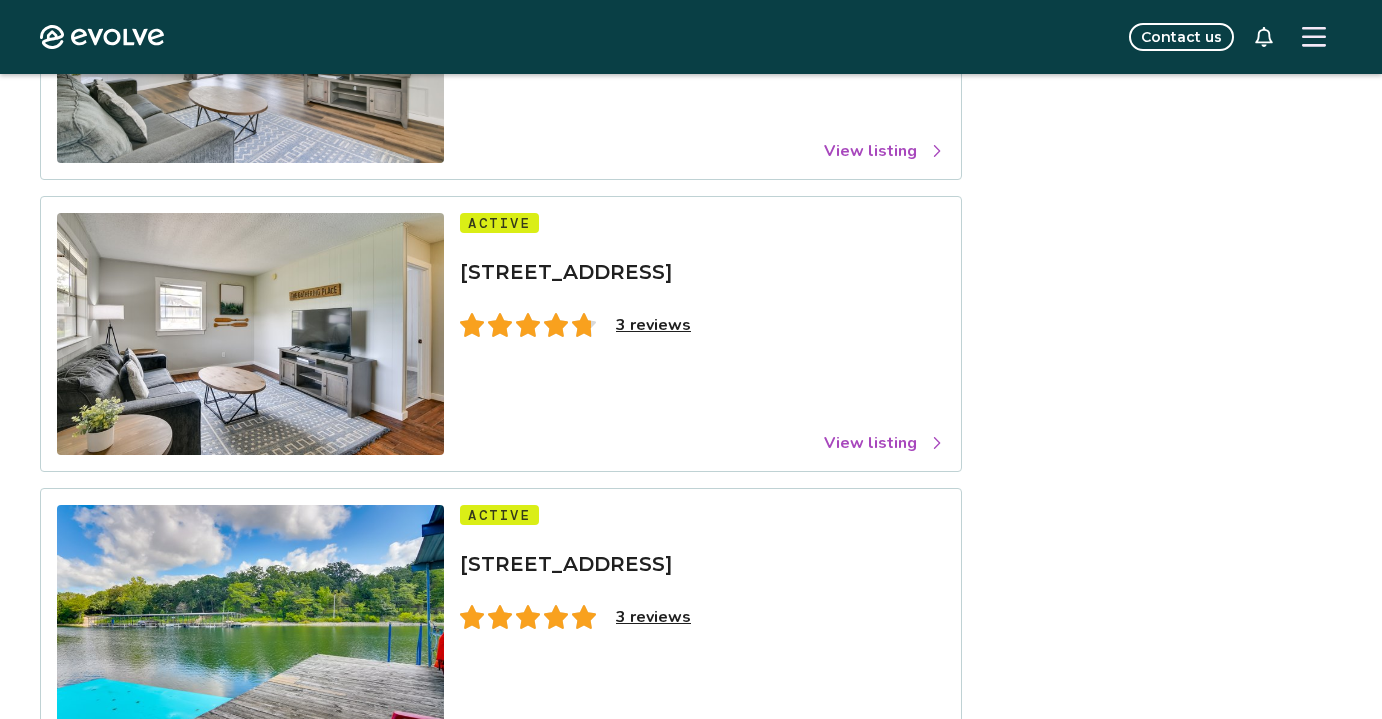 click on "View listing" at bounding box center (884, 443) 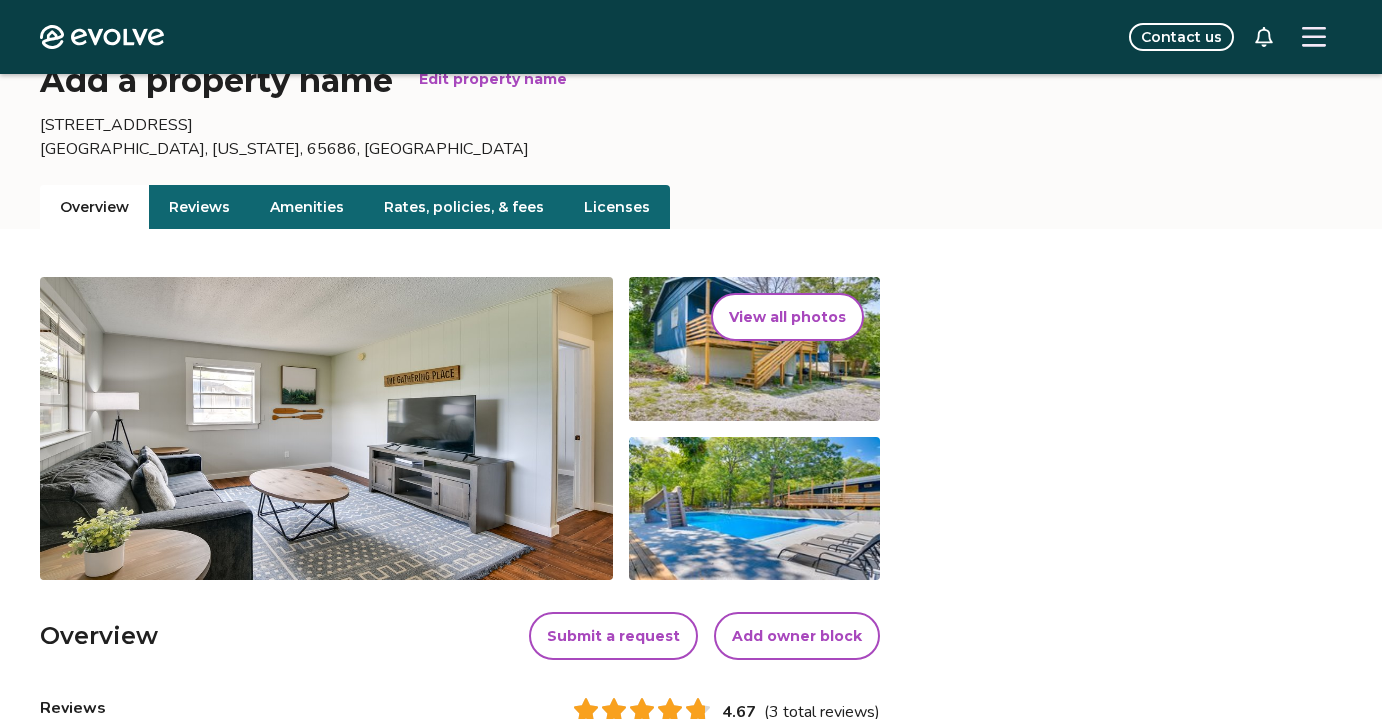 scroll, scrollTop: 103, scrollLeft: 0, axis: vertical 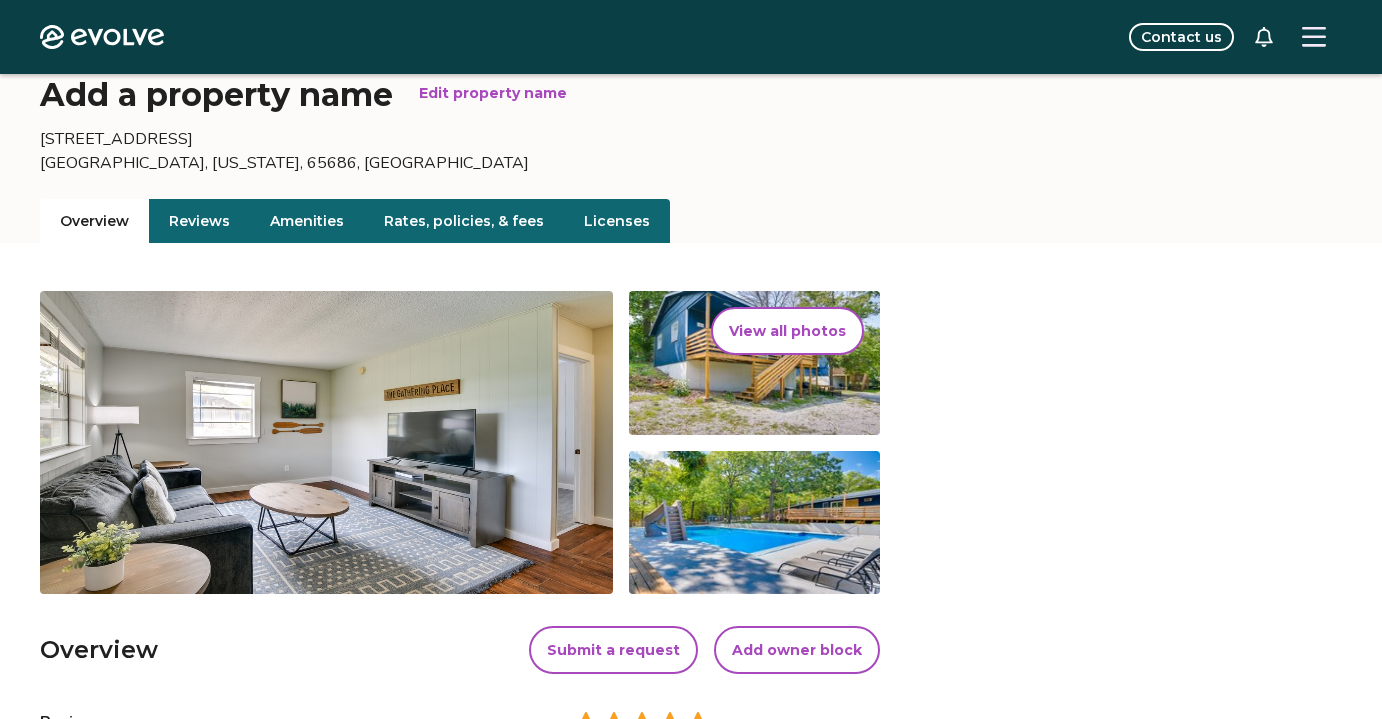 click on "Rates, policies, & fees" at bounding box center (464, 221) 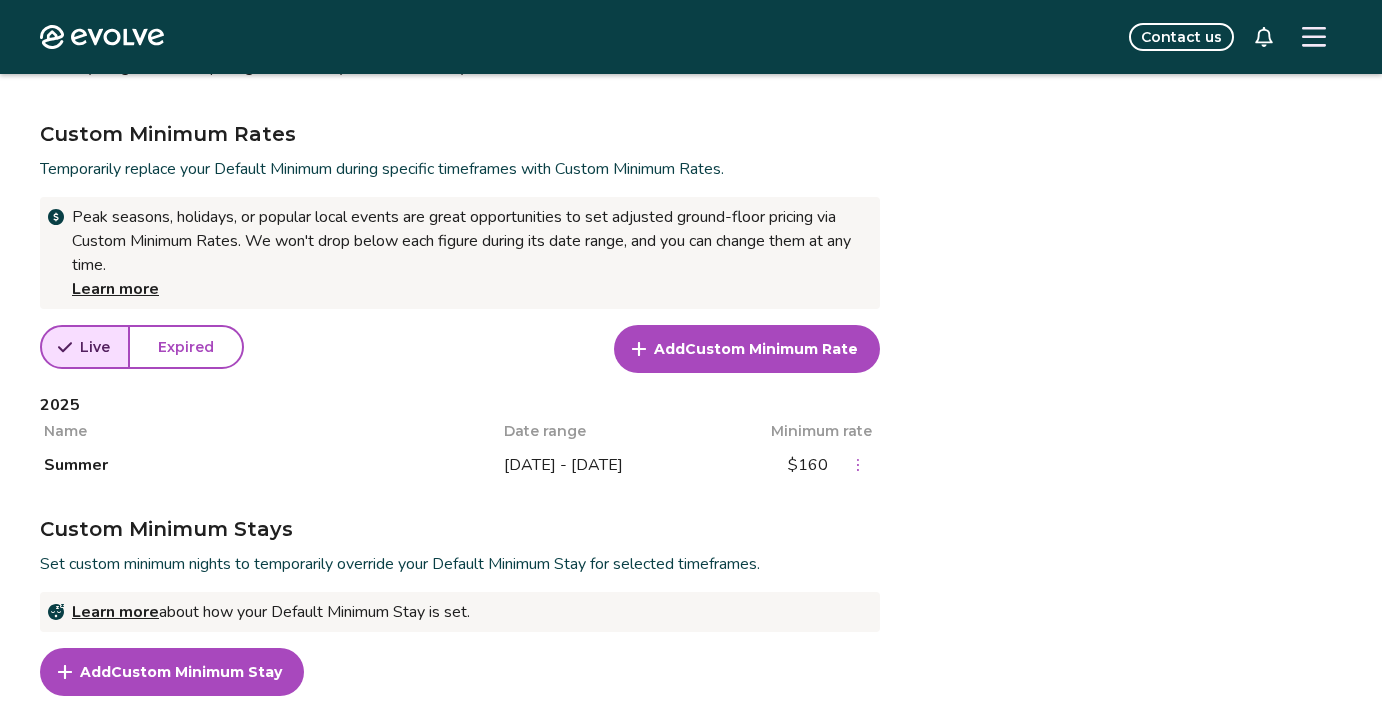 scroll, scrollTop: 622, scrollLeft: 0, axis: vertical 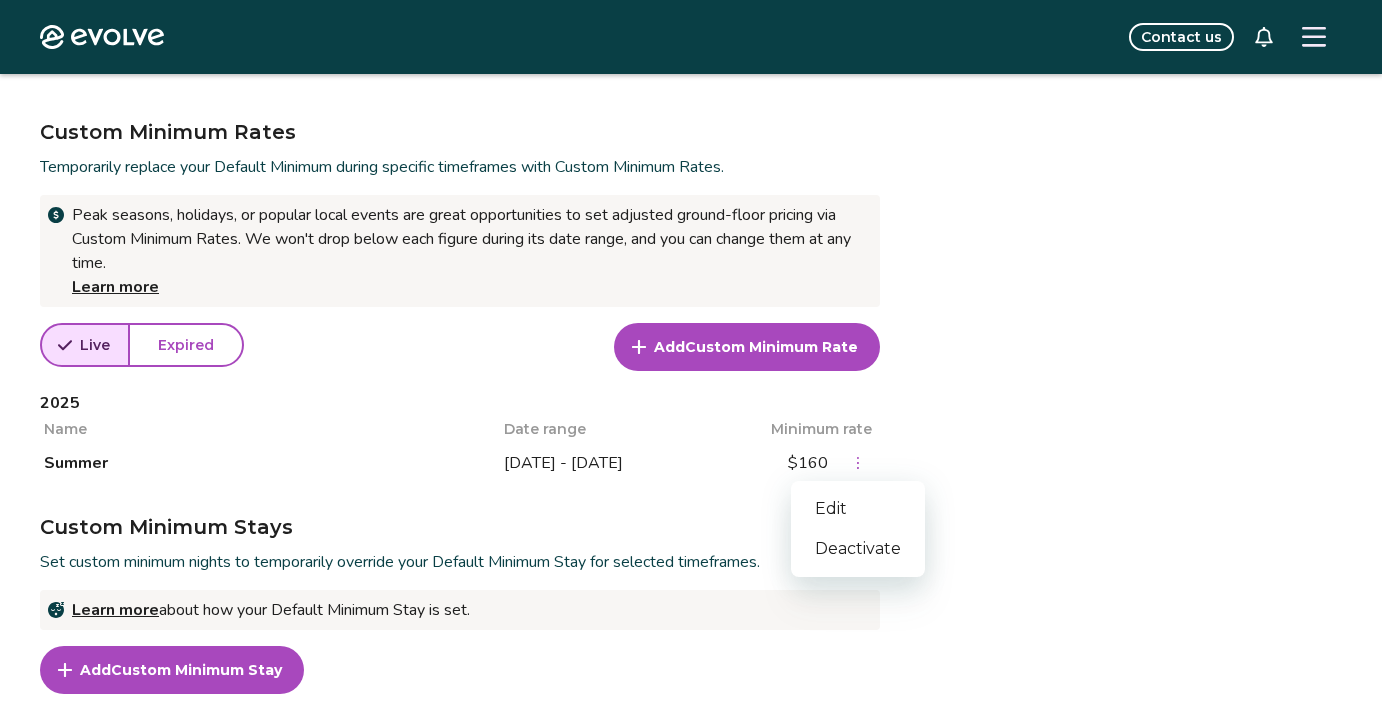 click 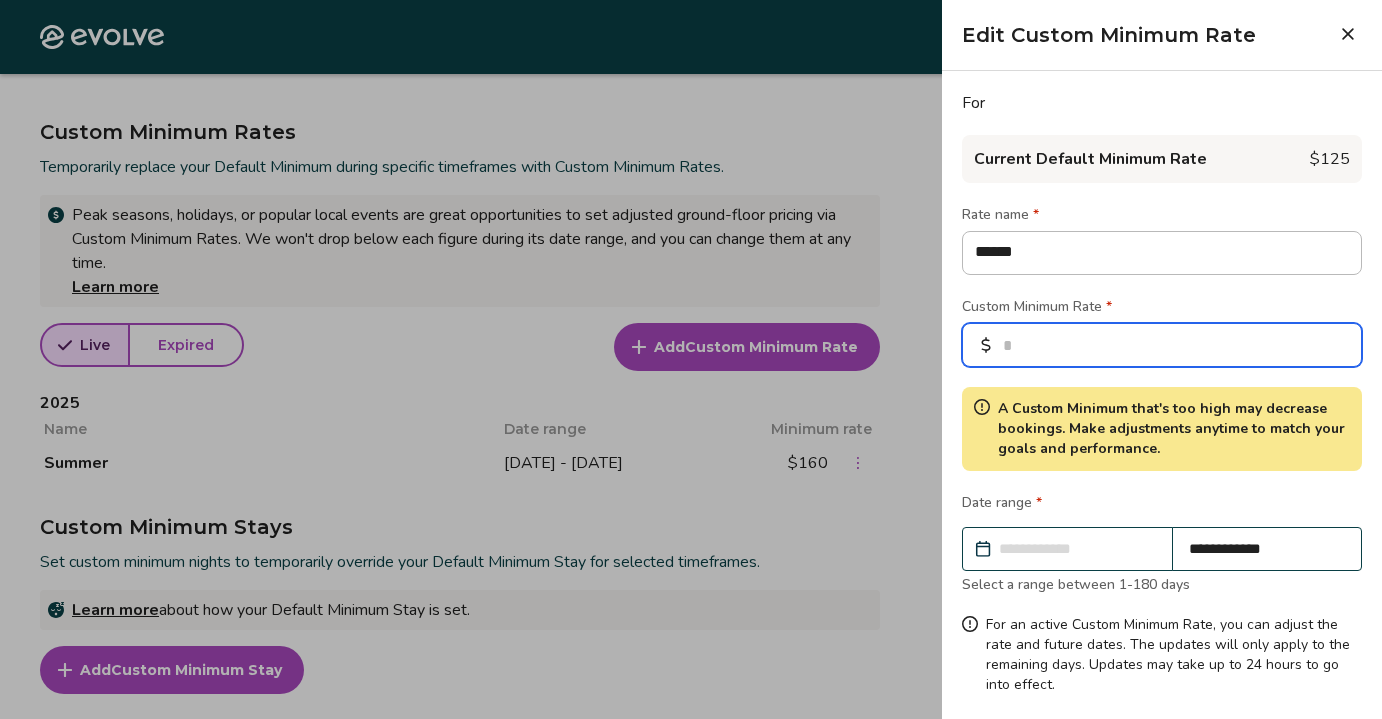 click on "***" at bounding box center [1162, 345] 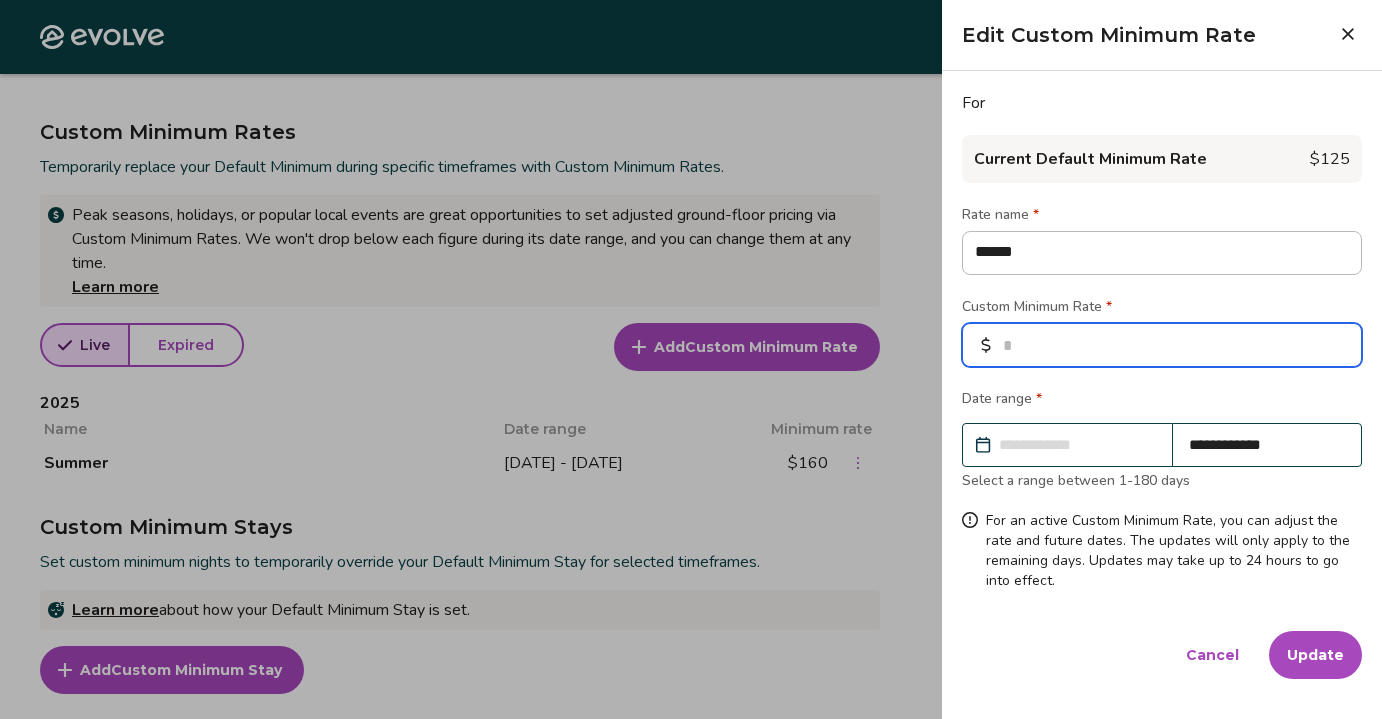 type on "*" 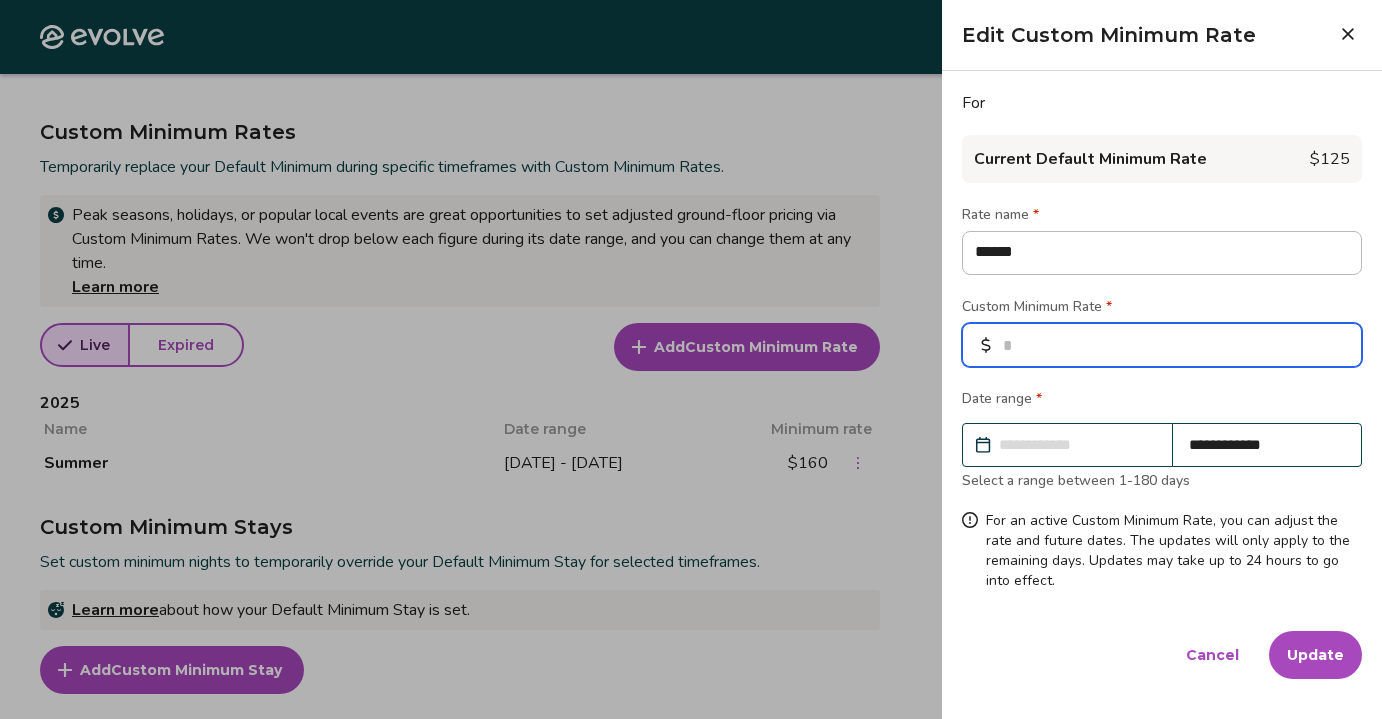 type on "*" 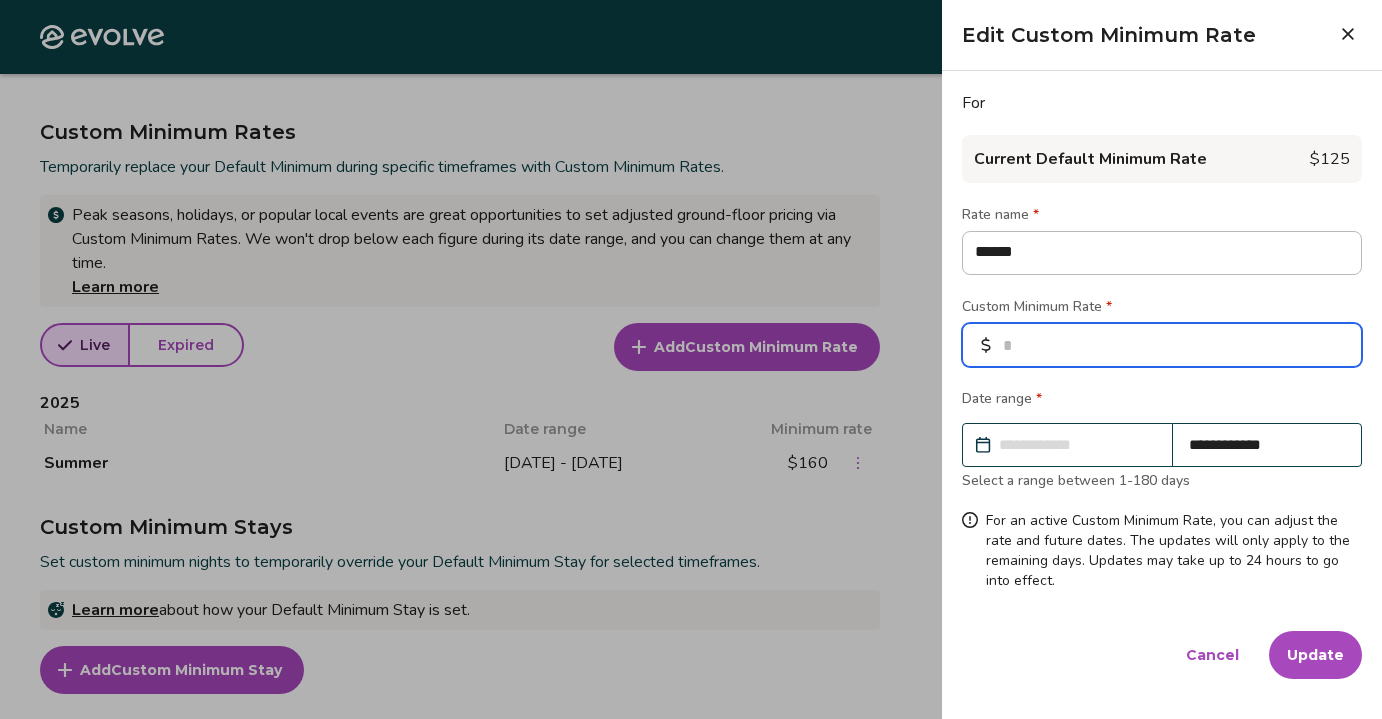 type on "*" 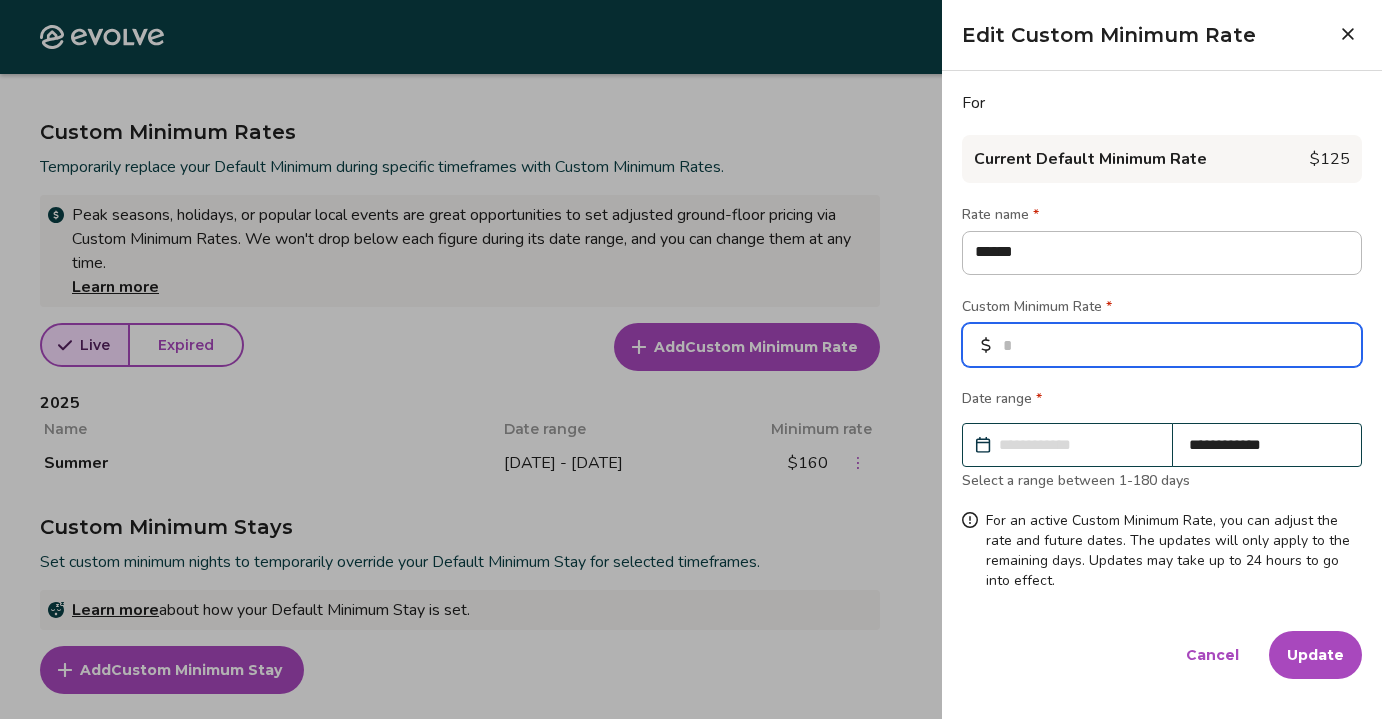 type on "**" 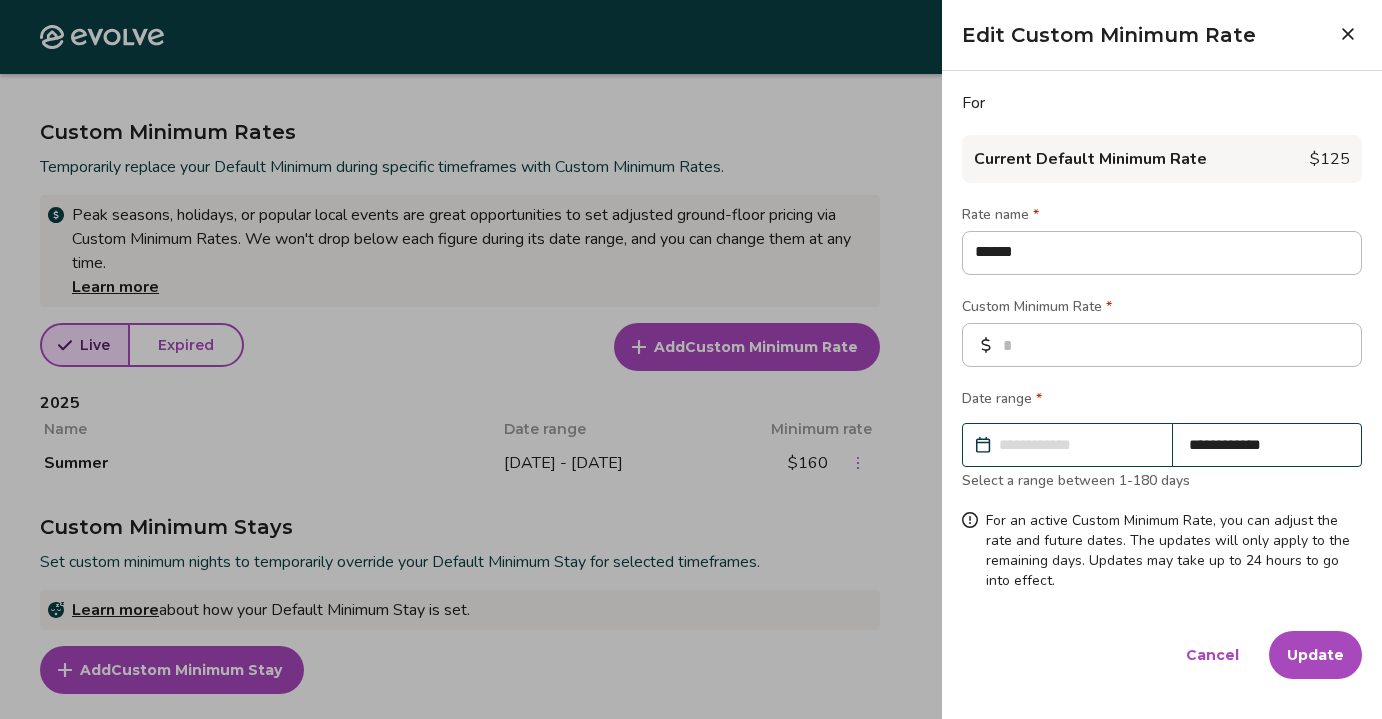 click on "Update" at bounding box center [1315, 655] 